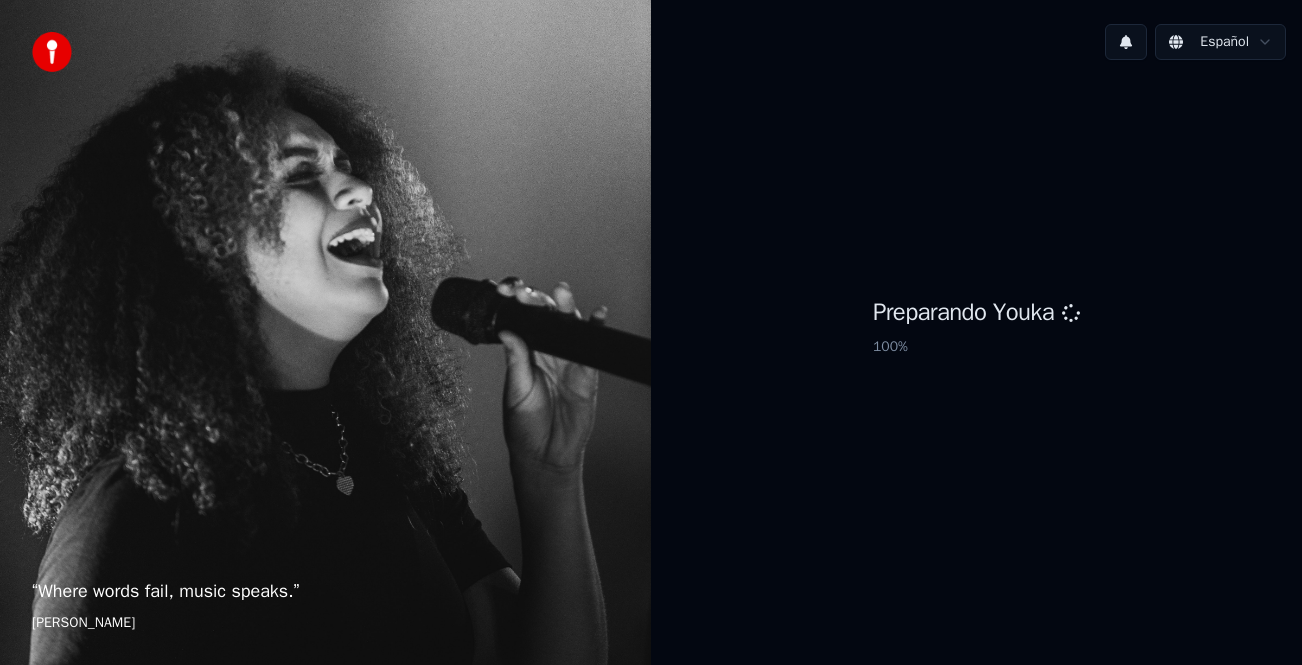 scroll, scrollTop: 0, scrollLeft: 0, axis: both 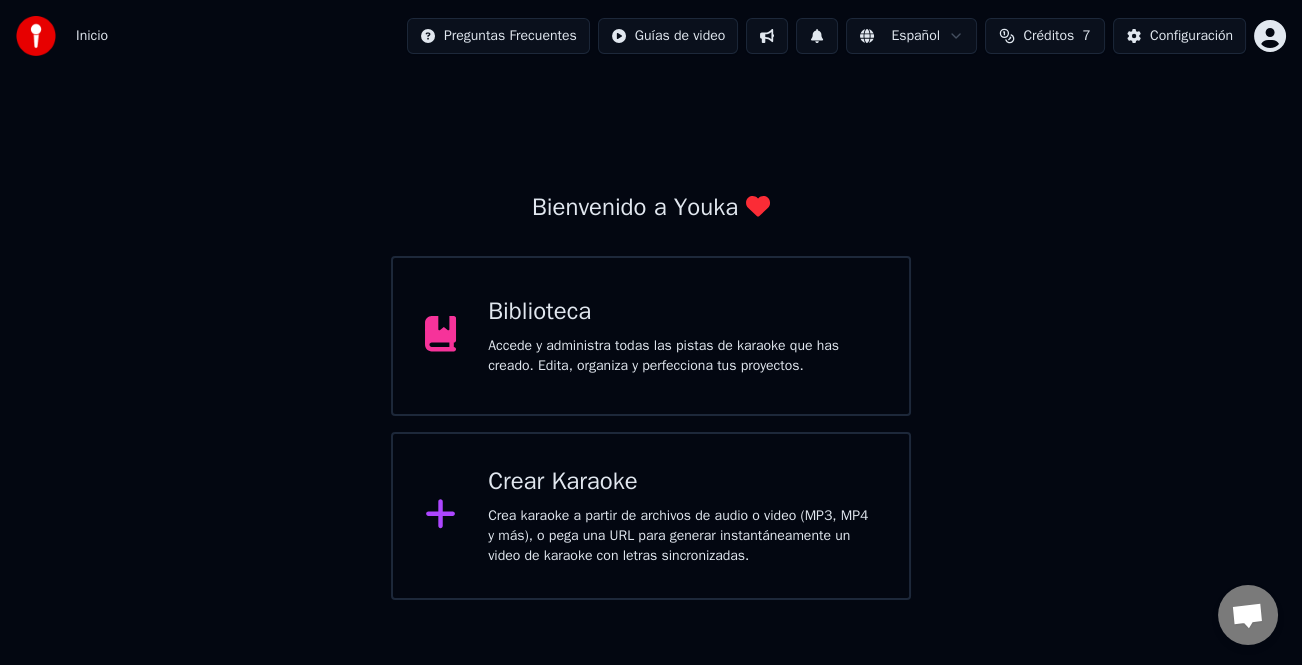 click on "Crea karaoke a partir de archivos de audio o video (MP3, MP4 y más), o pega una URL para generar instantáneamente un video de karaoke con letras sincronizadas." at bounding box center [682, 536] 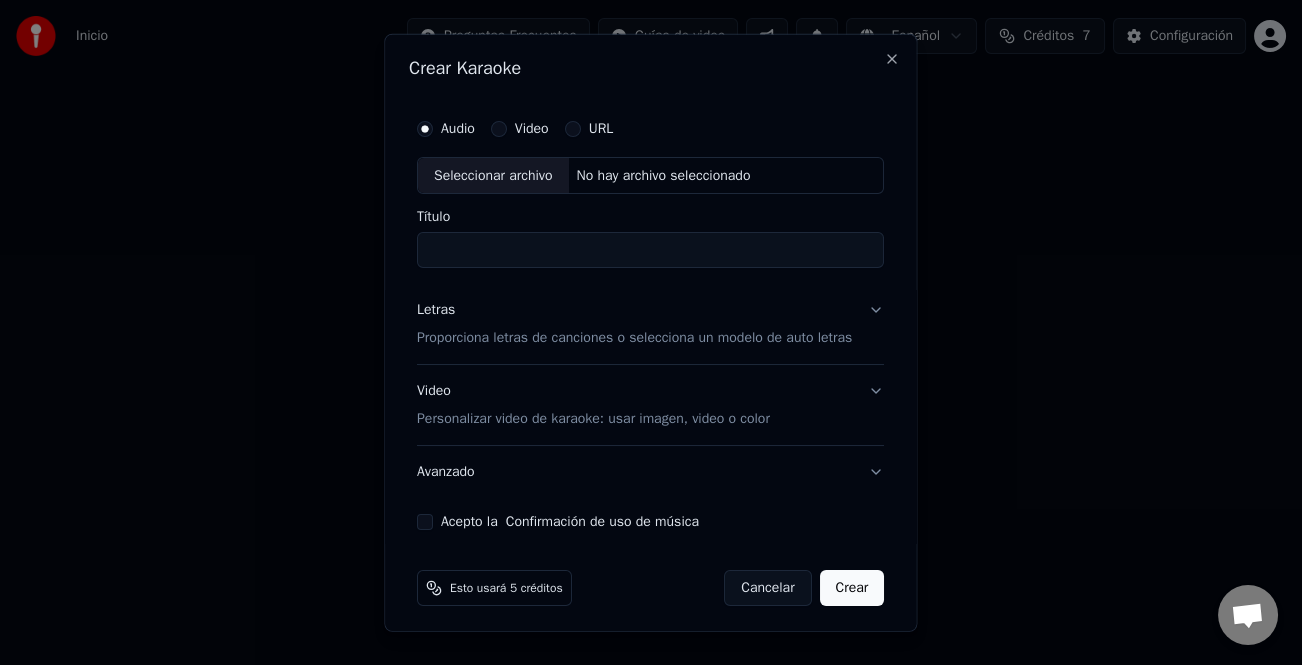 click on "Seleccionar archivo" at bounding box center (493, 175) 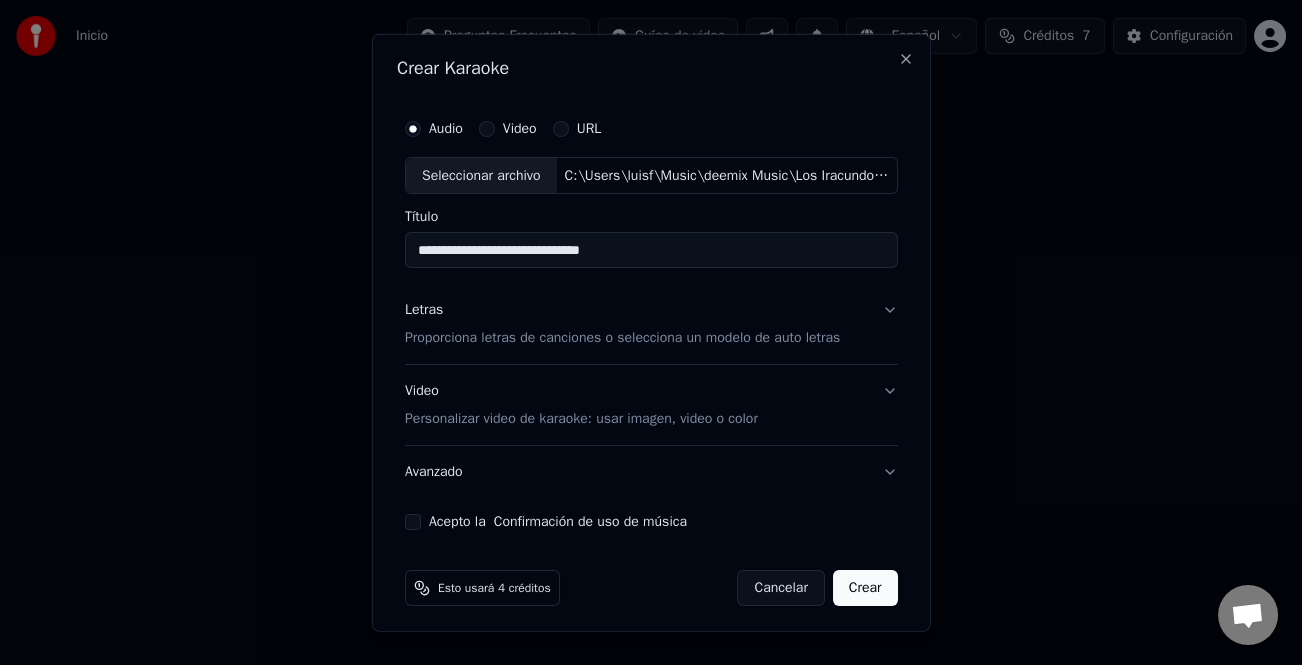 type on "**********" 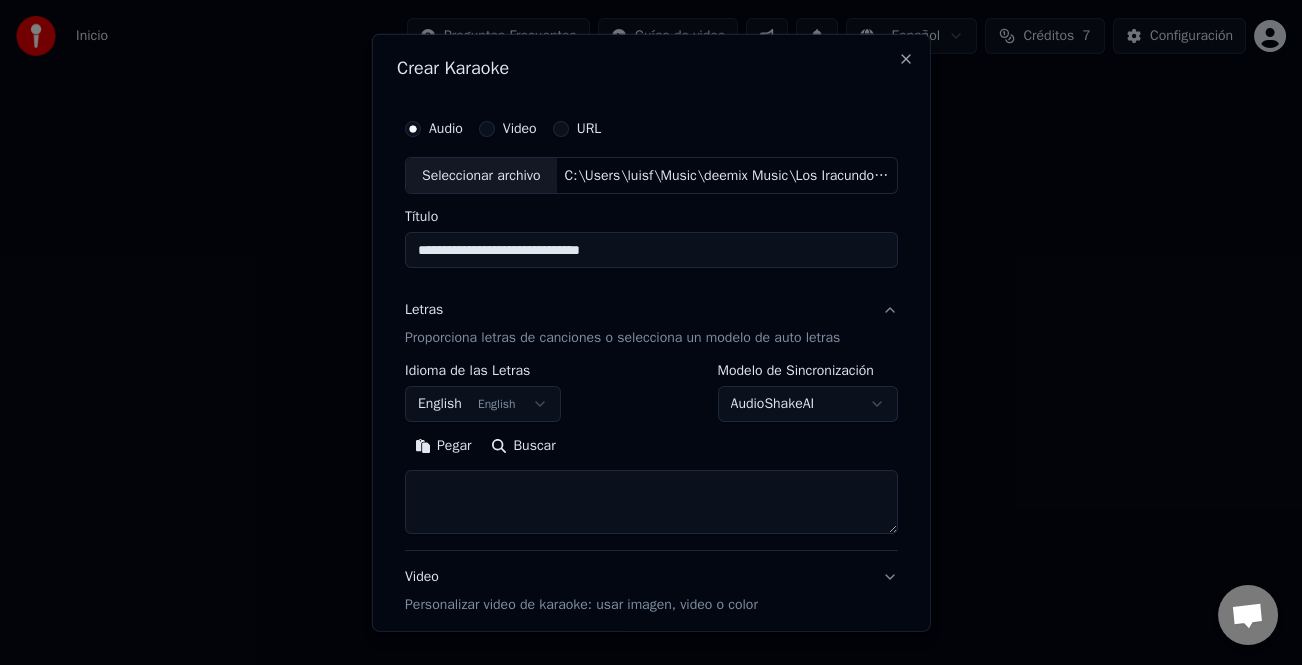 scroll, scrollTop: 193, scrollLeft: 0, axis: vertical 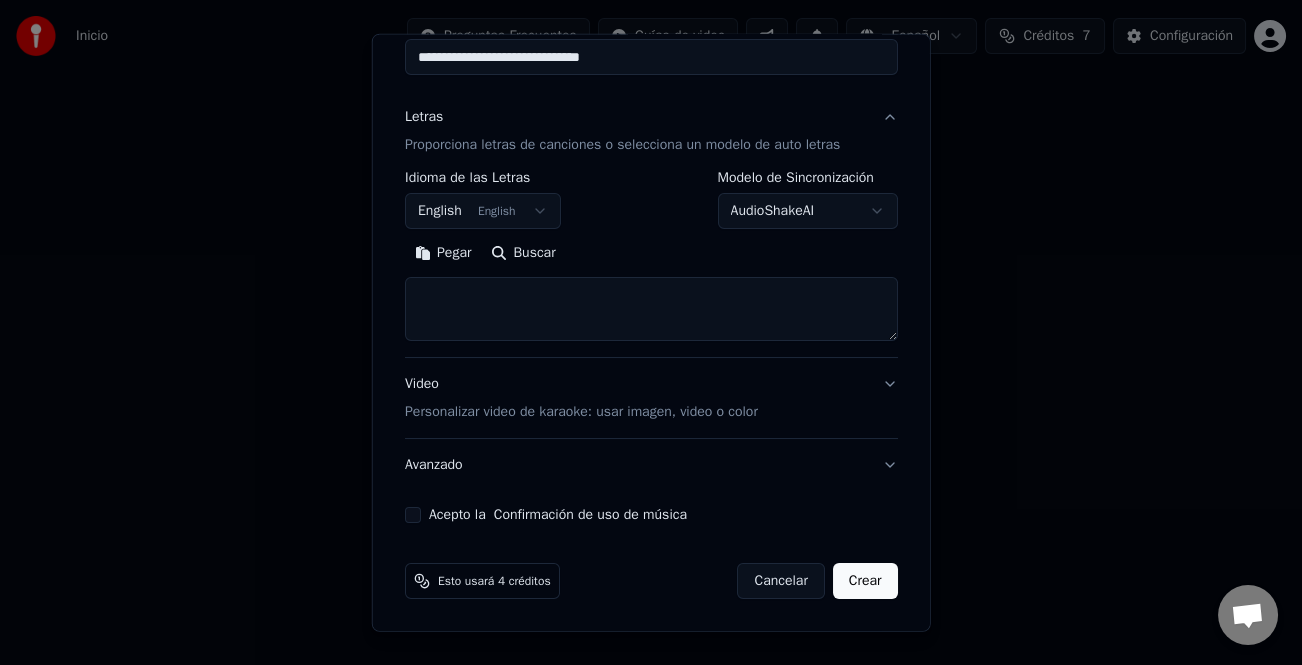 click on "Pegar" at bounding box center (443, 253) 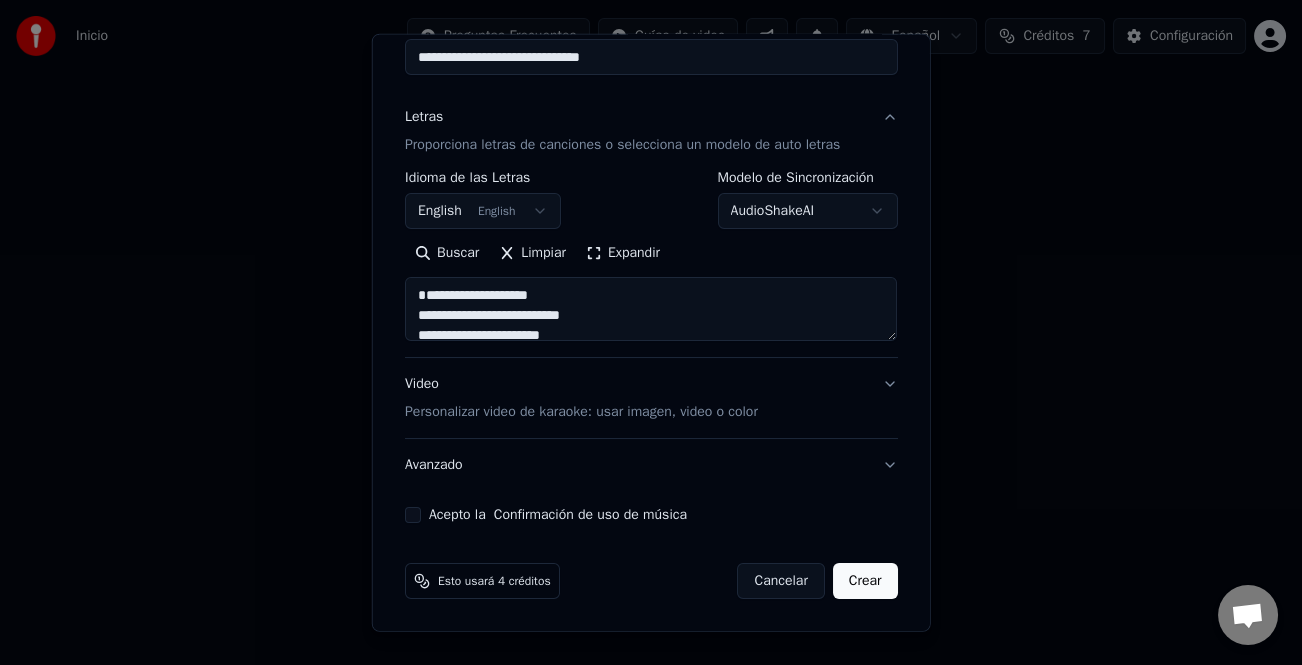 click on "Acepto la   Confirmación de uso de música" at bounding box center (413, 515) 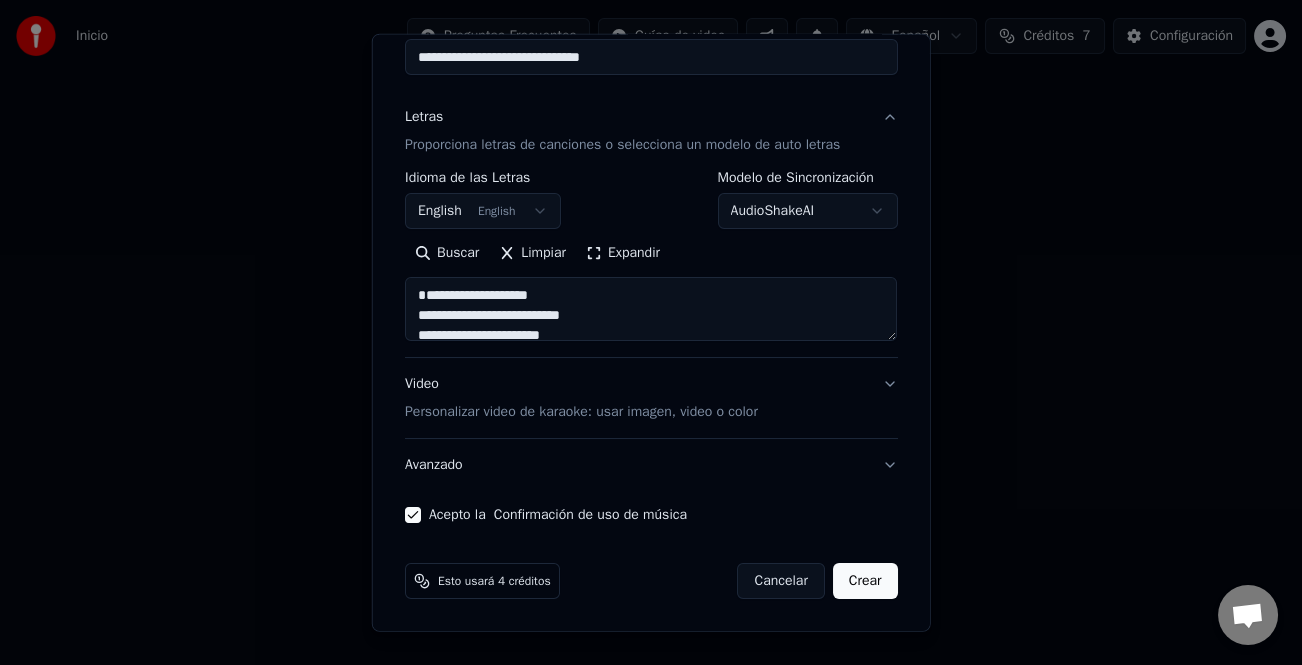 type on "**********" 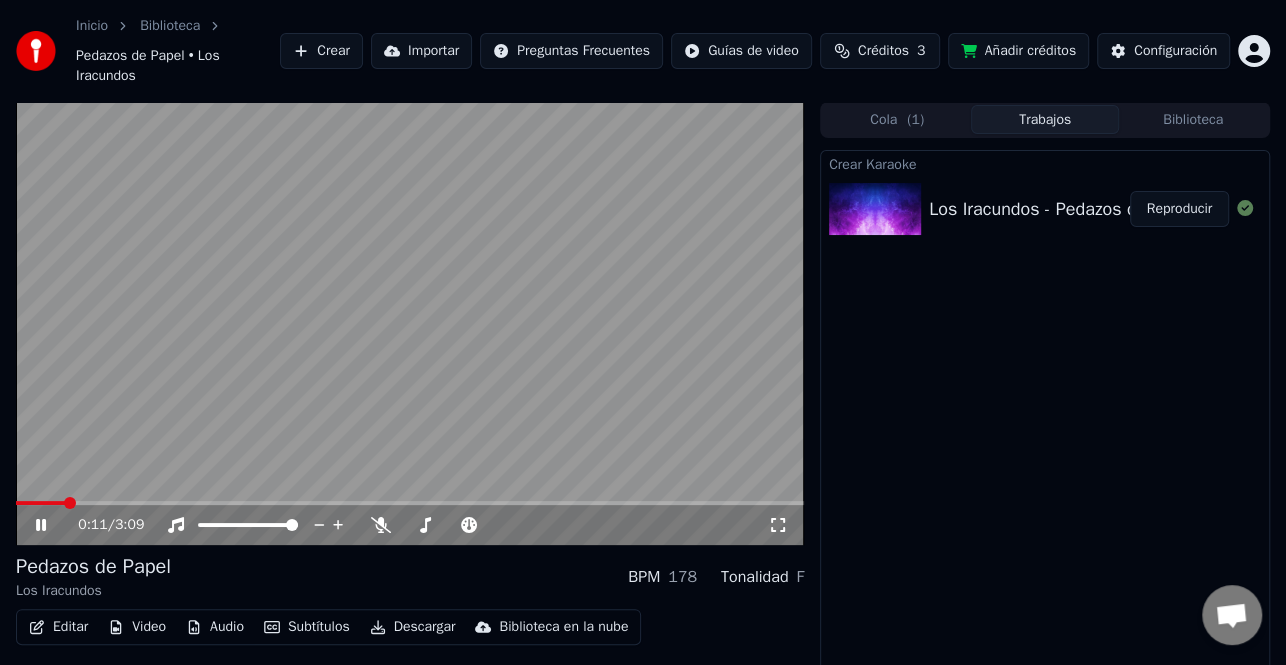 click 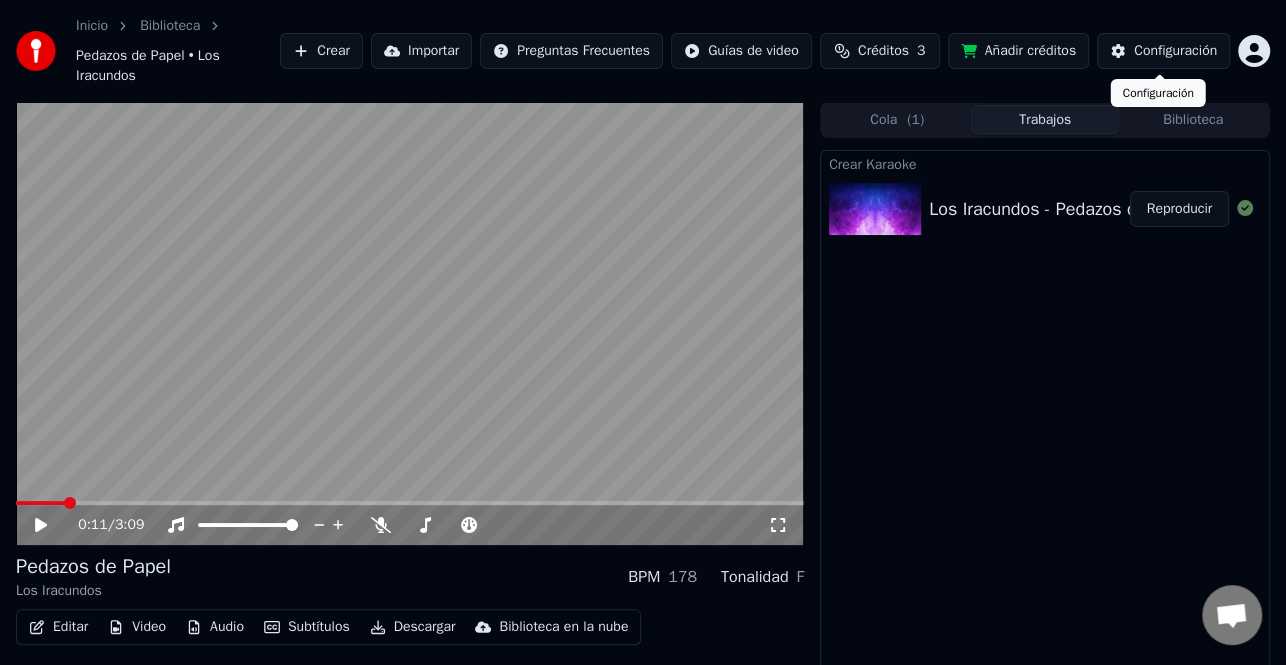 click on "Configuración" at bounding box center (1175, 51) 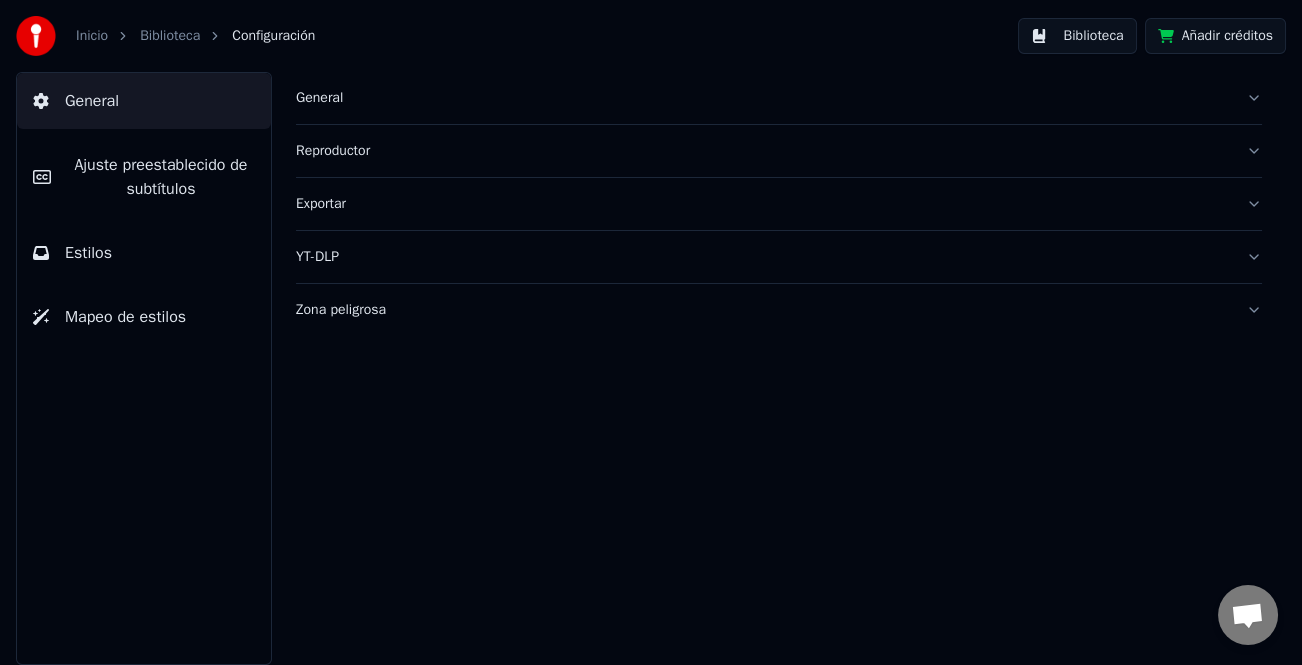 click on "Estilos" at bounding box center (144, 253) 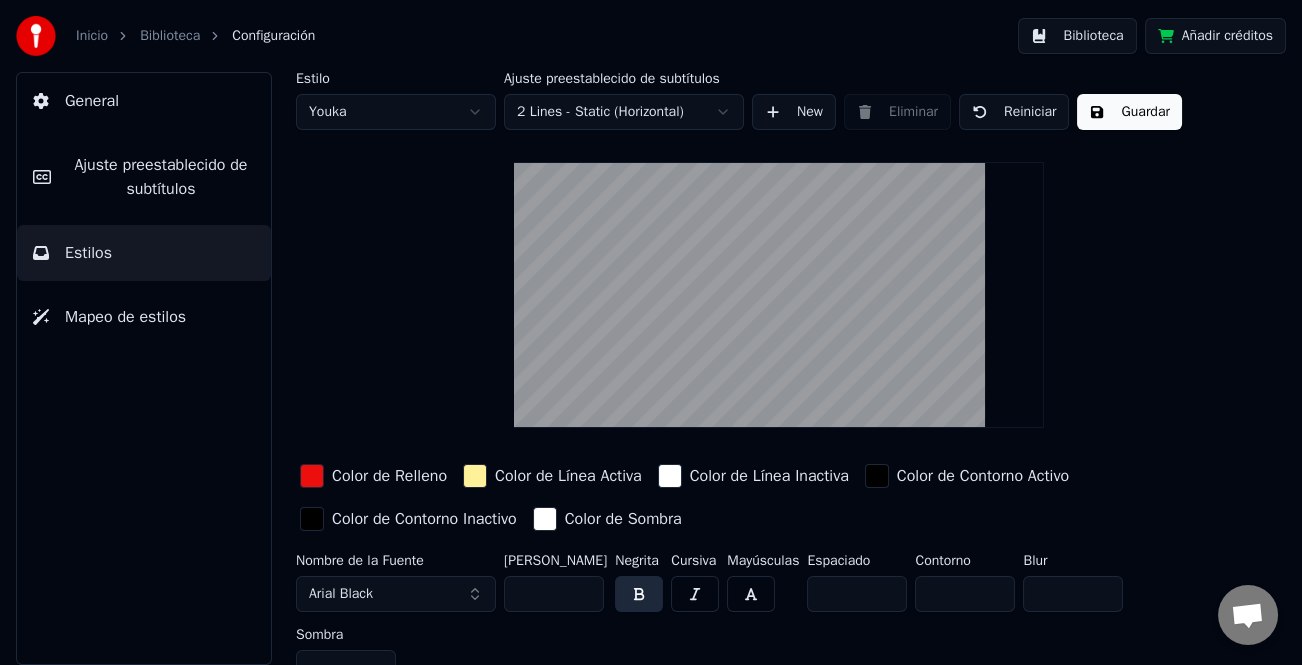 click on "Inicio Biblioteca Configuración Biblioteca Añadir créditos General Ajuste preestablecido de subtítulos Estilos Mapeo de estilos Estilo Youka Ajuste preestablecido de subtítulos 2 Lines - Static (Horizontal) New Eliminar Reiniciar Guardar Color de Relleno Color de Línea Activa Color de Línea Inactiva Color de Contorno Activo Color de Contorno Inactivo Color de Sombra Nombre de la Fuente Arial Black Tamaño de Fuente *** Negrita Cursiva Mayúsculas Espaciado * Contorno * Blur * Sombra *" at bounding box center (651, 332) 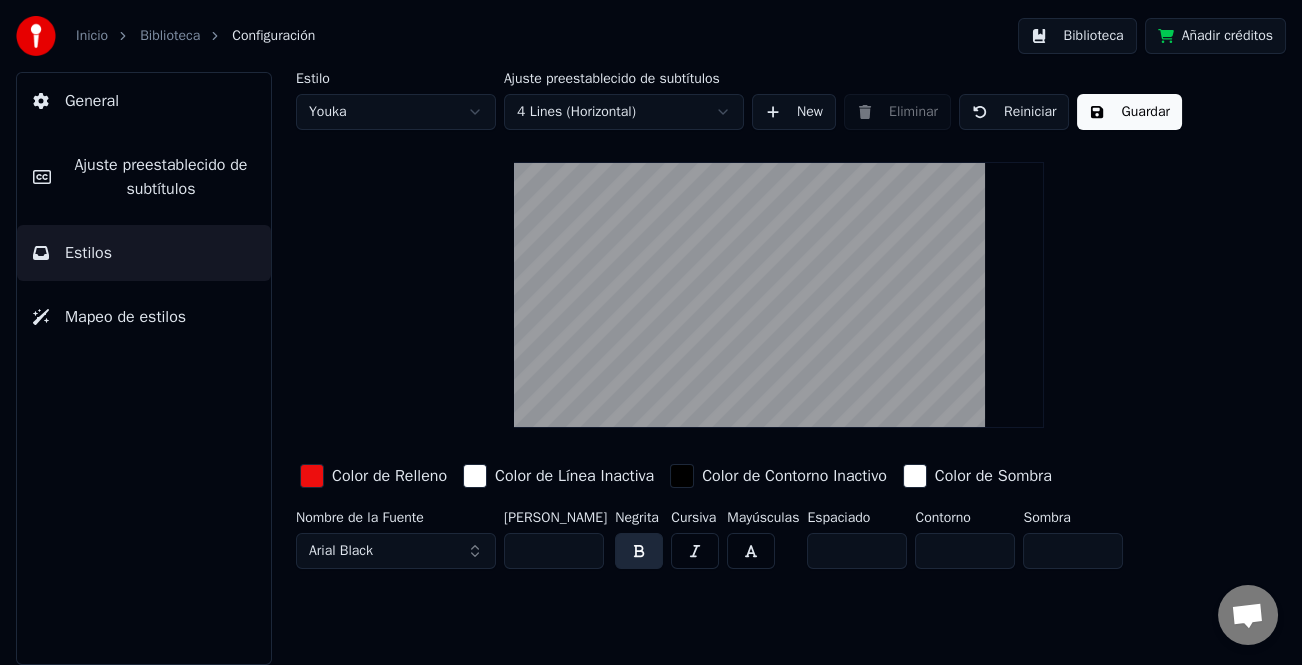 click on "Ajuste preestablecido de subtítulos" at bounding box center [161, 177] 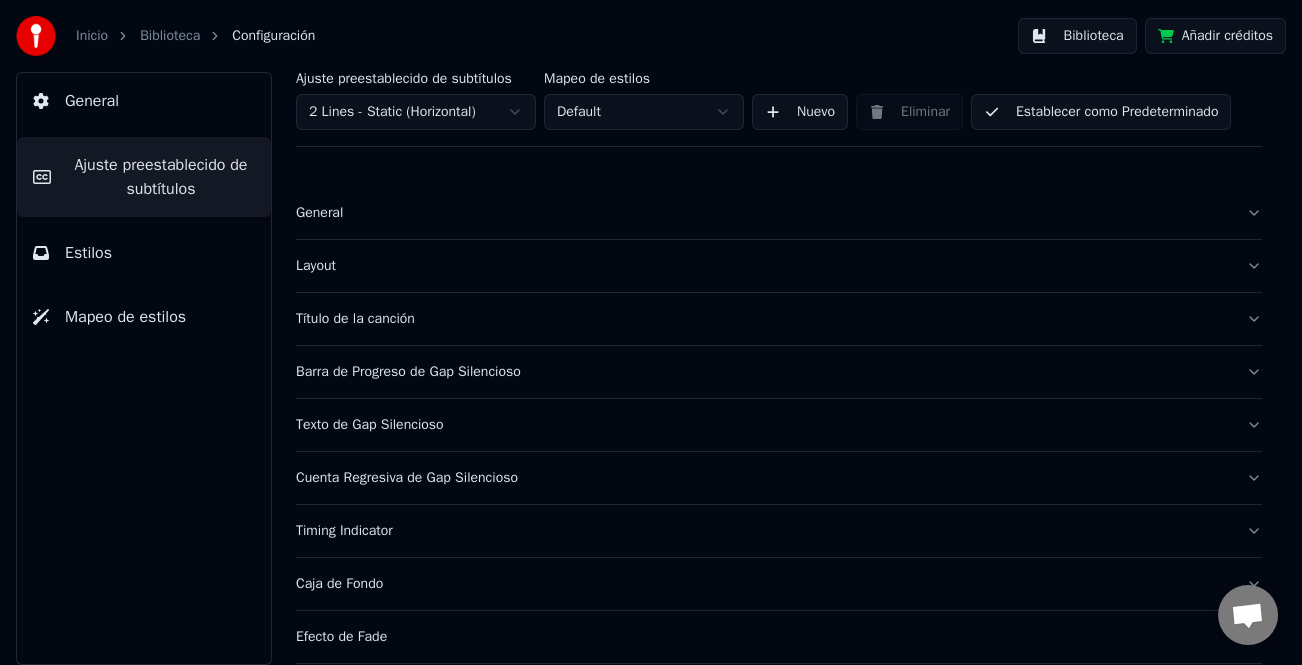 click on "Barra de Progreso de Gap Silencioso" at bounding box center [763, 372] 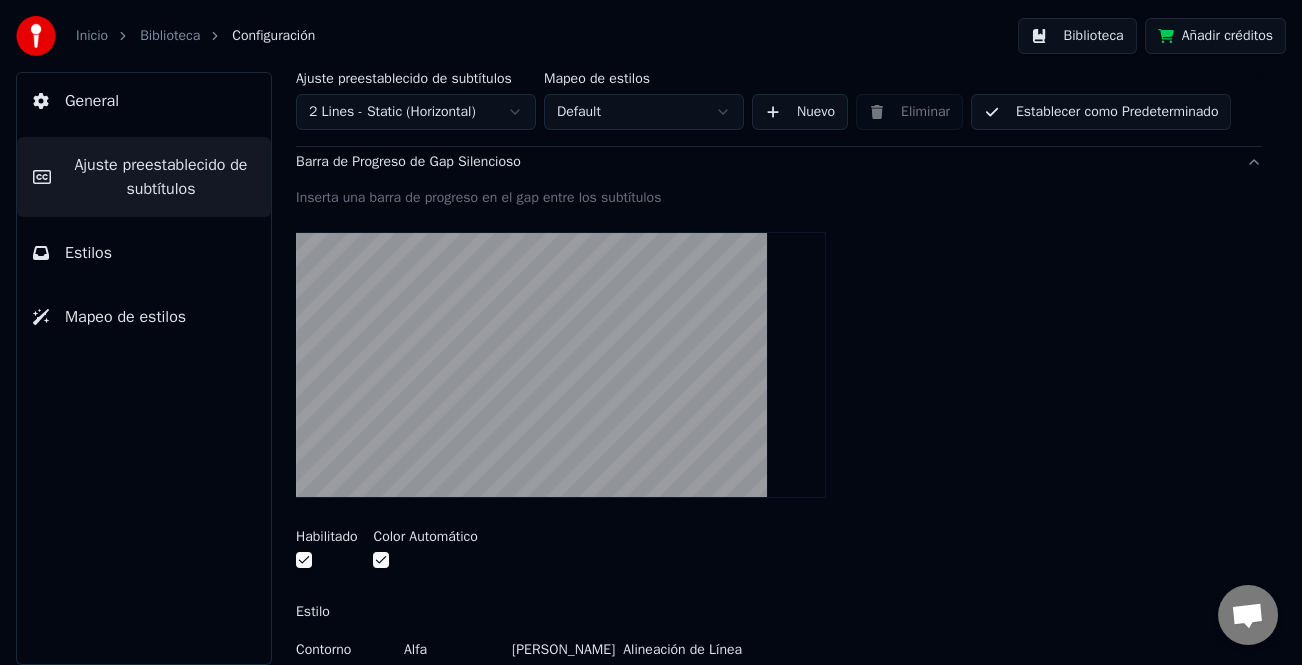 scroll, scrollTop: 0, scrollLeft: 0, axis: both 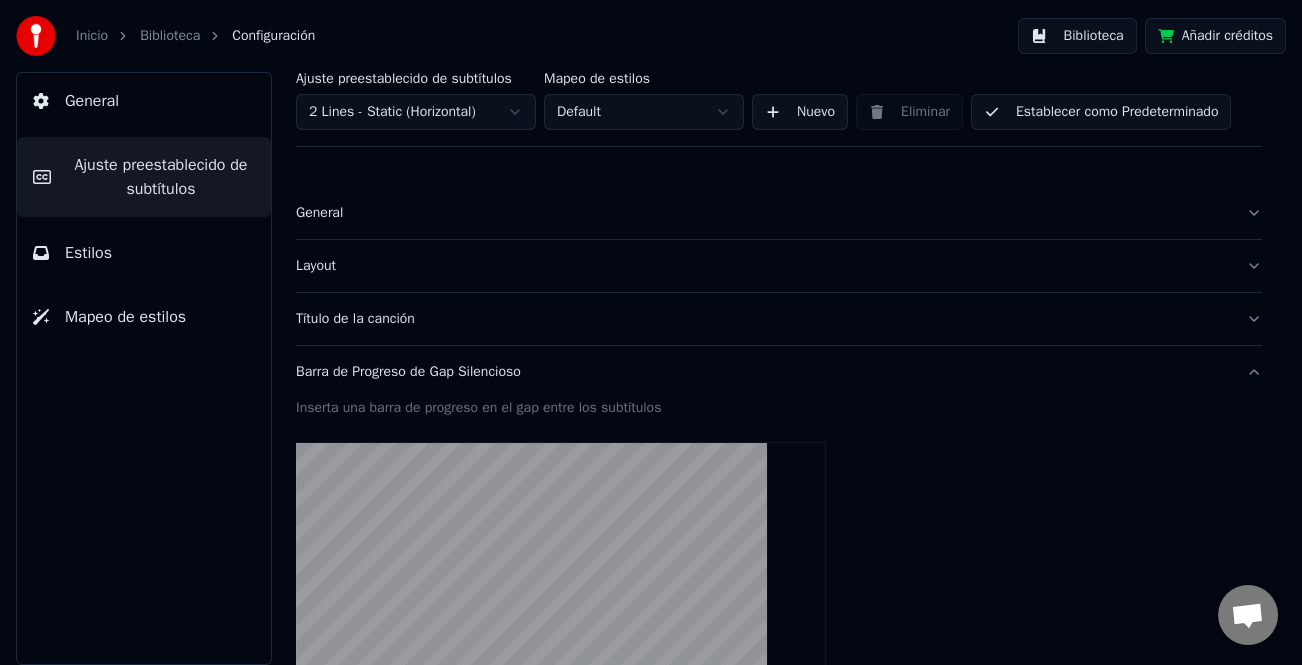 click on "General" at bounding box center [763, 213] 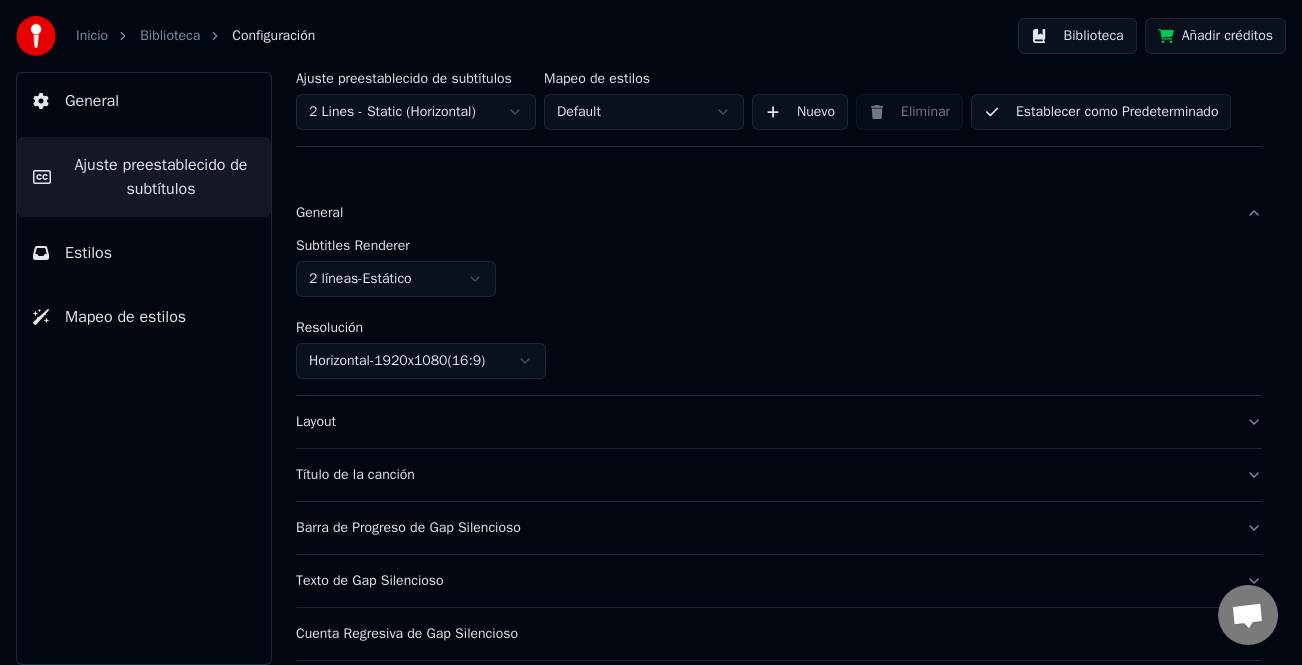 click on "Inicio Biblioteca Configuración Biblioteca Añadir créditos General Ajuste preestablecido de subtítulos Estilos Mapeo de estilos Ajuste preestablecido de subtítulos 2 Lines - Static (Horizontal) Mapeo de estilos Default Nuevo Eliminar Establecer como Predeterminado General Subtitles Renderer 2 líneas  -  Estático Resolución Horizontal  -  1920 x 1080  ( 16 : 9 ) Layout Título de la canción Barra de Progreso de Gap Silencioso Texto de Gap Silencioso Cuenta Regresiva de Gap Silencioso Timing Indicator Caja de Fondo Efecto de Fade Desplazamiento Máximo de caracteres por línea Dividir Línea Automáticamente Advanced Settings" at bounding box center (651, 332) 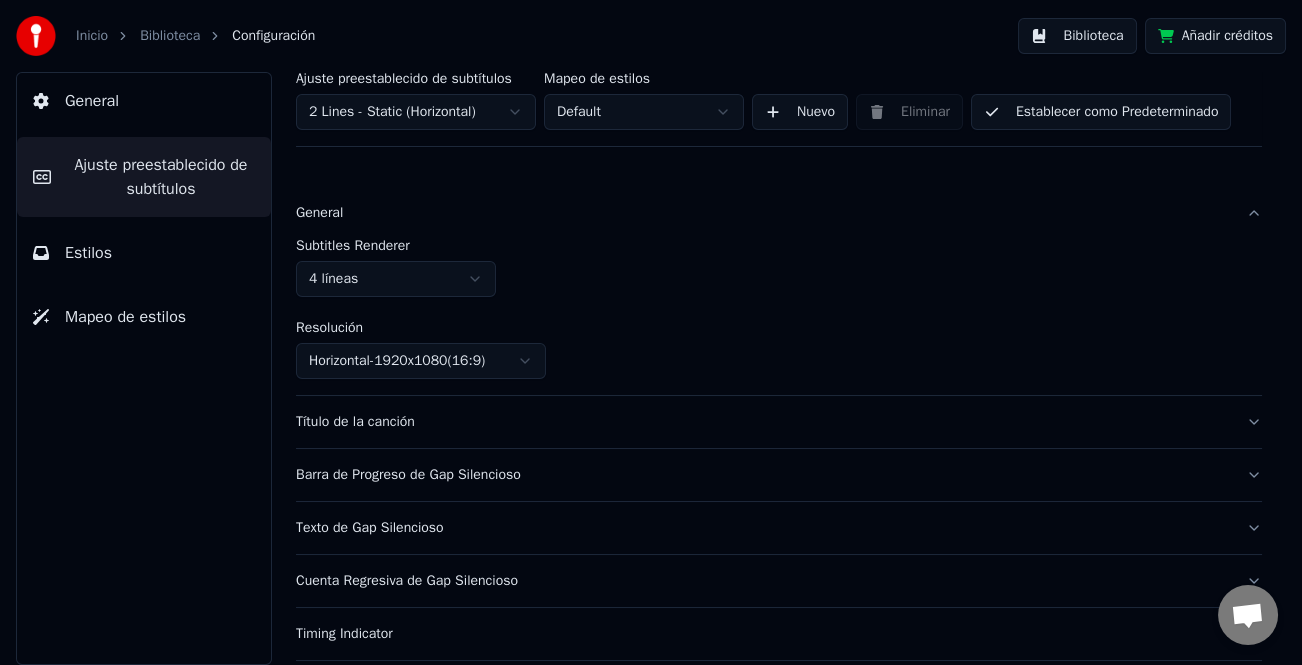 click on "Establecer como Predeterminado" at bounding box center [1101, 112] 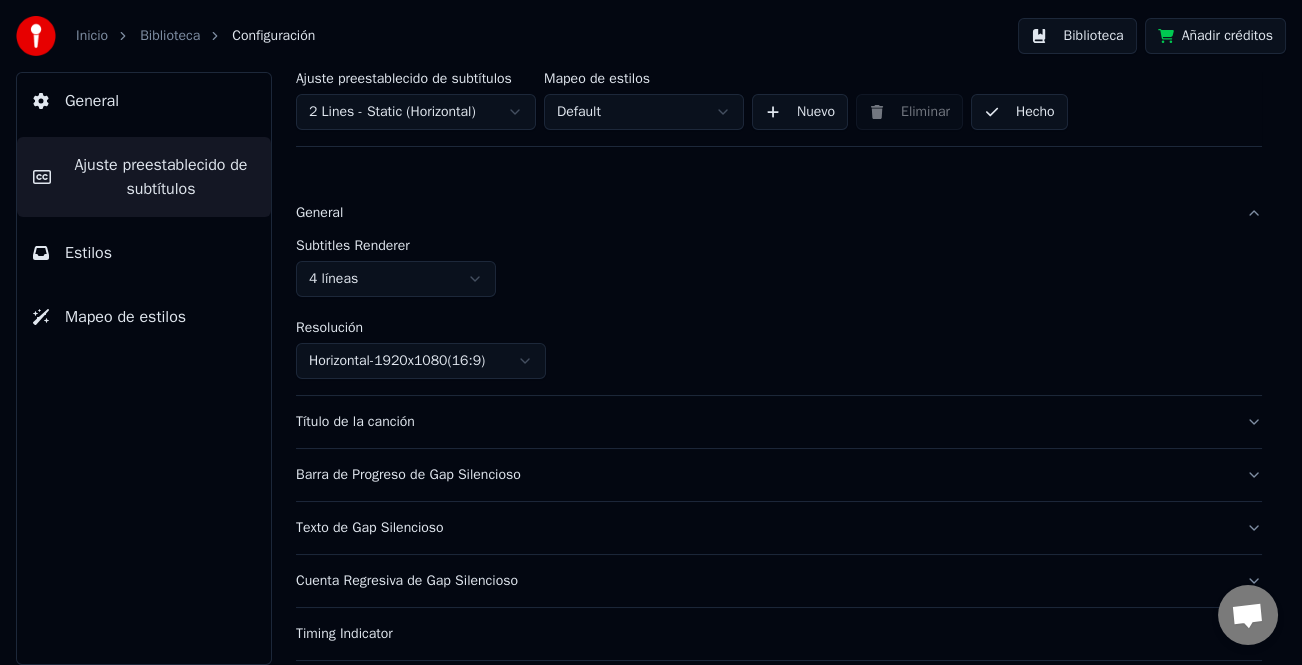 click on "Hecho" at bounding box center (1019, 112) 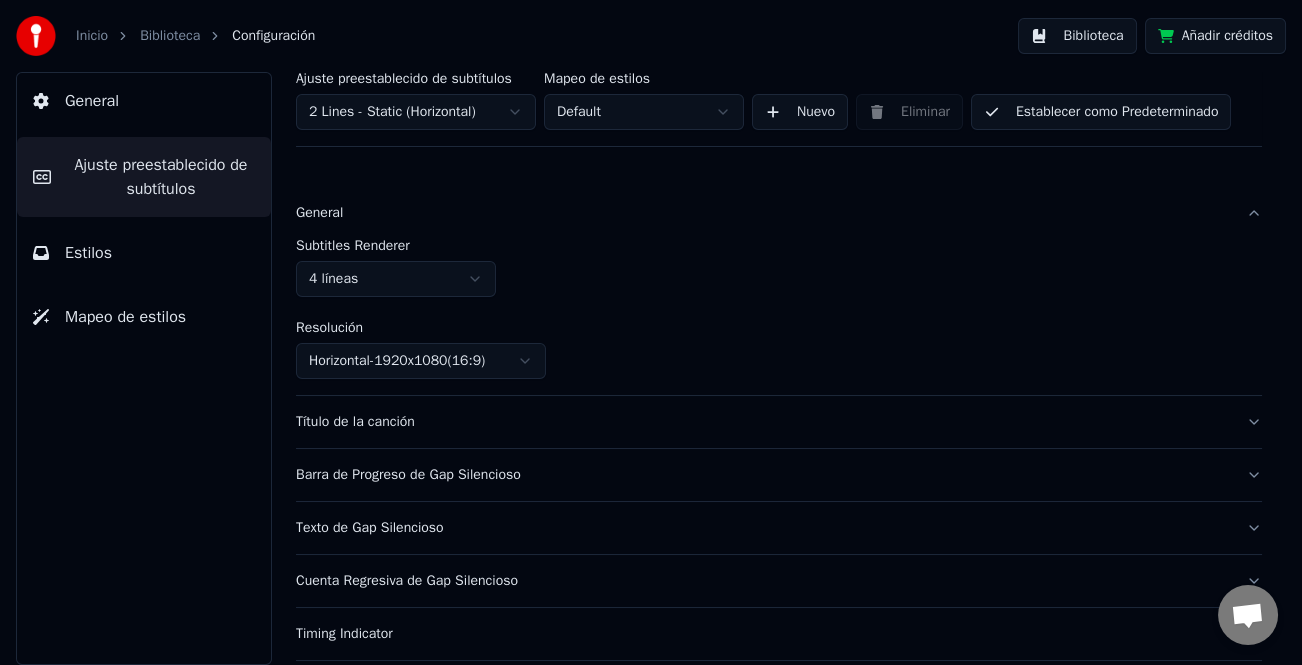 click on "Biblioteca" at bounding box center (1077, 36) 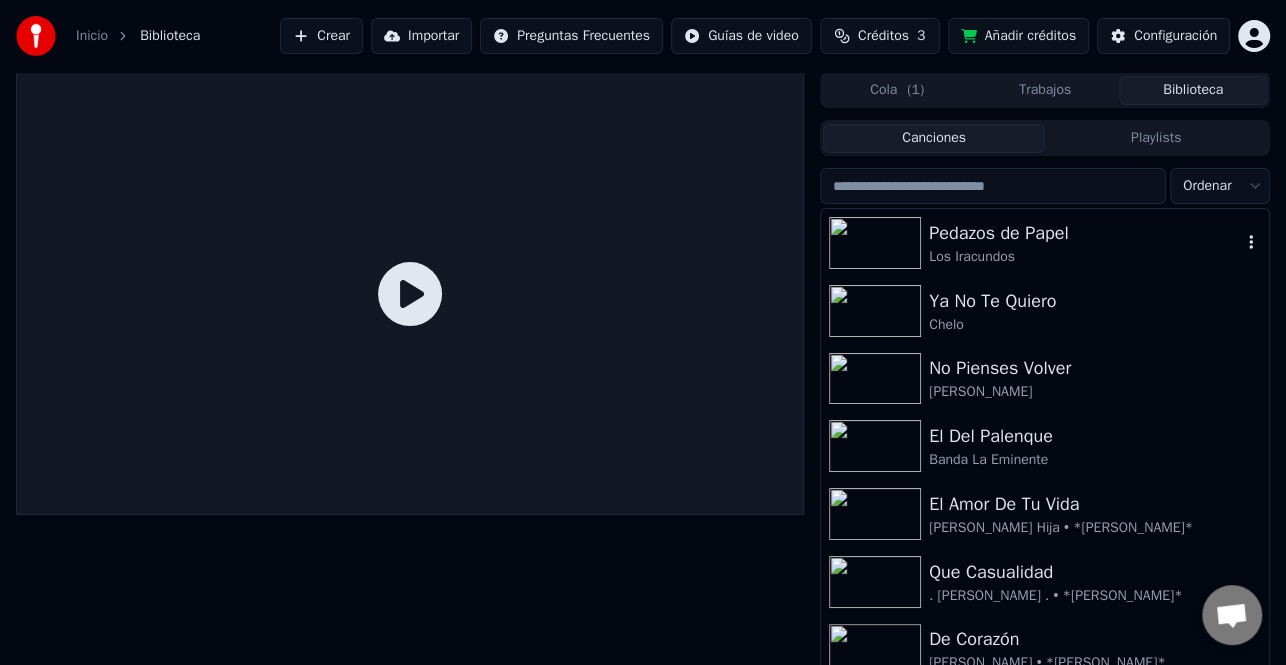 click on "Pedazos de Papel" at bounding box center [1085, 233] 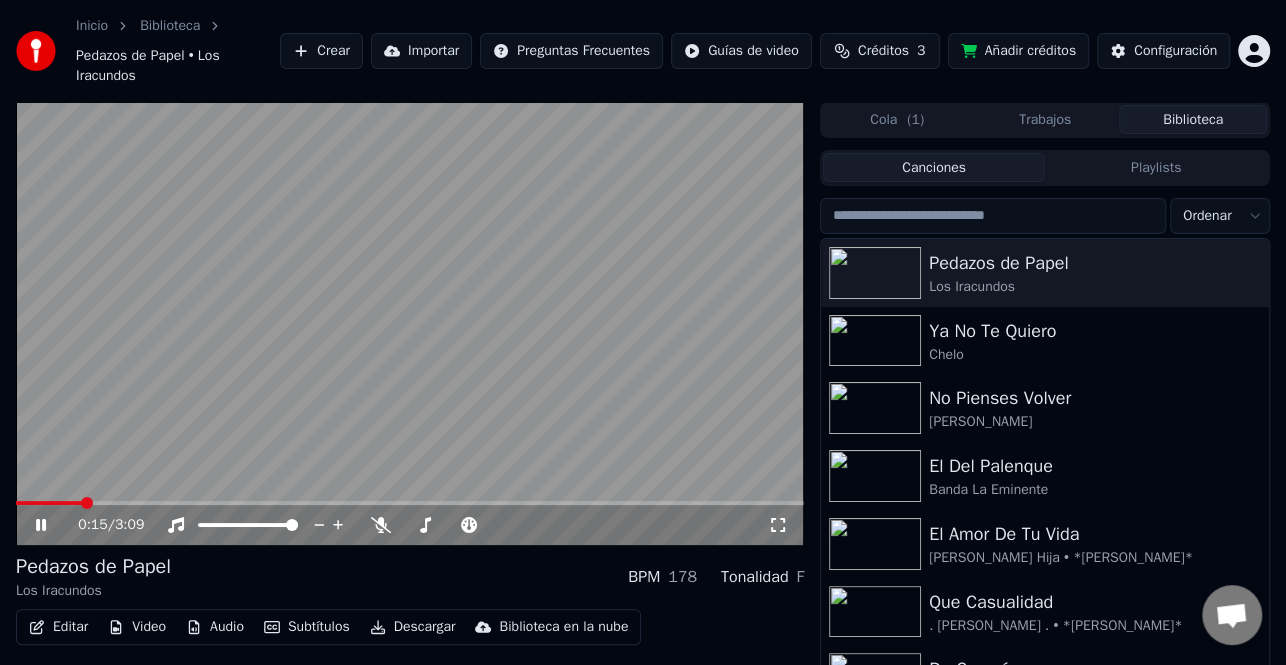 click 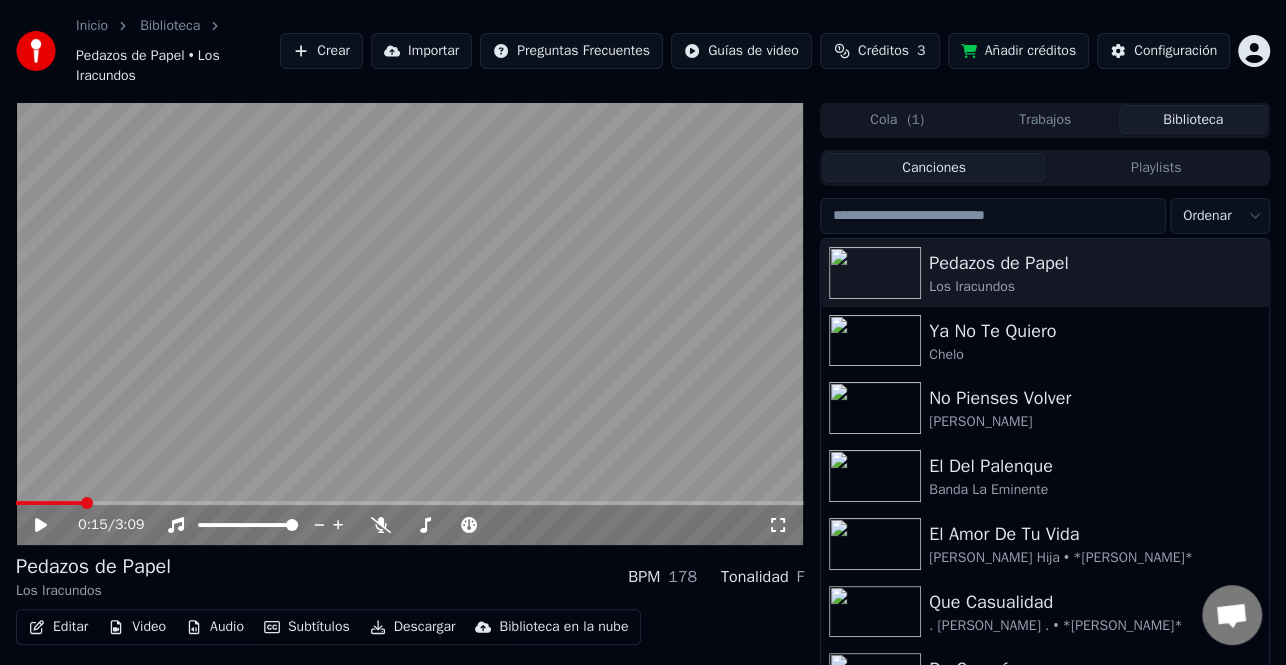 click 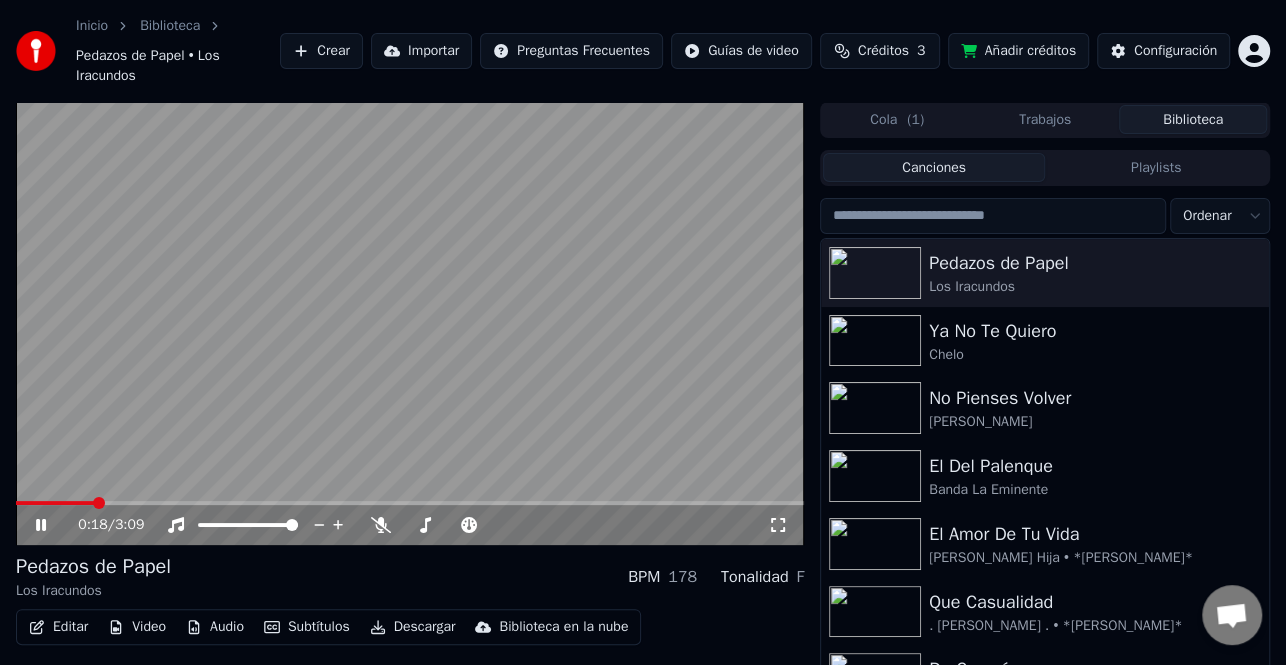 click at bounding box center [55, 503] 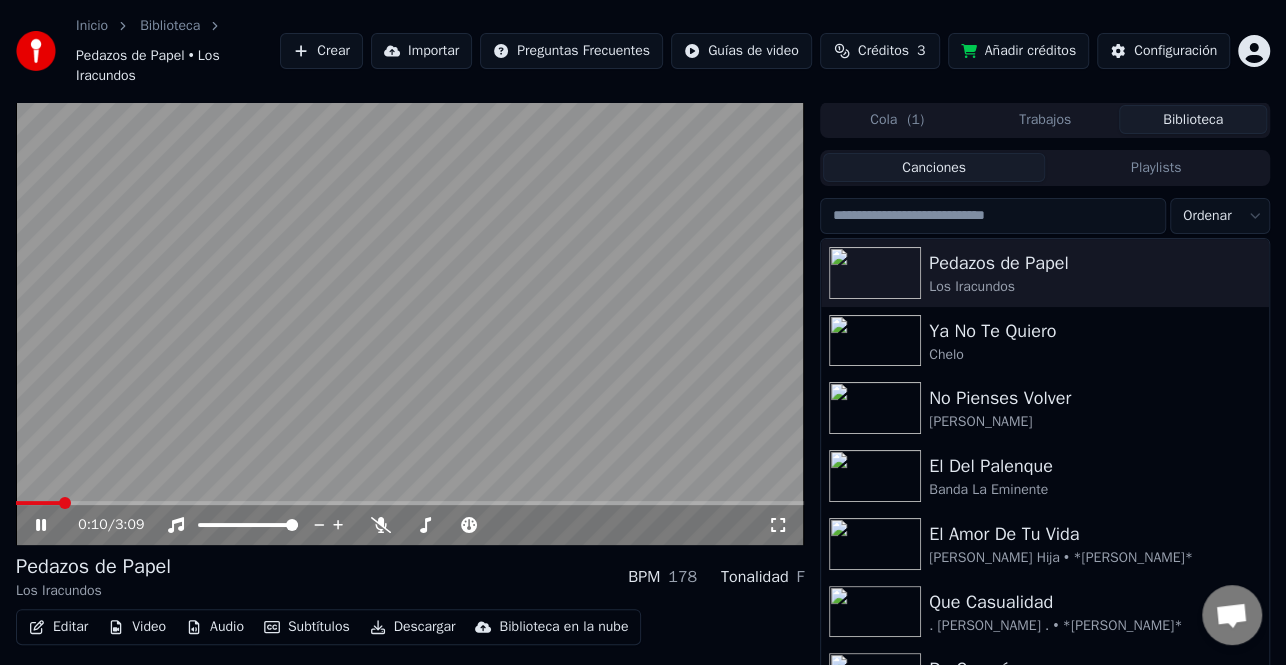 click 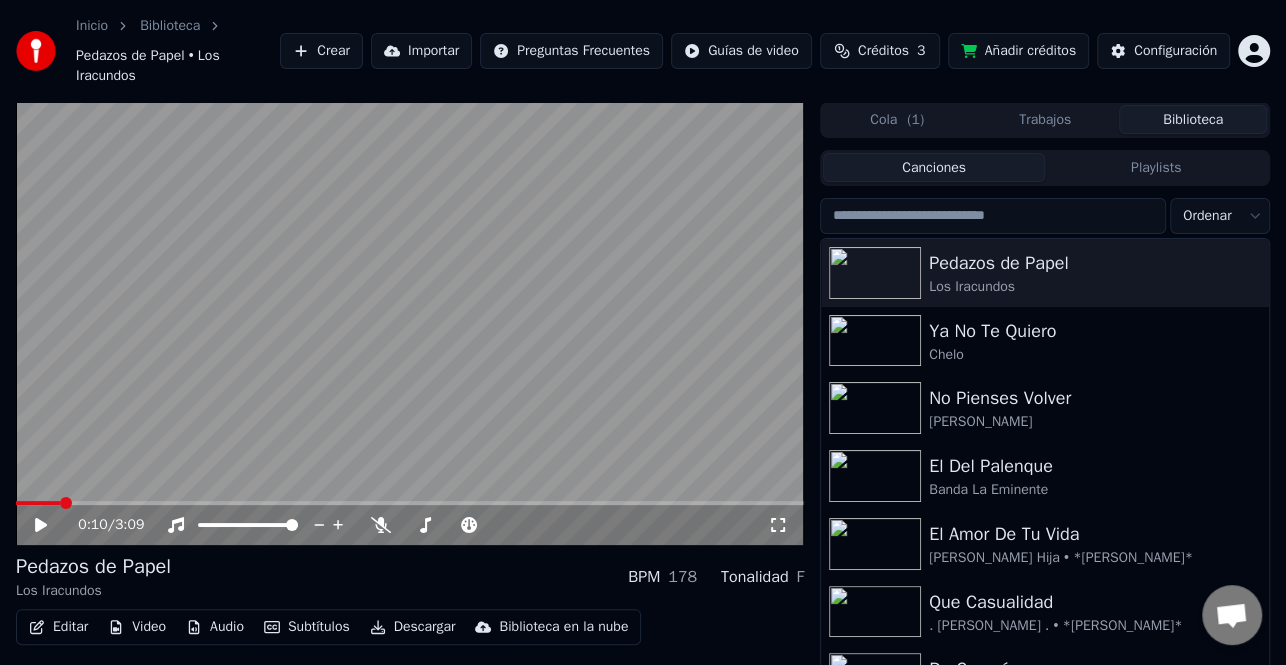 click on "Editar" at bounding box center [58, 627] 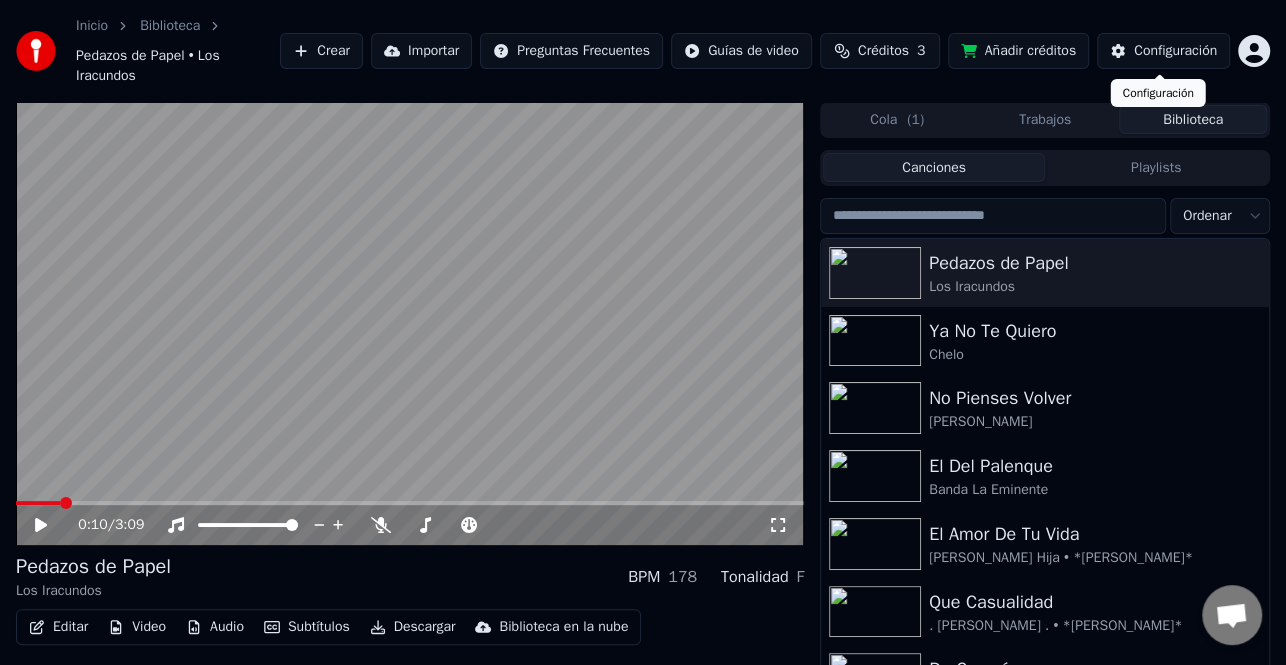 click on "Configuración" at bounding box center (1175, 51) 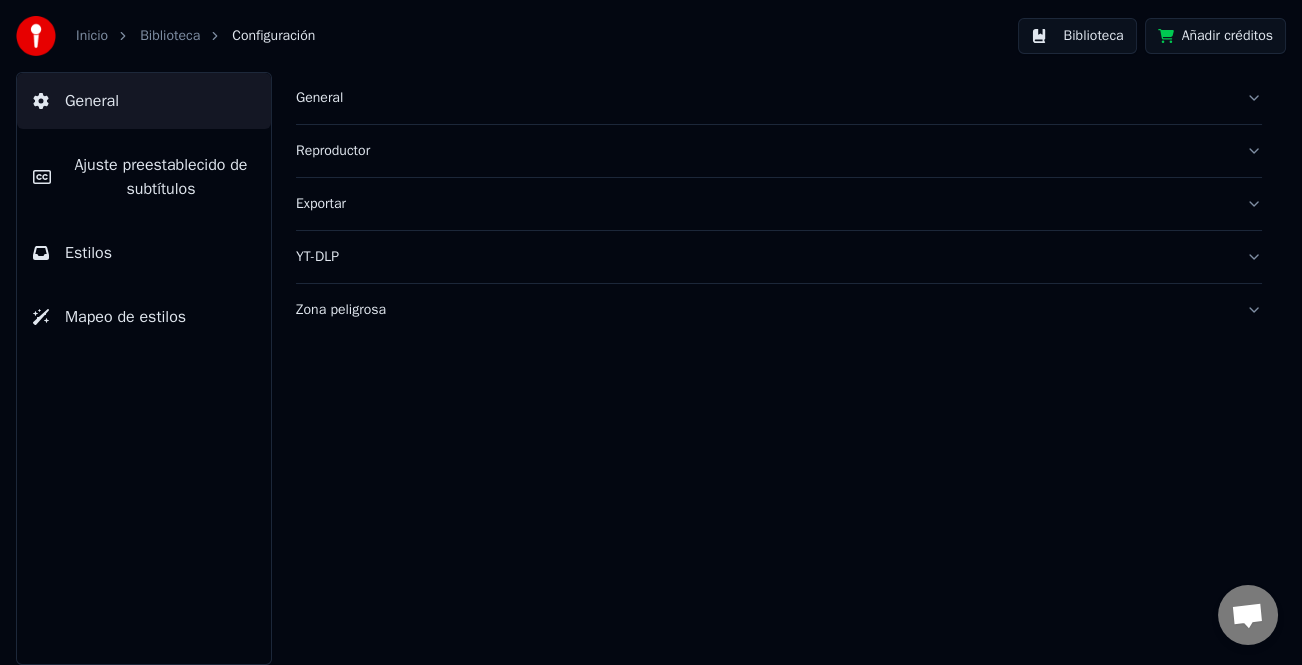 click on "Ajuste preestablecido de subtítulos" at bounding box center [161, 177] 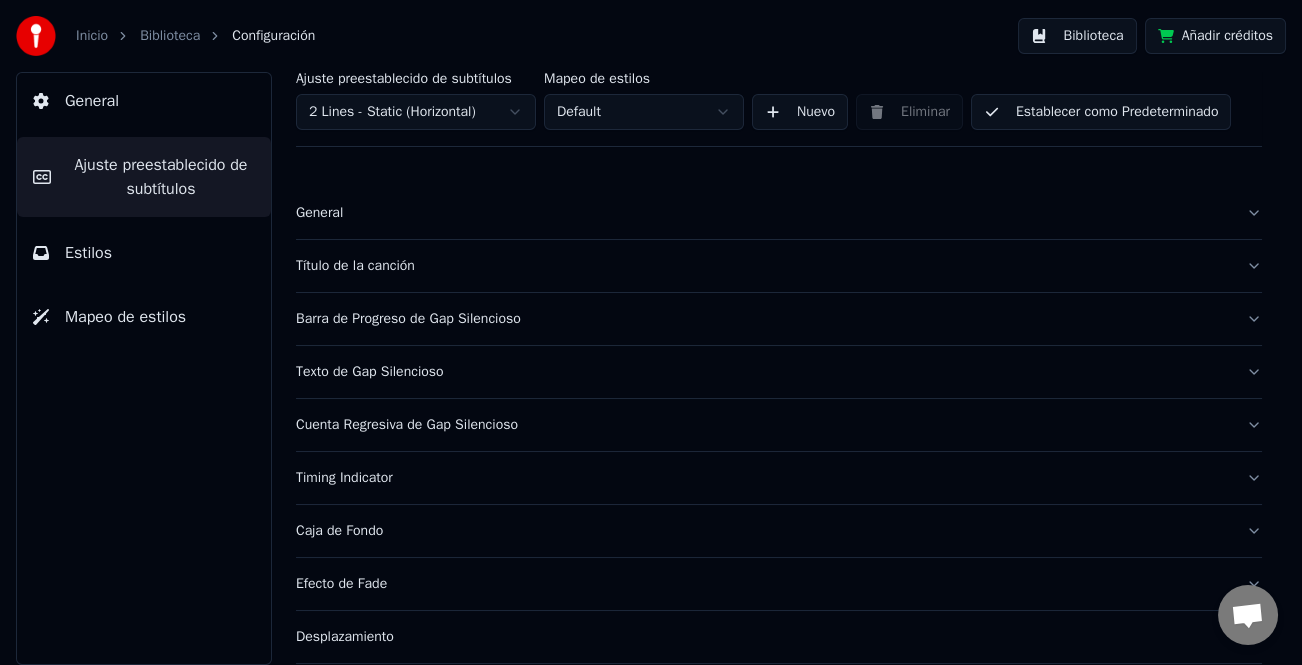 click on "General" at bounding box center [763, 213] 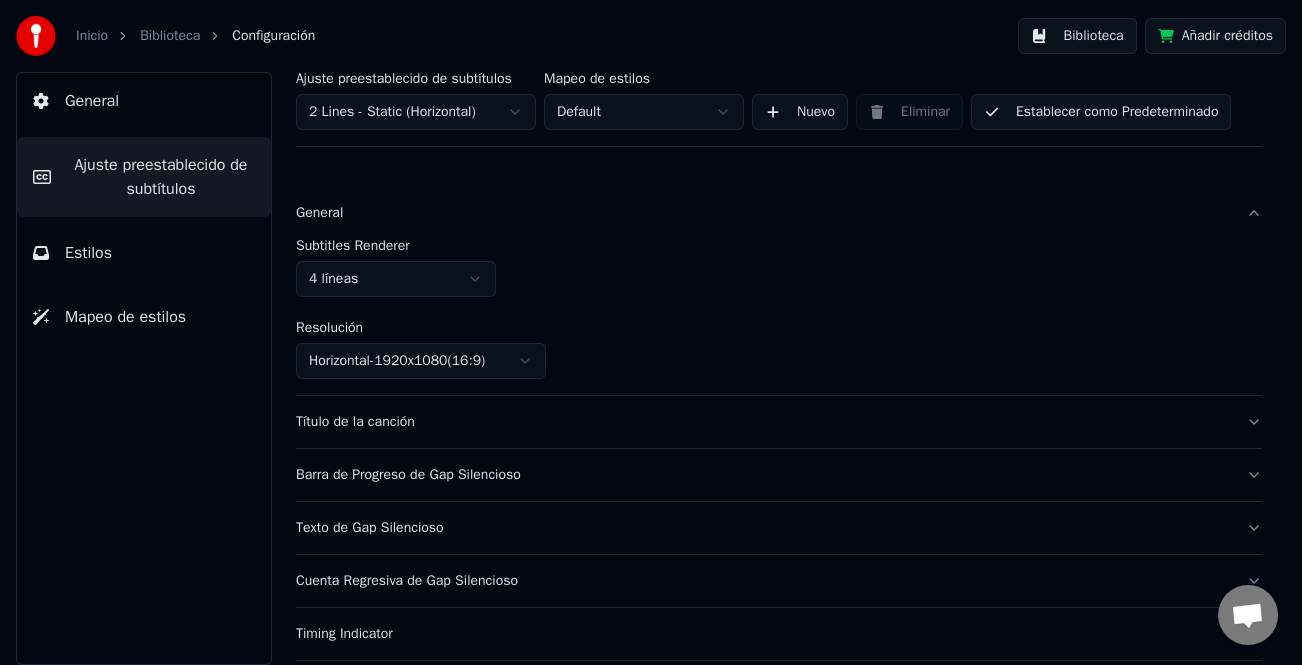 click on "Título de la canción" at bounding box center [763, 422] 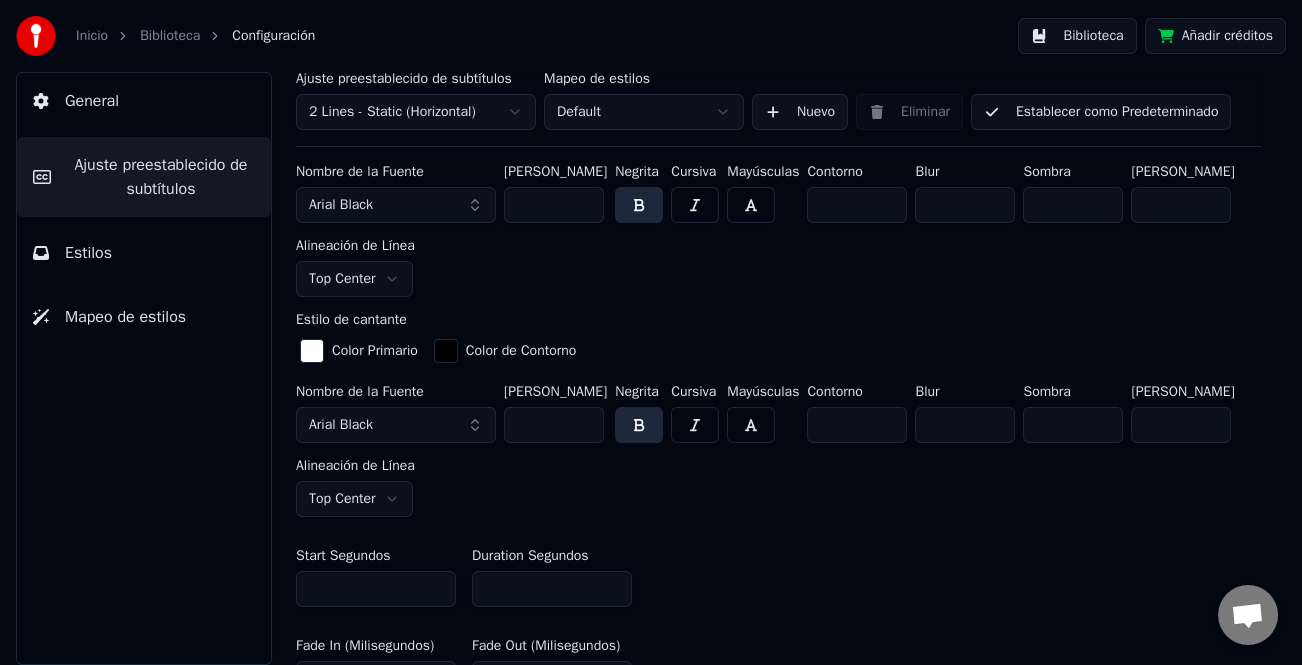 scroll, scrollTop: 700, scrollLeft: 0, axis: vertical 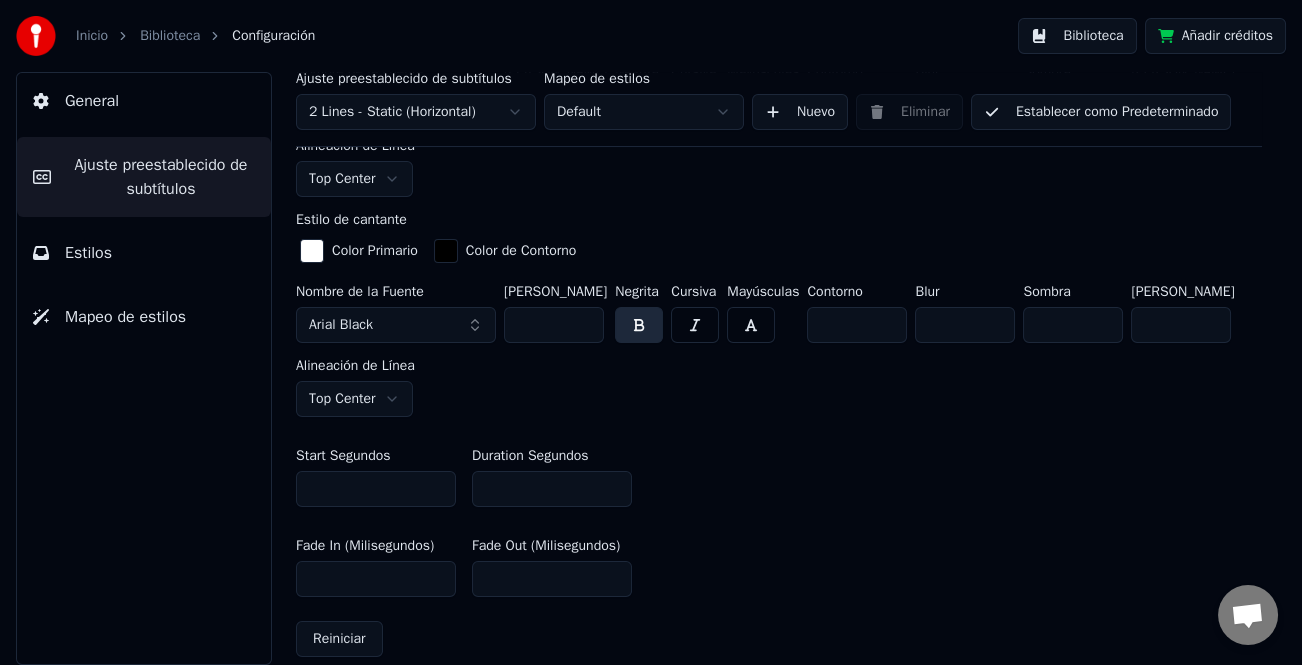 click on "*" at bounding box center [552, 489] 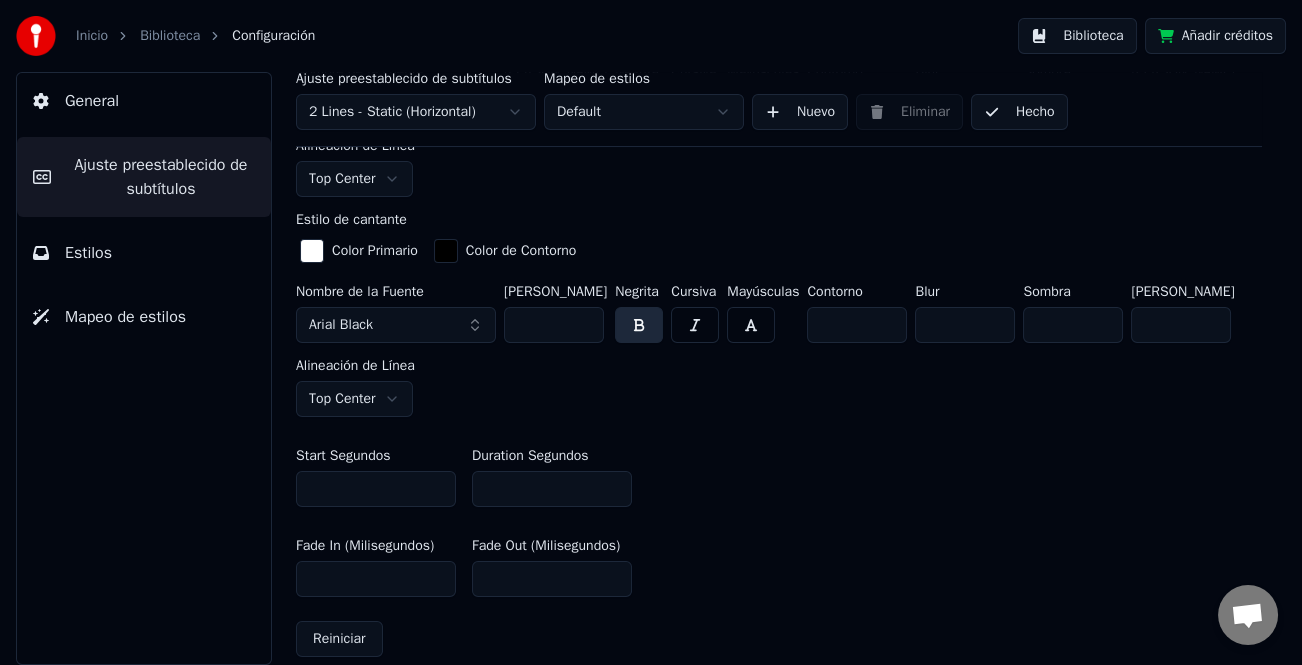 click on "Hecho" at bounding box center (1019, 112) 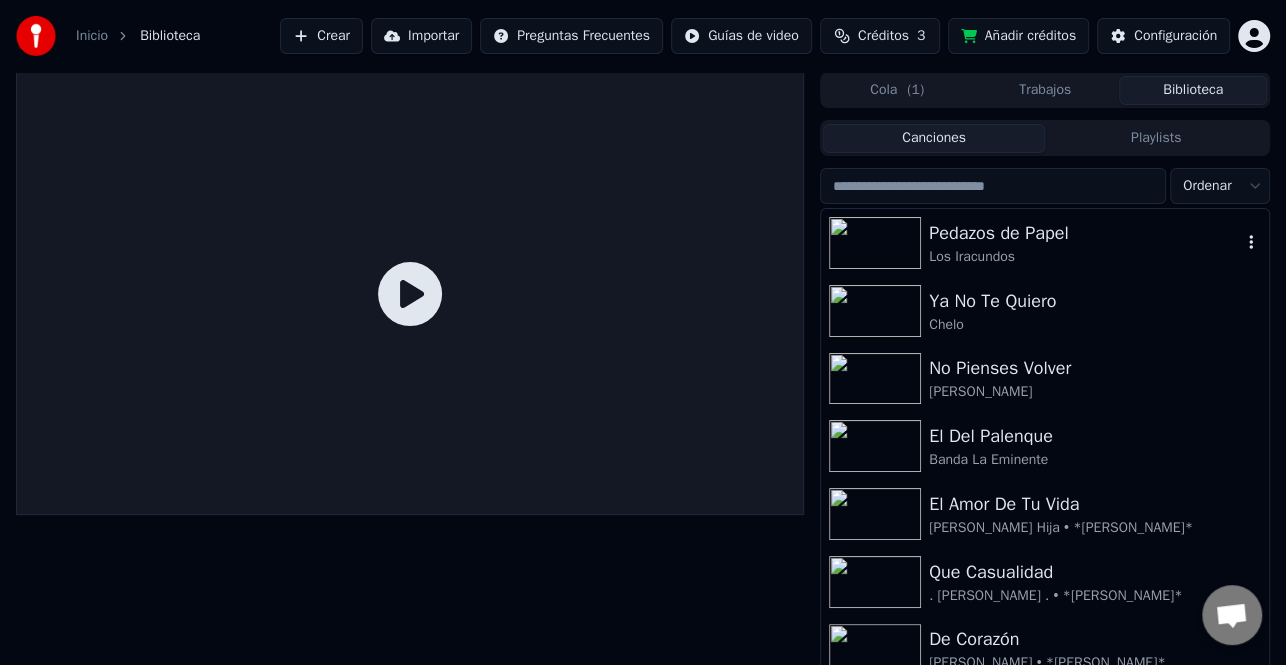 click on "Pedazos de Papel" at bounding box center (1085, 233) 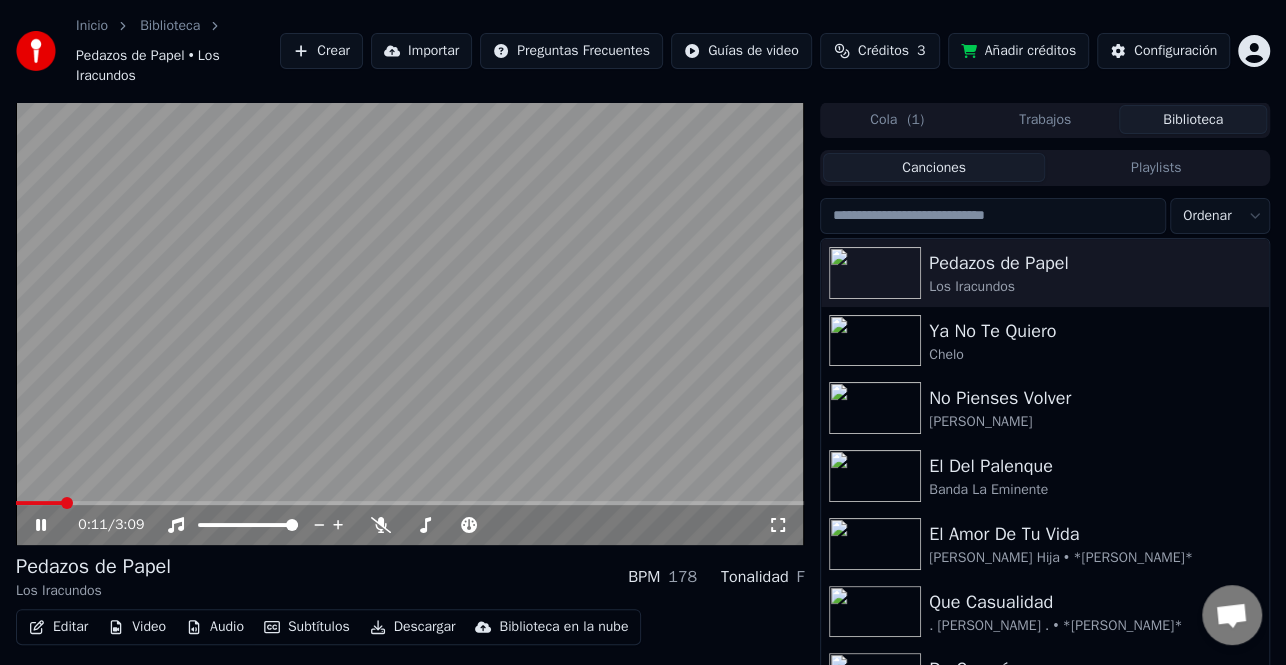 click 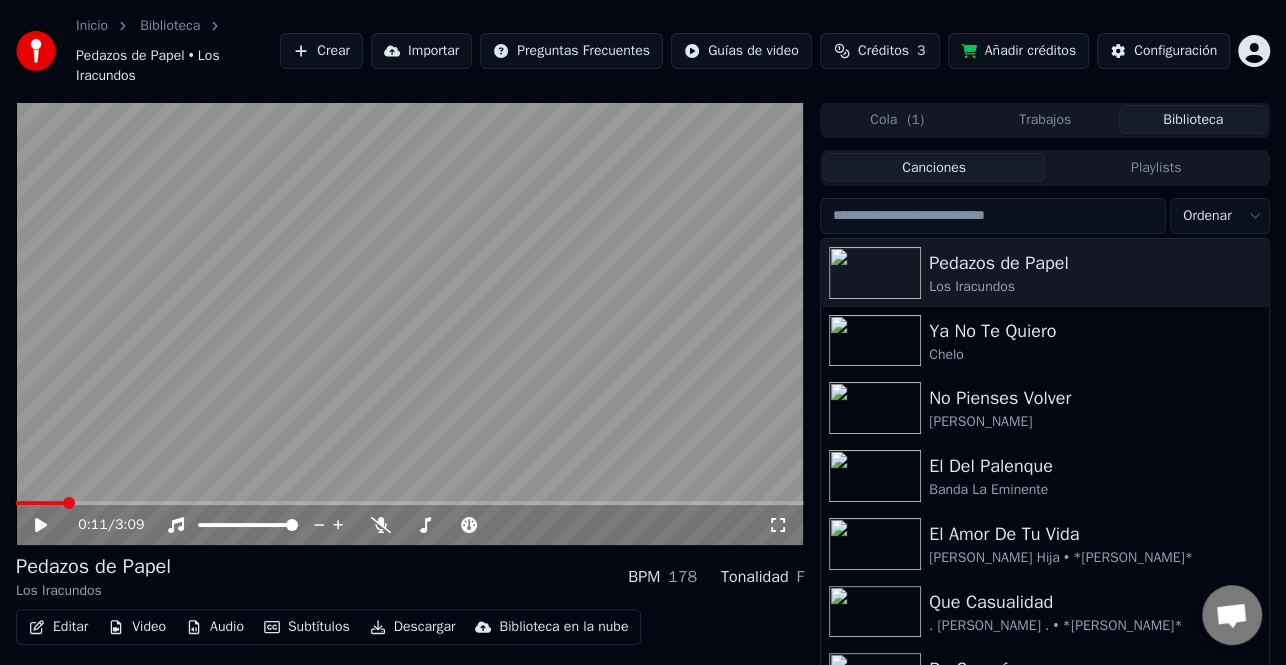 click on "Editar" at bounding box center (58, 627) 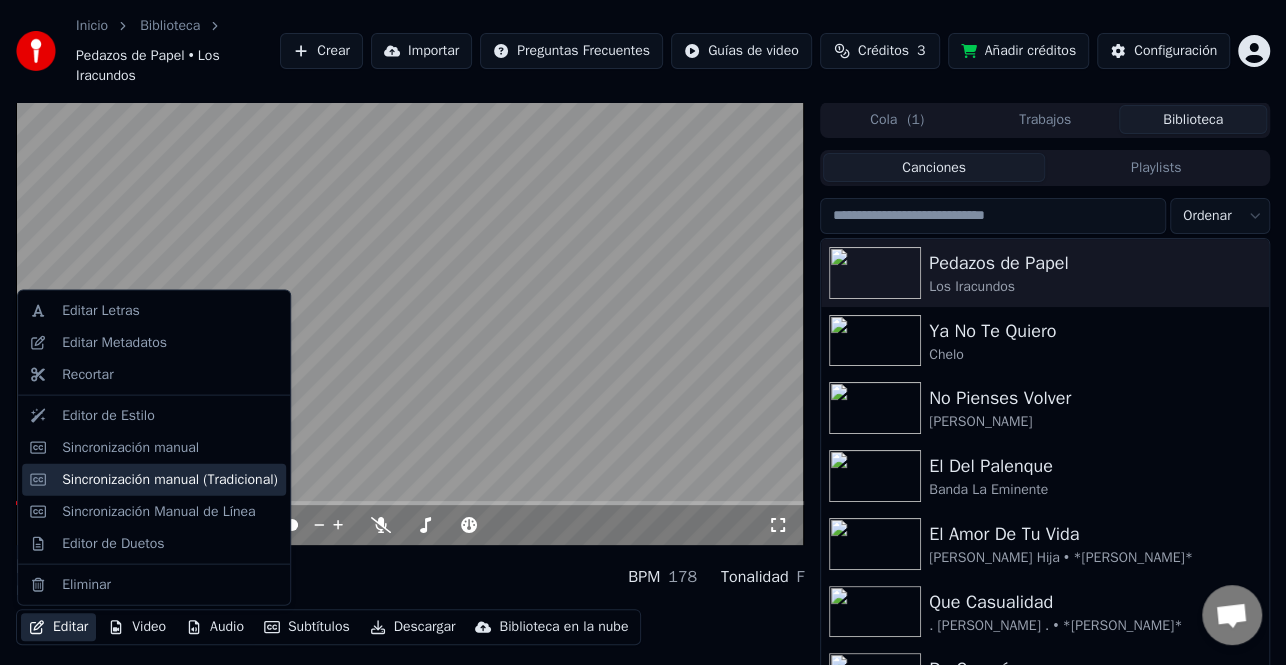 click on "Sincronización manual (Tradicional)" at bounding box center (170, 479) 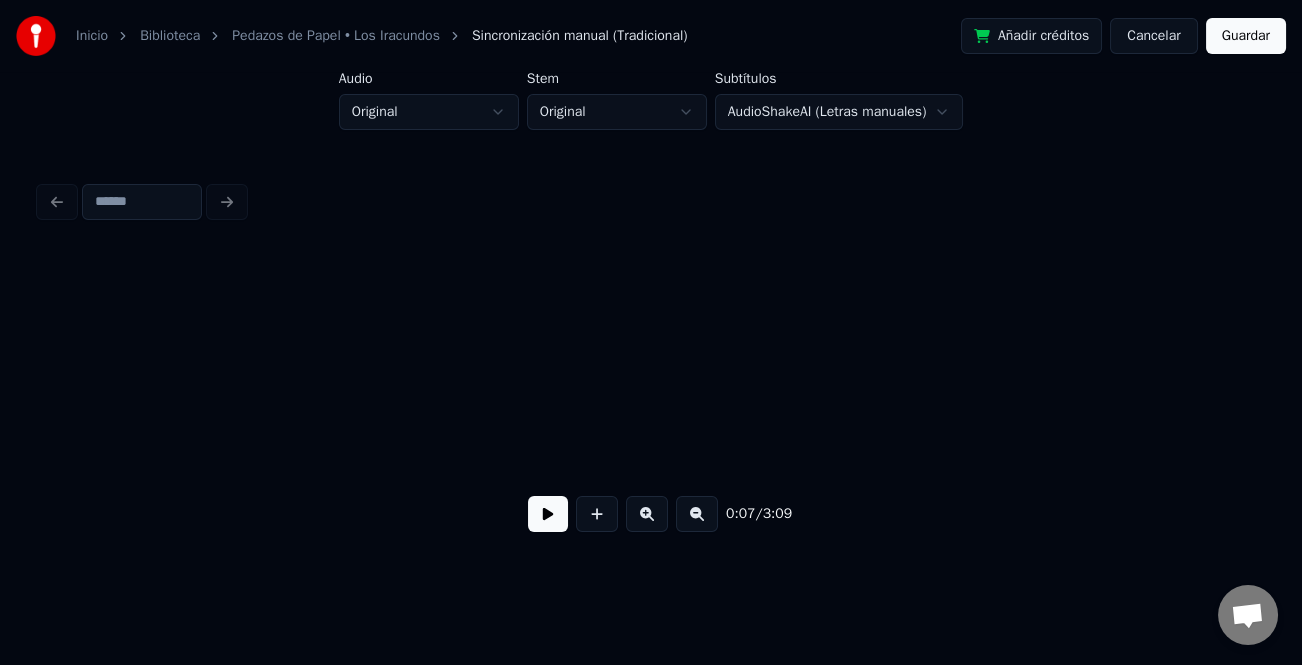 scroll, scrollTop: 0, scrollLeft: 2603, axis: horizontal 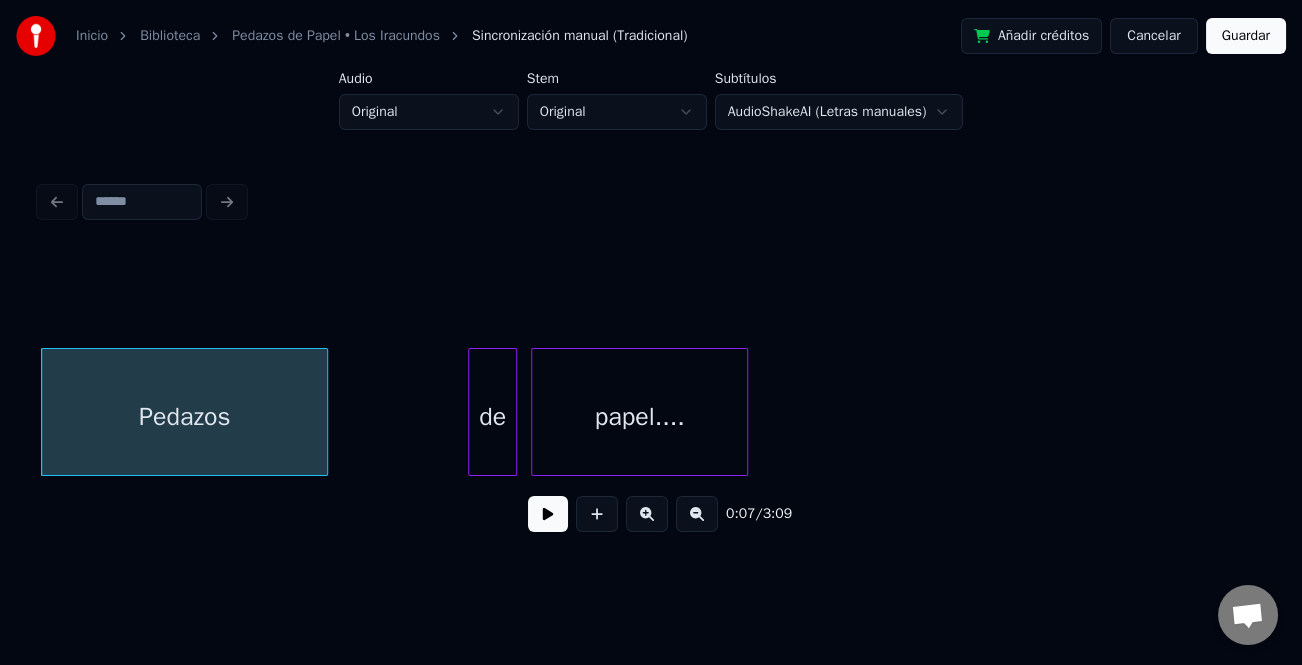 click on "de" at bounding box center [492, 417] 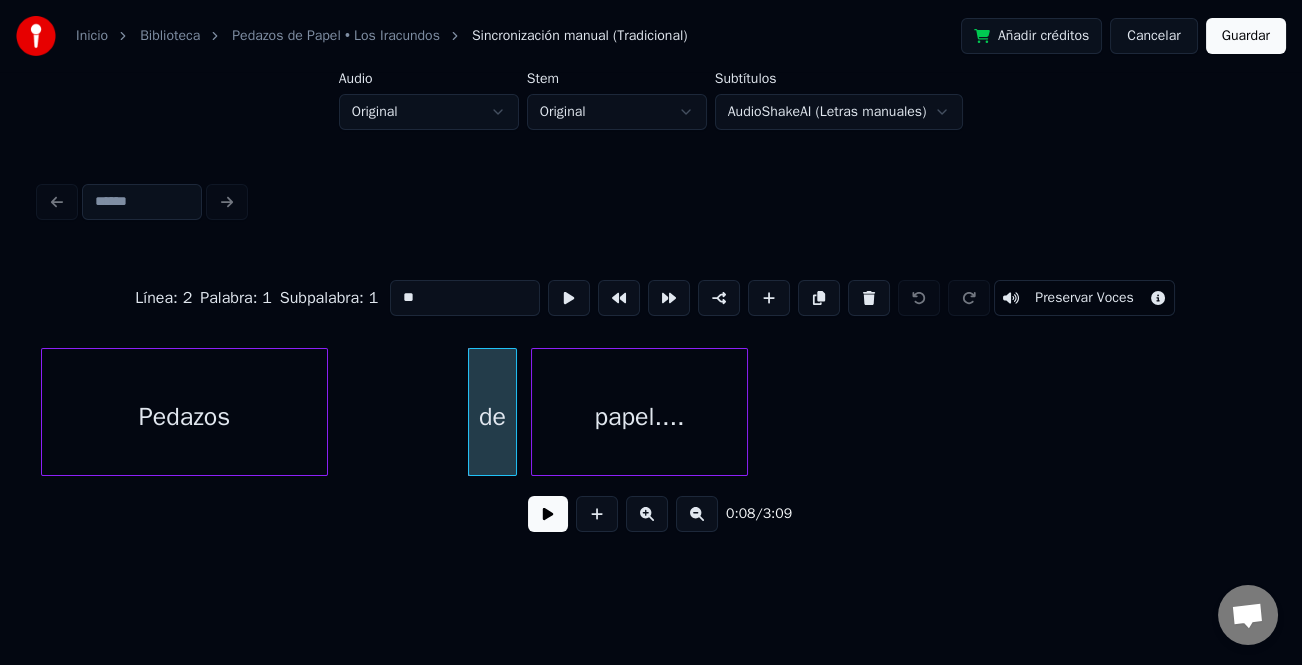 click on "**" at bounding box center (465, 298) 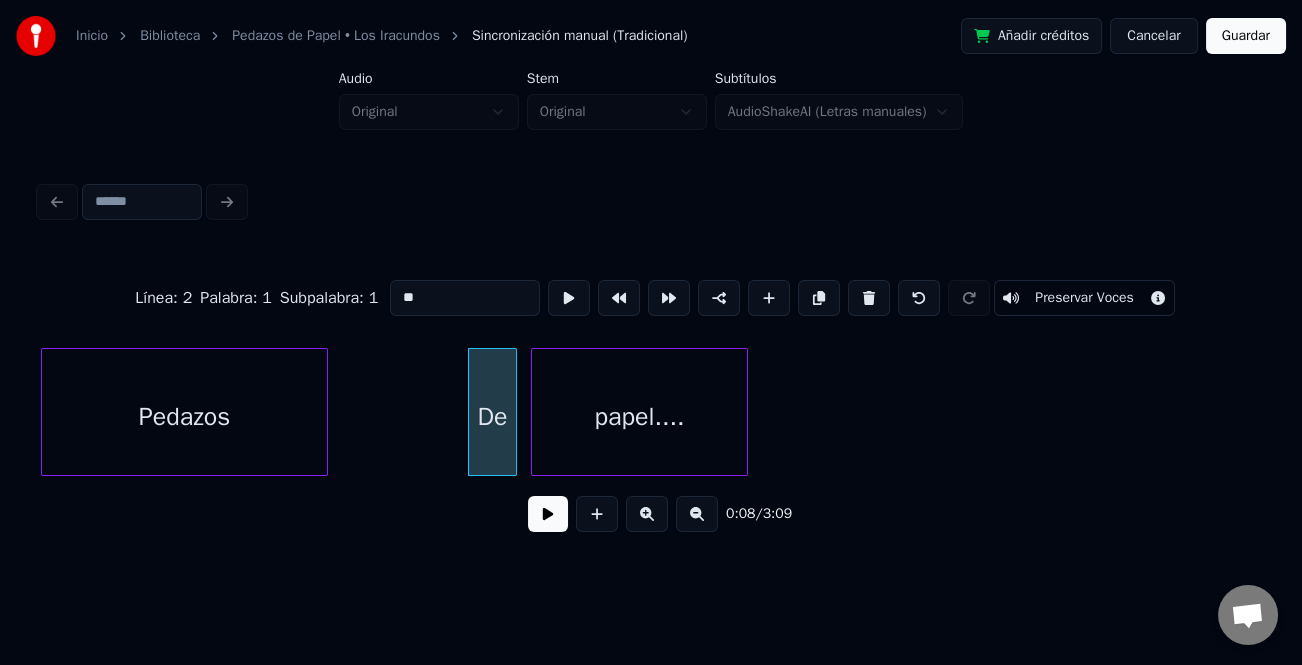 type on "**" 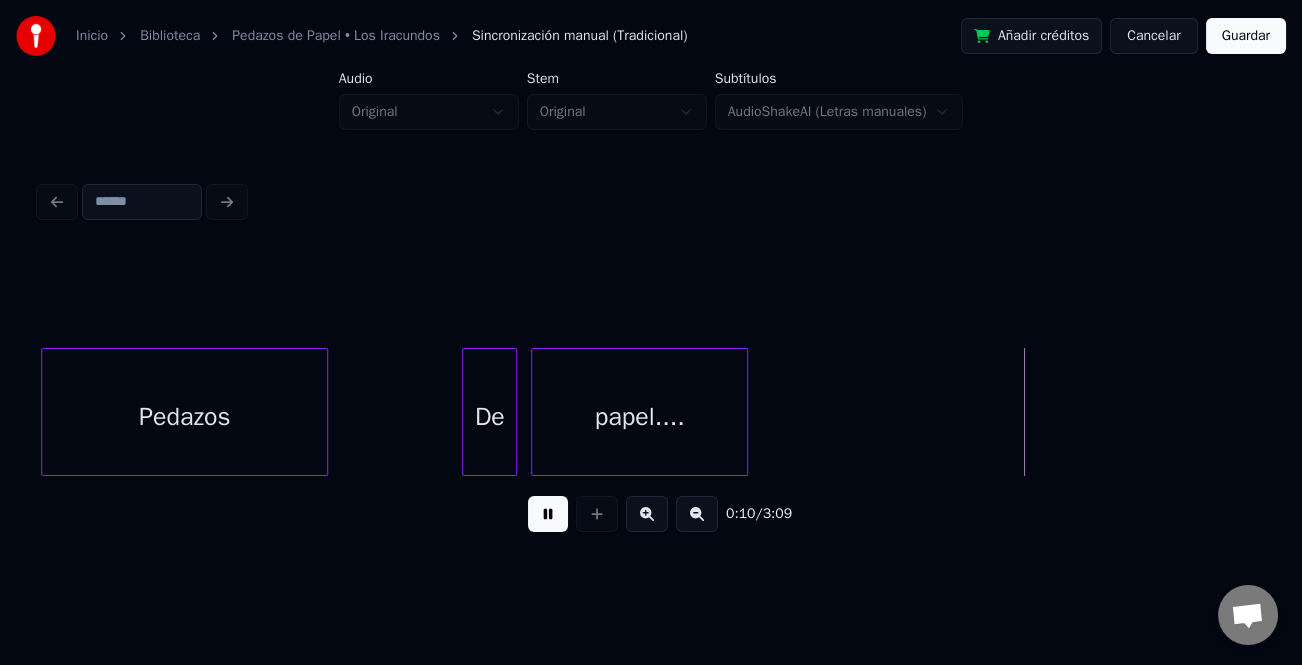 click at bounding box center (466, 412) 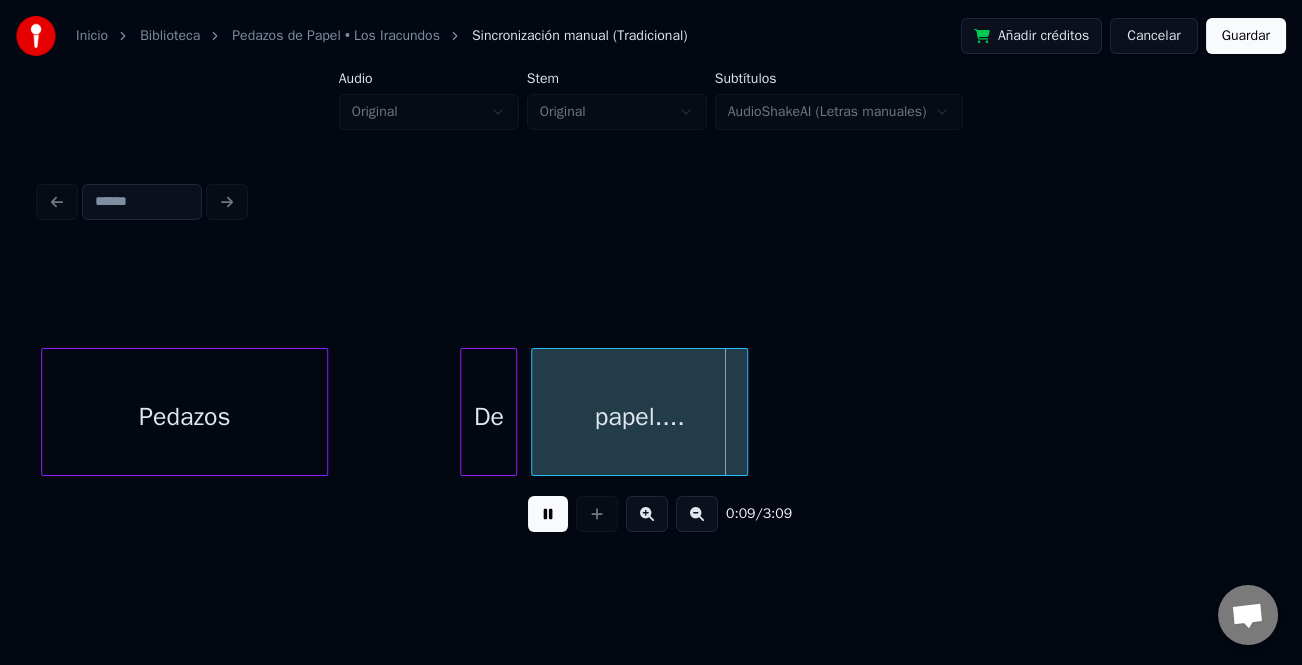 click at bounding box center [548, 514] 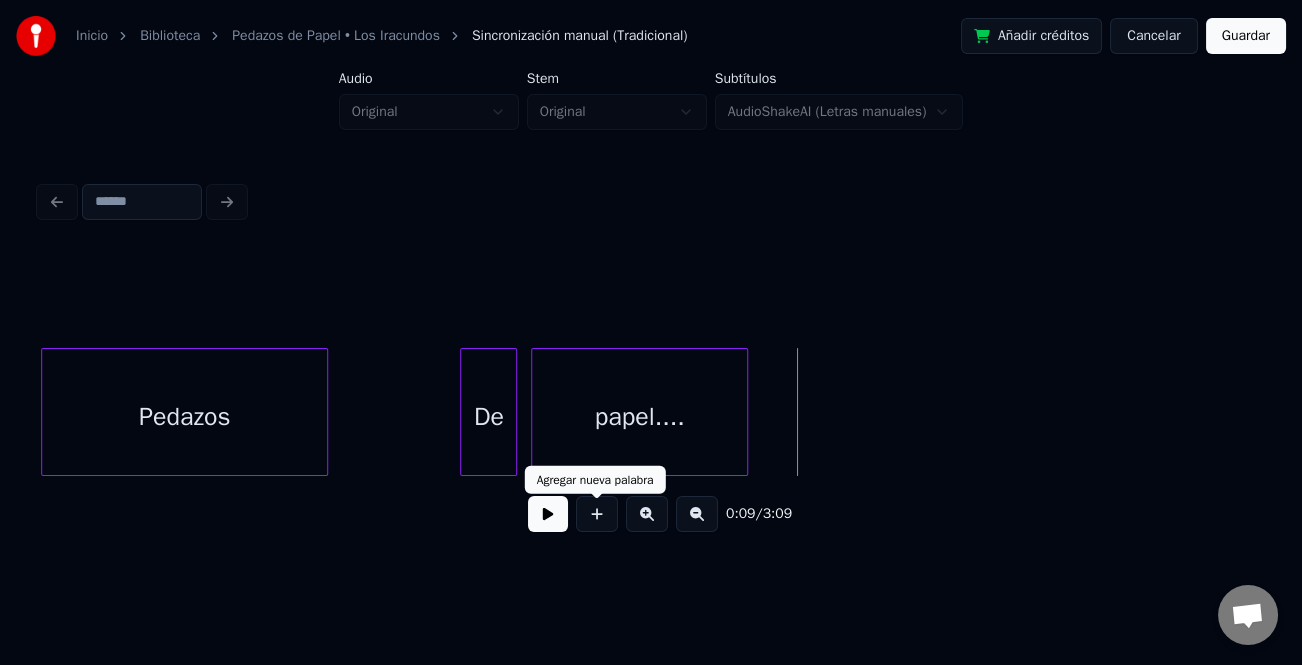 click on "0:09  /  3:09" at bounding box center (651, 514) 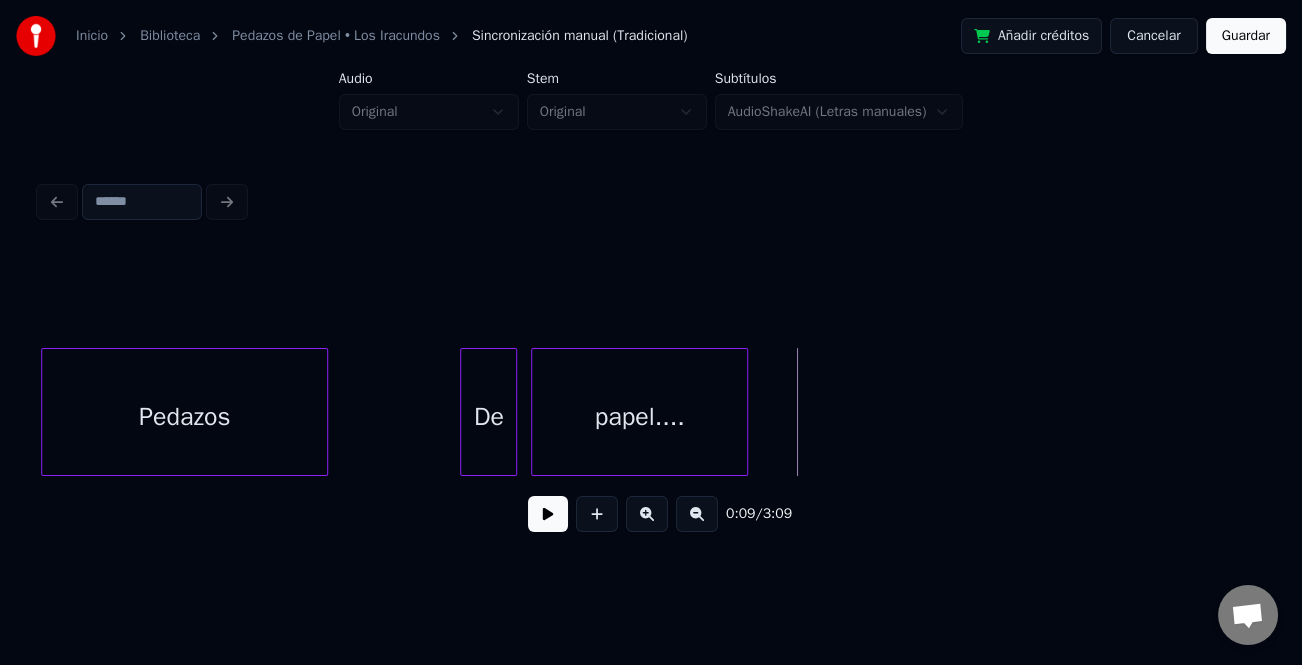 click at bounding box center [548, 514] 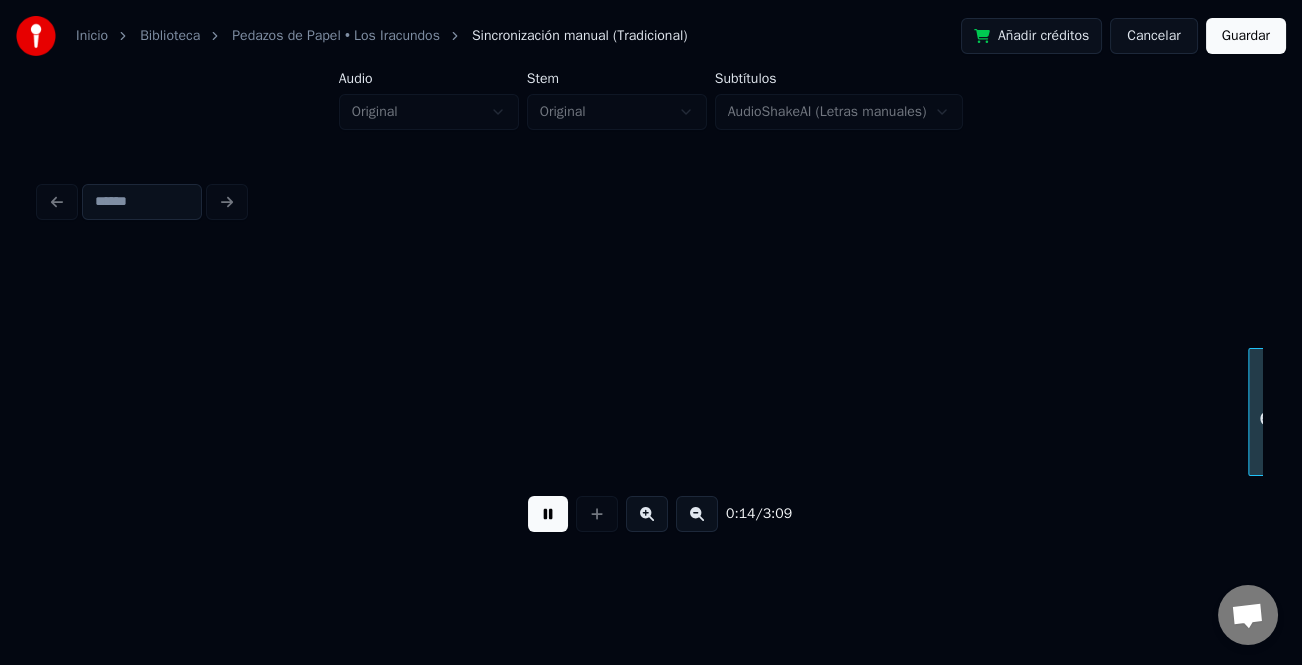scroll, scrollTop: 0, scrollLeft: 5051, axis: horizontal 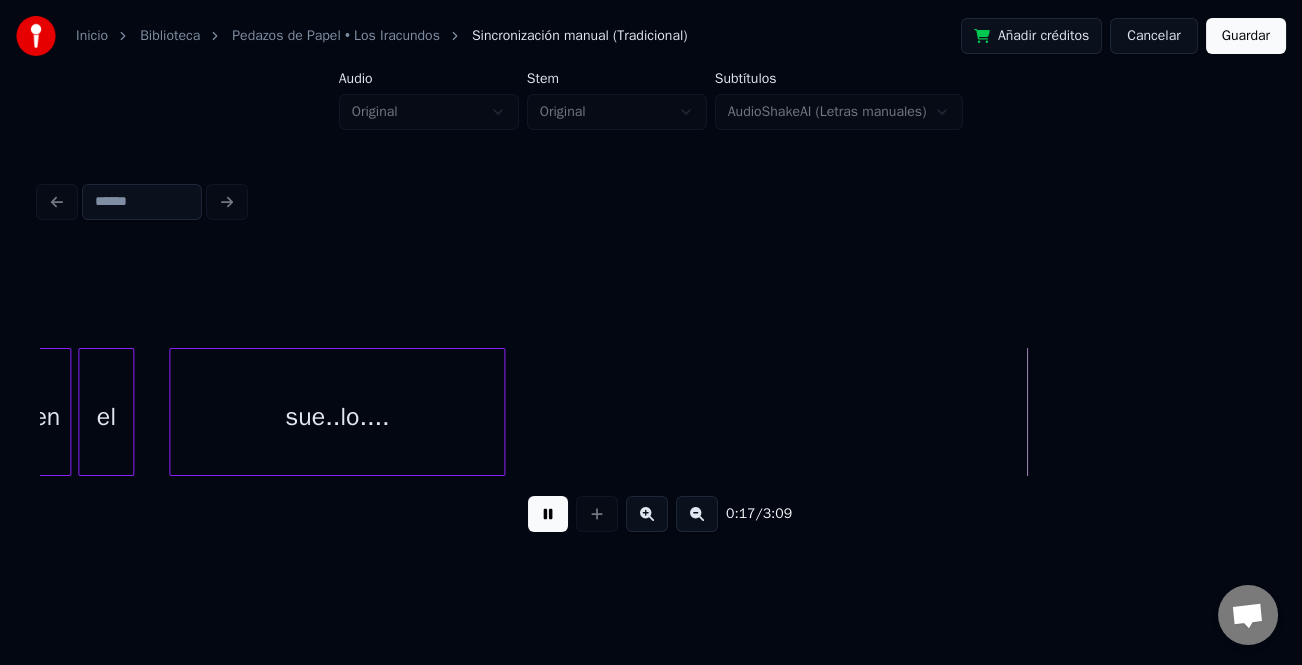 click on "0:17  /  3:09" at bounding box center (651, 362) 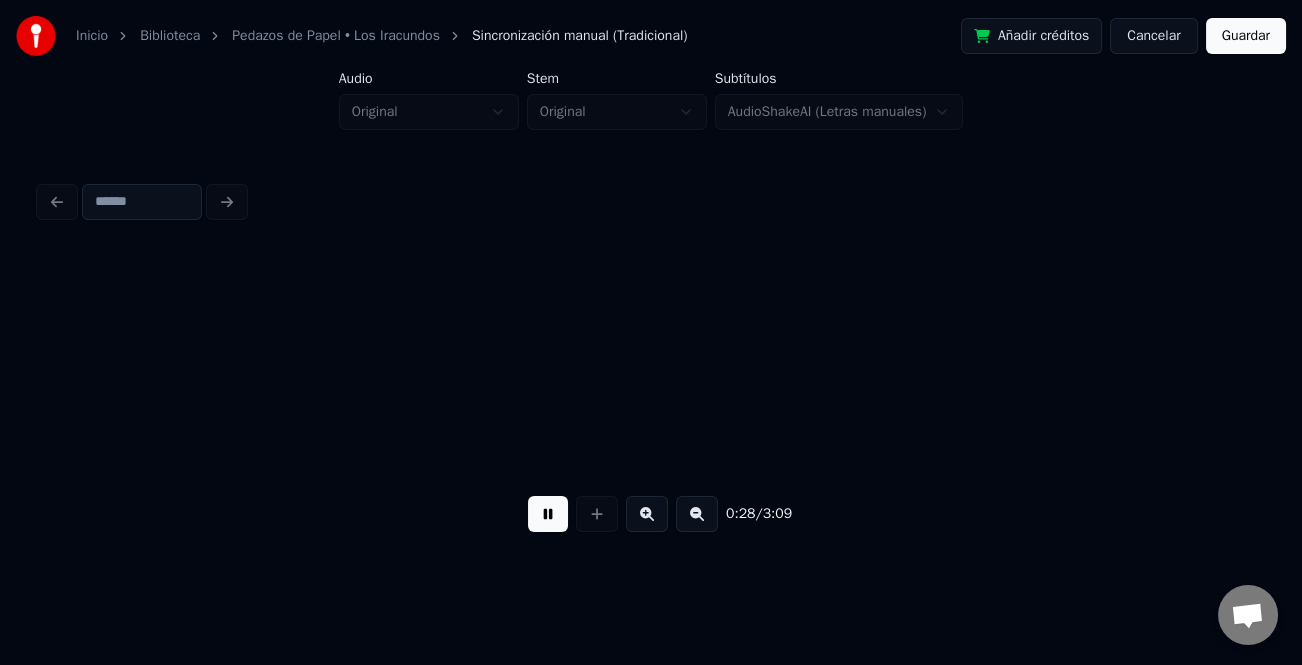 scroll, scrollTop: 0, scrollLeft: 9958, axis: horizontal 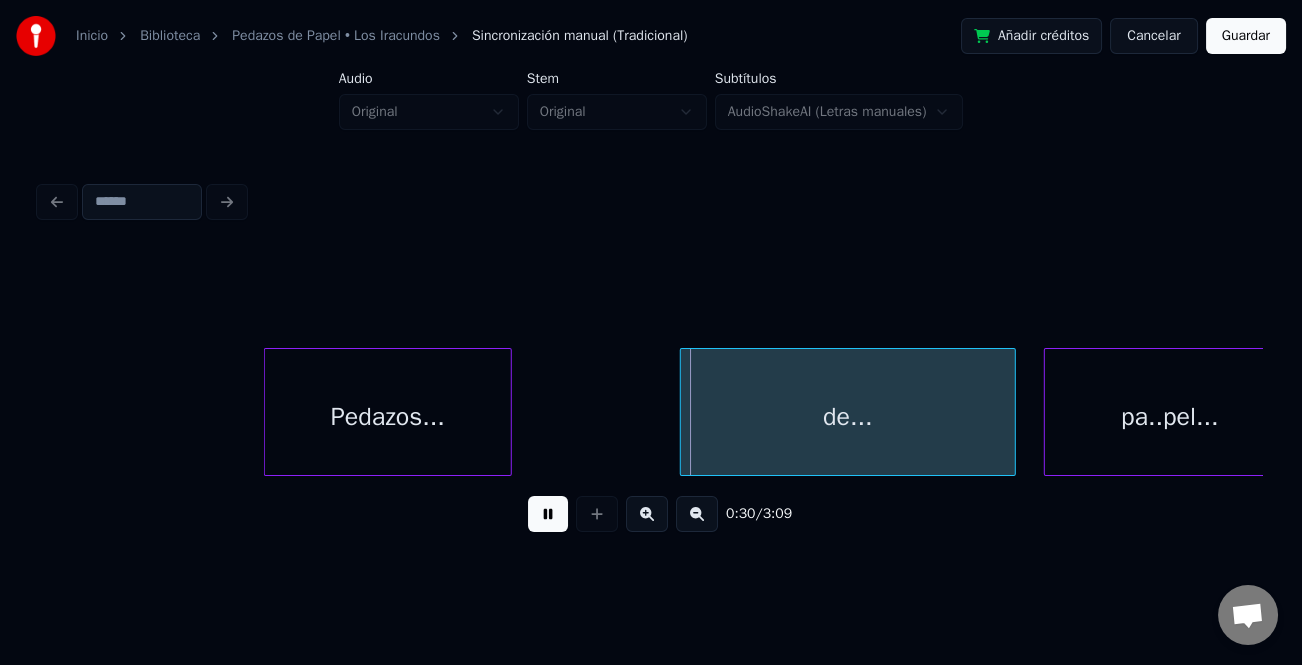 click at bounding box center (268, 412) 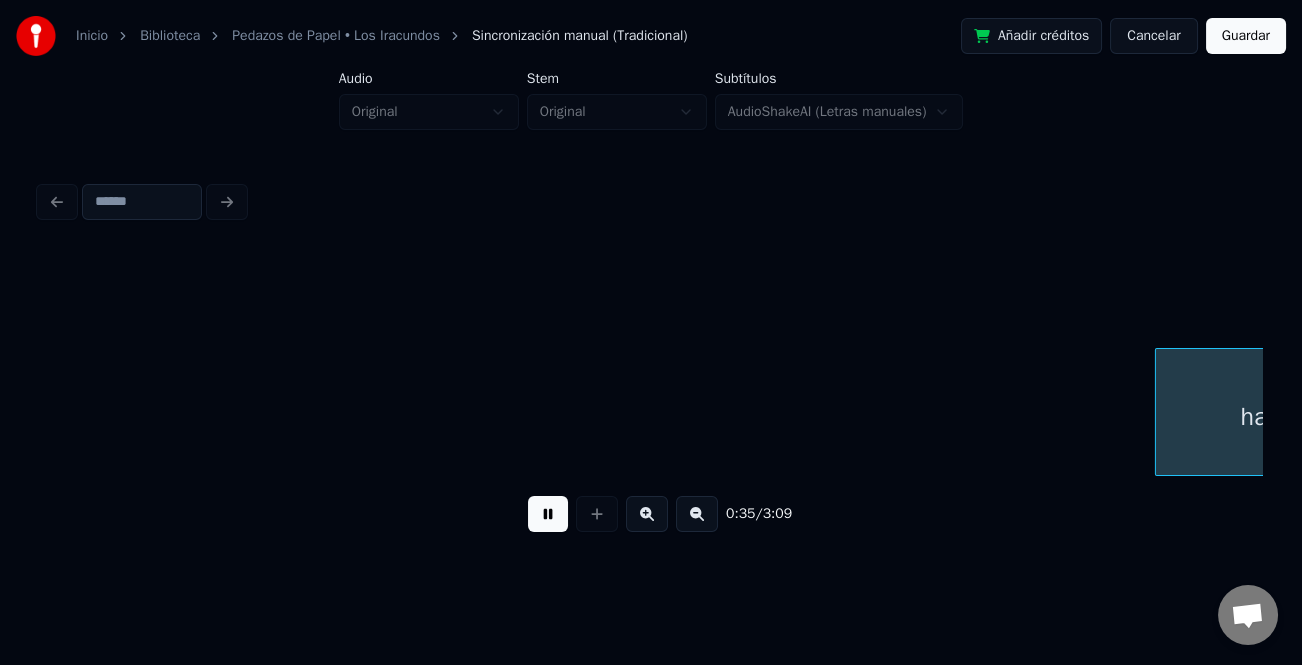scroll, scrollTop: 0, scrollLeft: 12411, axis: horizontal 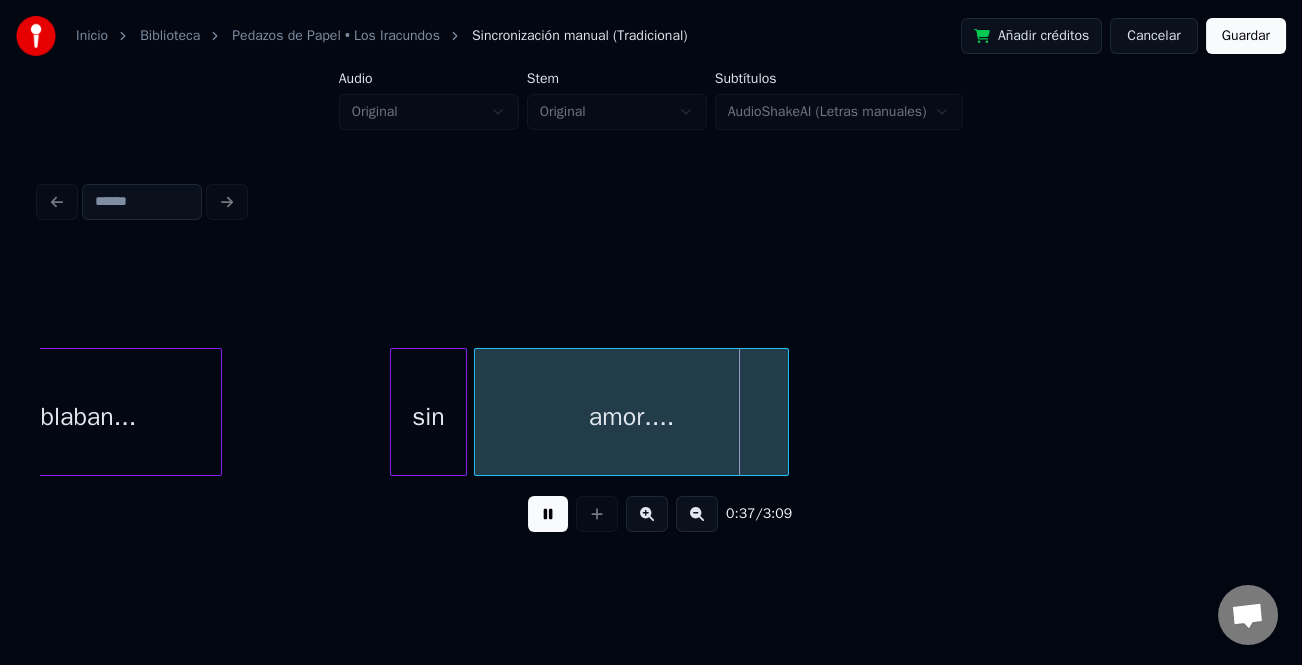 drag, startPoint x: 552, startPoint y: 520, endPoint x: 427, endPoint y: 456, distance: 140.43147 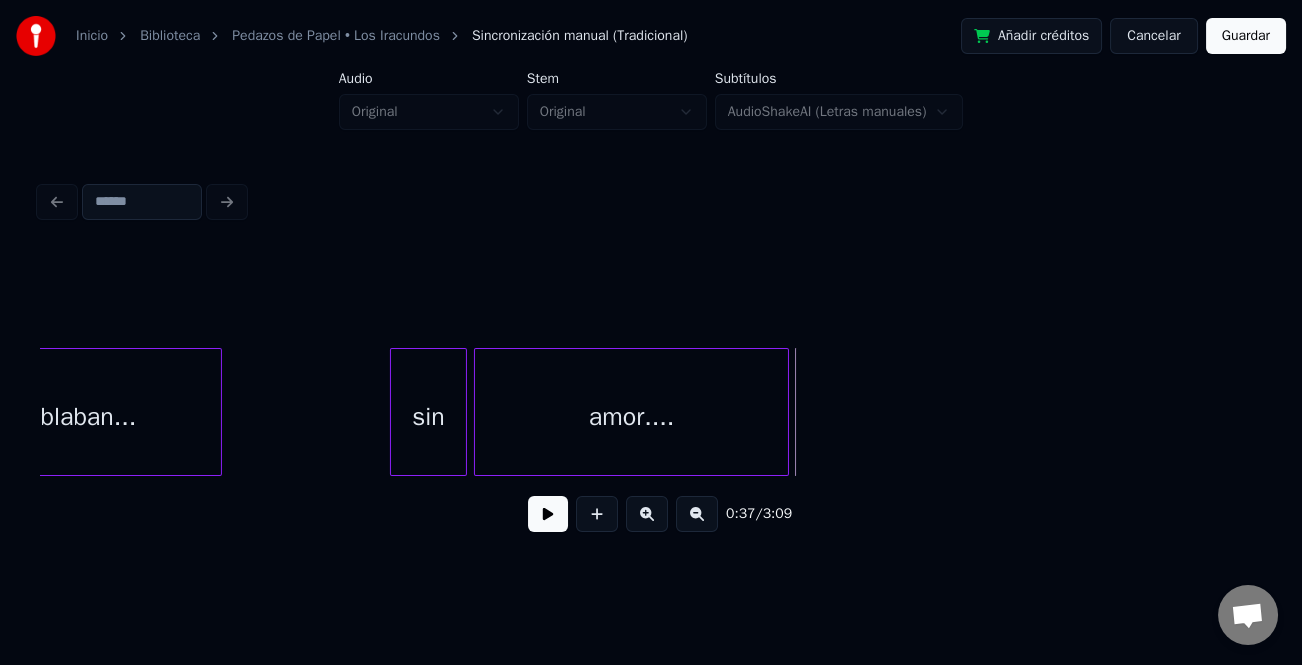 click on "sin" at bounding box center [428, 417] 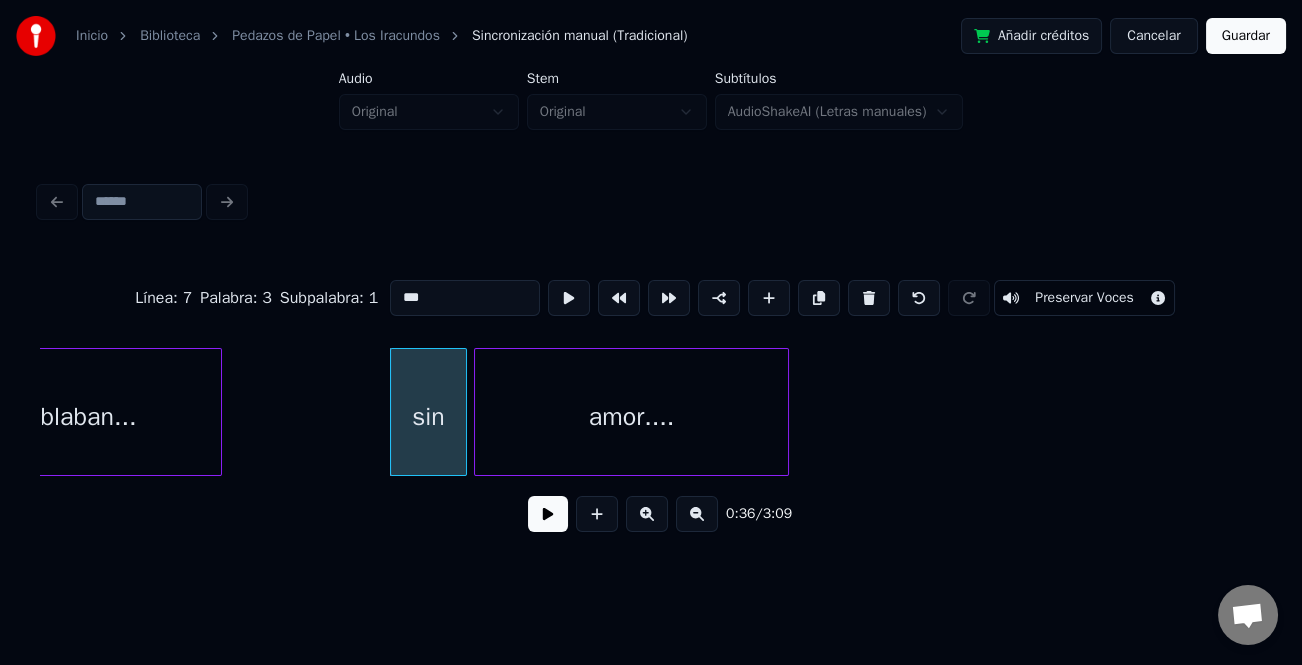 click on "***" at bounding box center [465, 298] 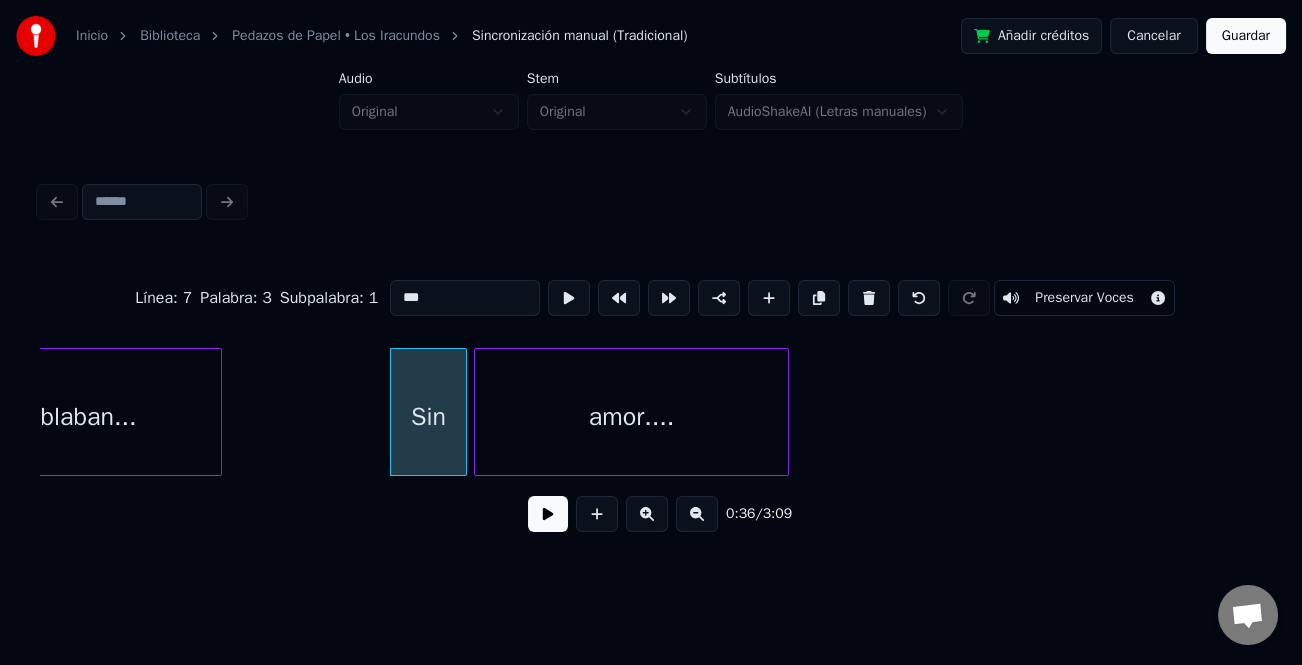 type on "***" 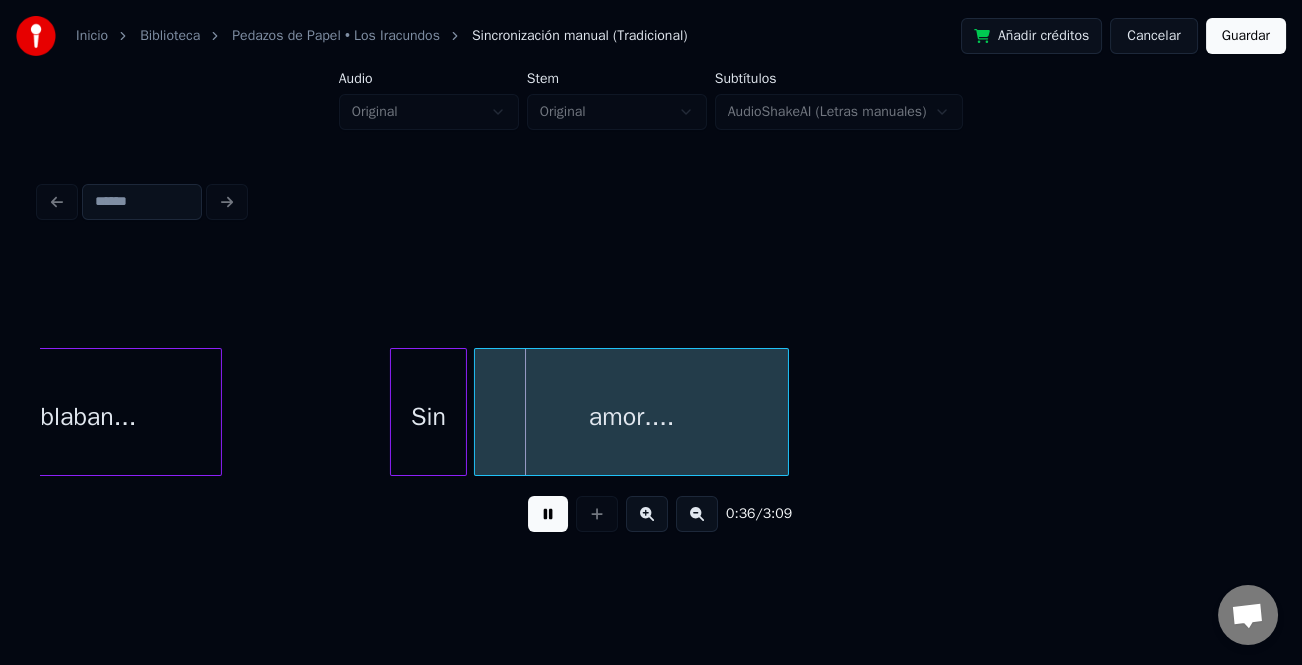 type 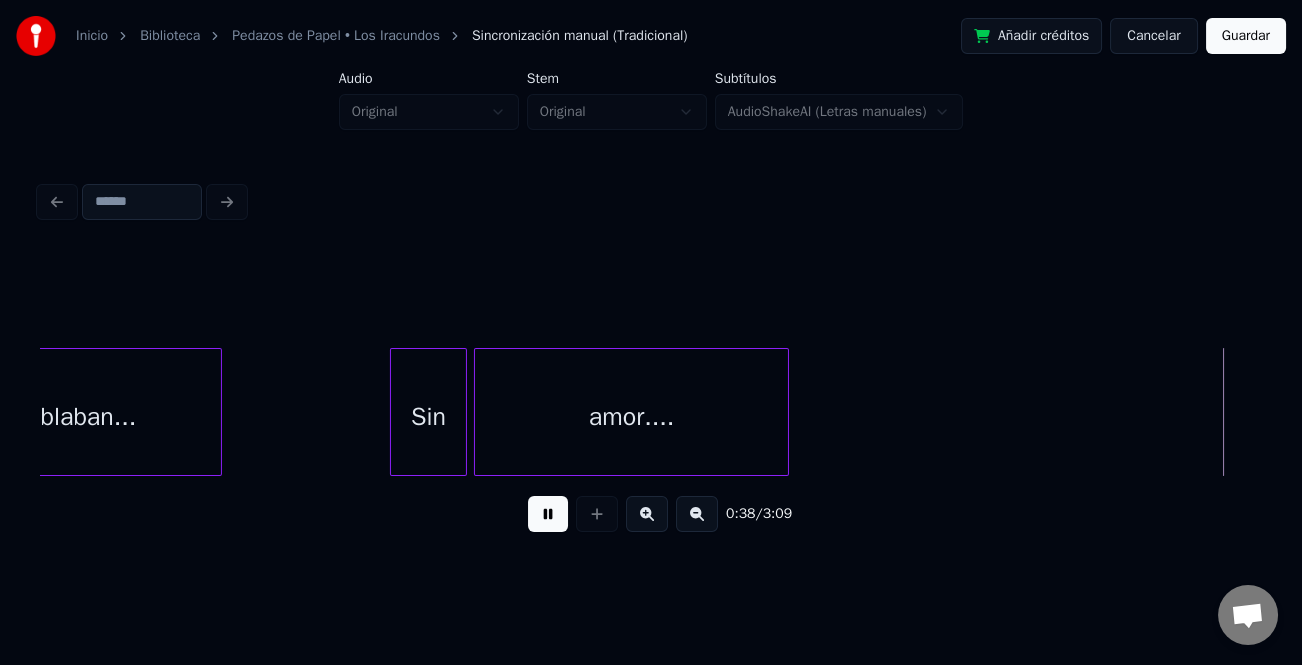 scroll, scrollTop: 0, scrollLeft: 13633, axis: horizontal 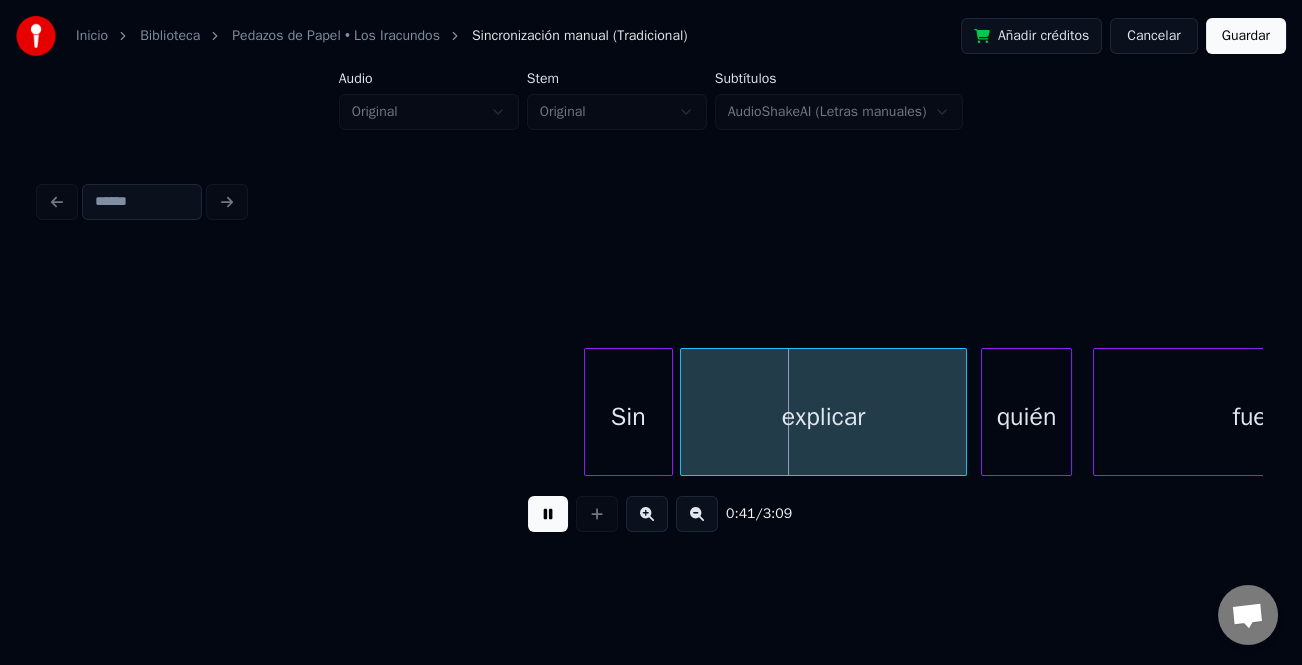 click at bounding box center [588, 412] 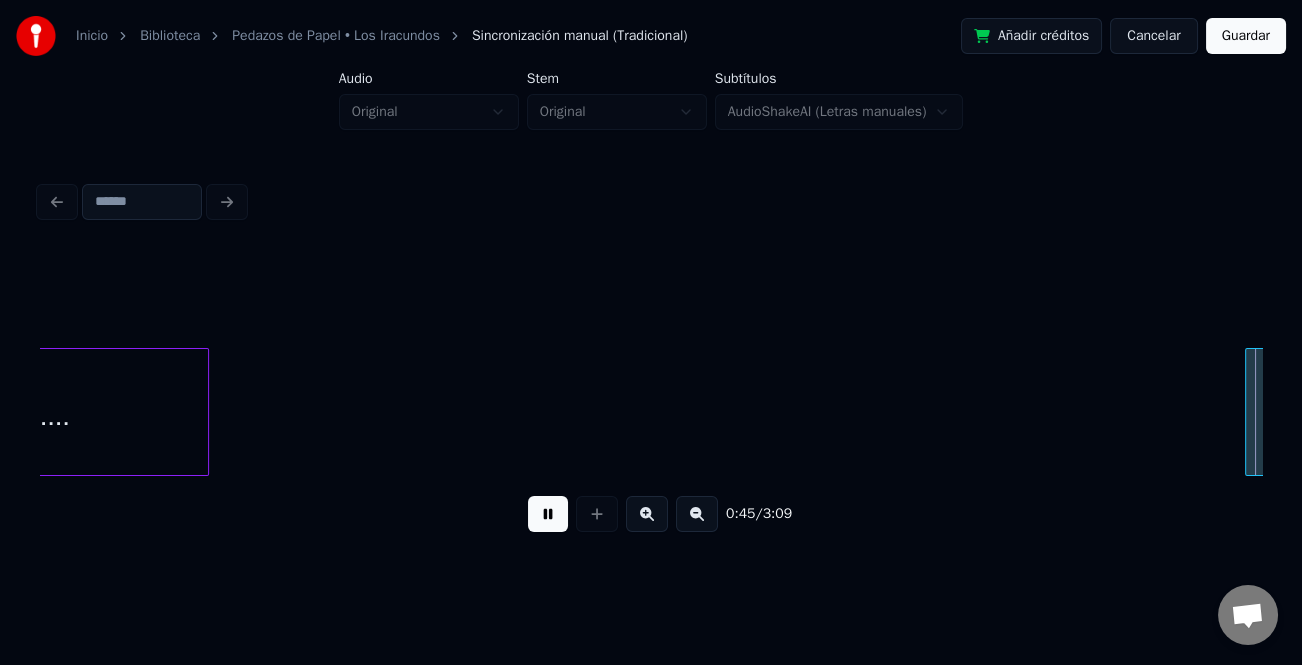 scroll, scrollTop: 0, scrollLeft: 16088, axis: horizontal 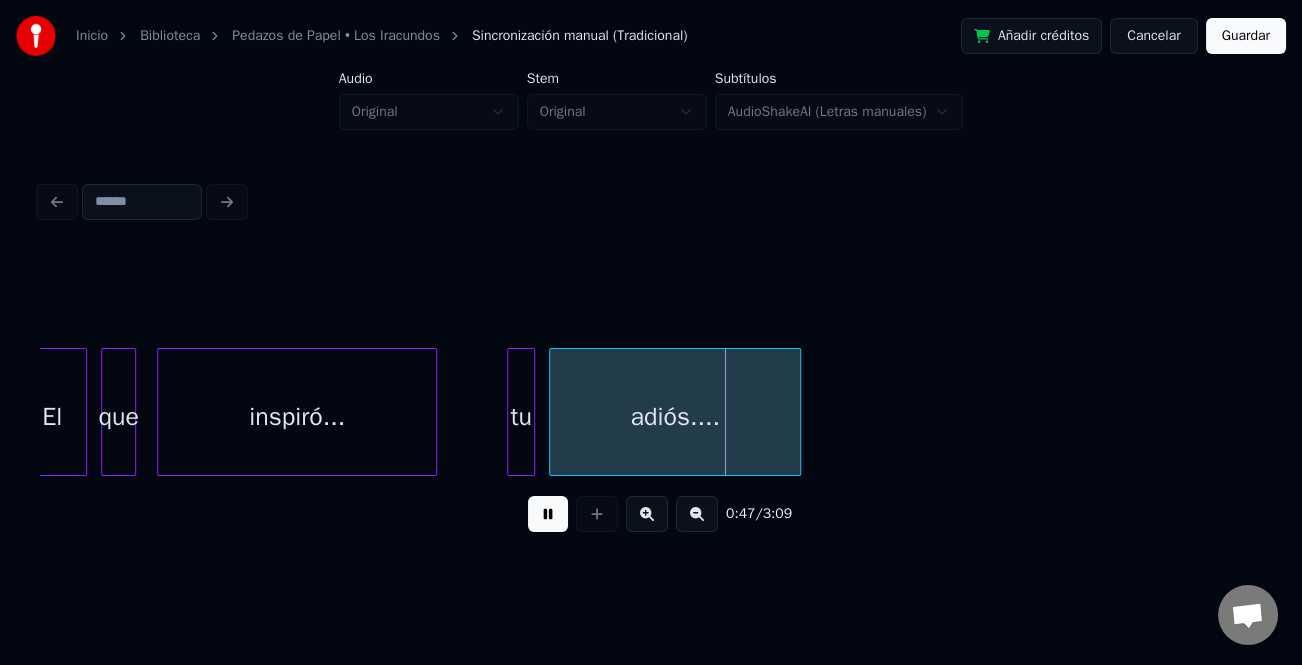 click at bounding box center (548, 514) 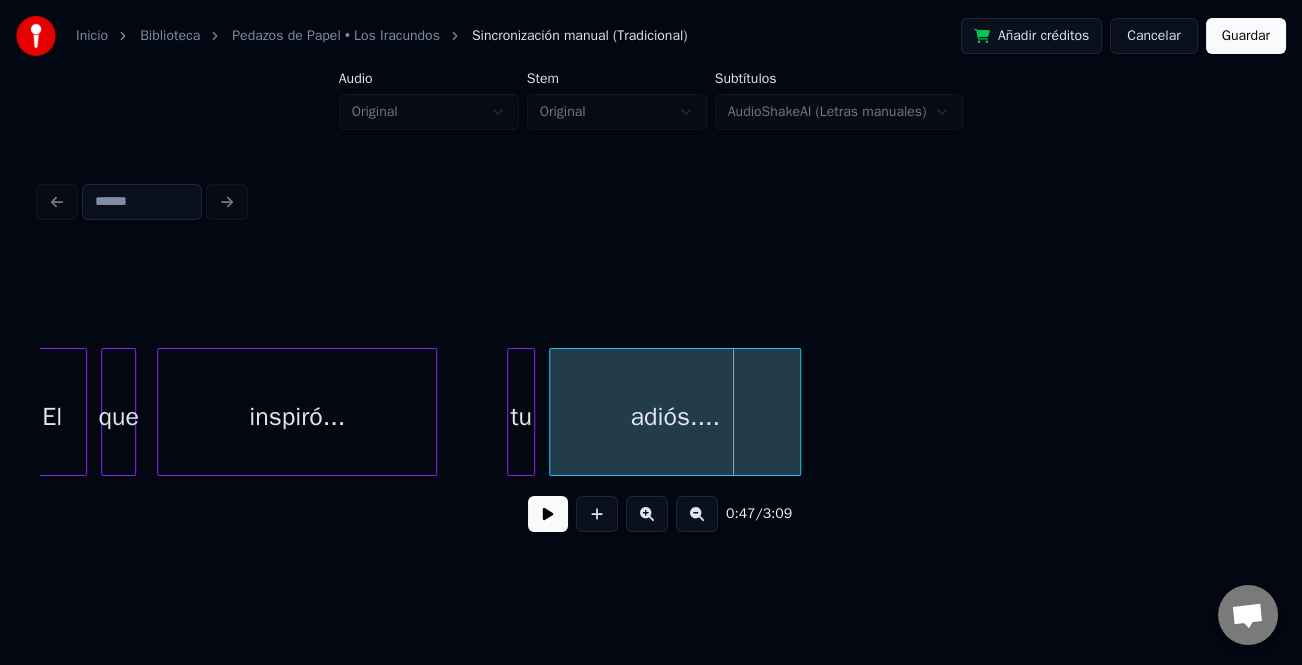 click at bounding box center (531, 412) 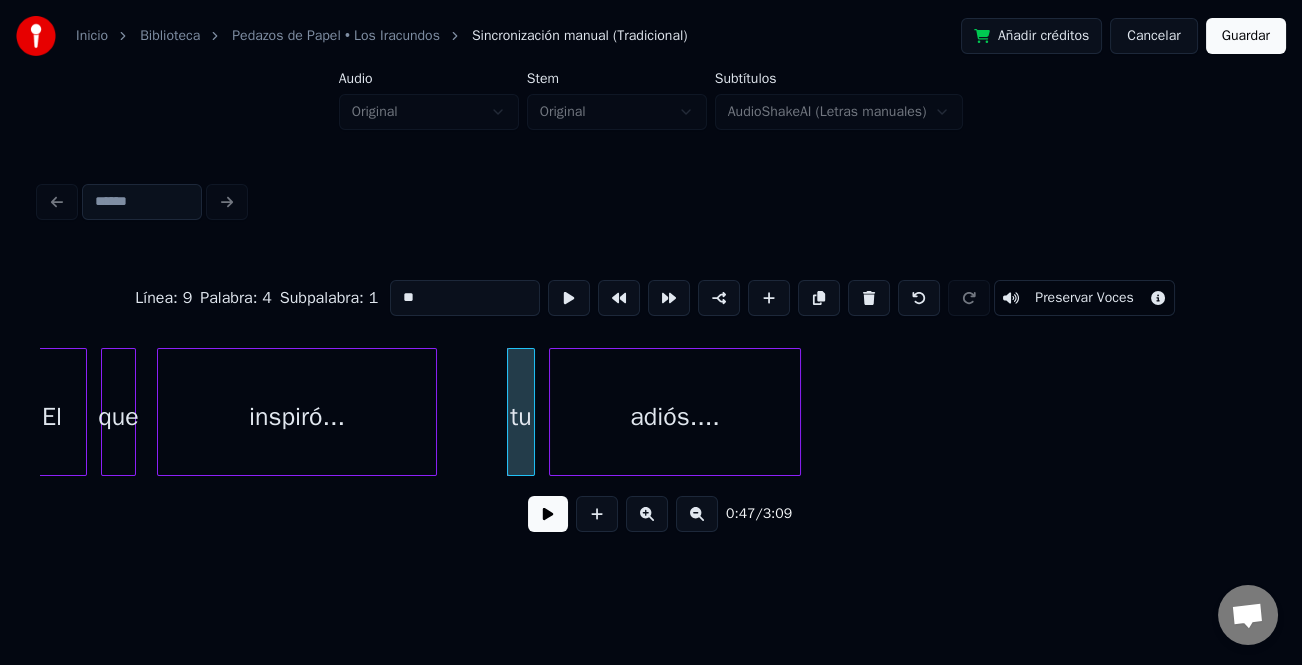 click on "**" at bounding box center [465, 298] 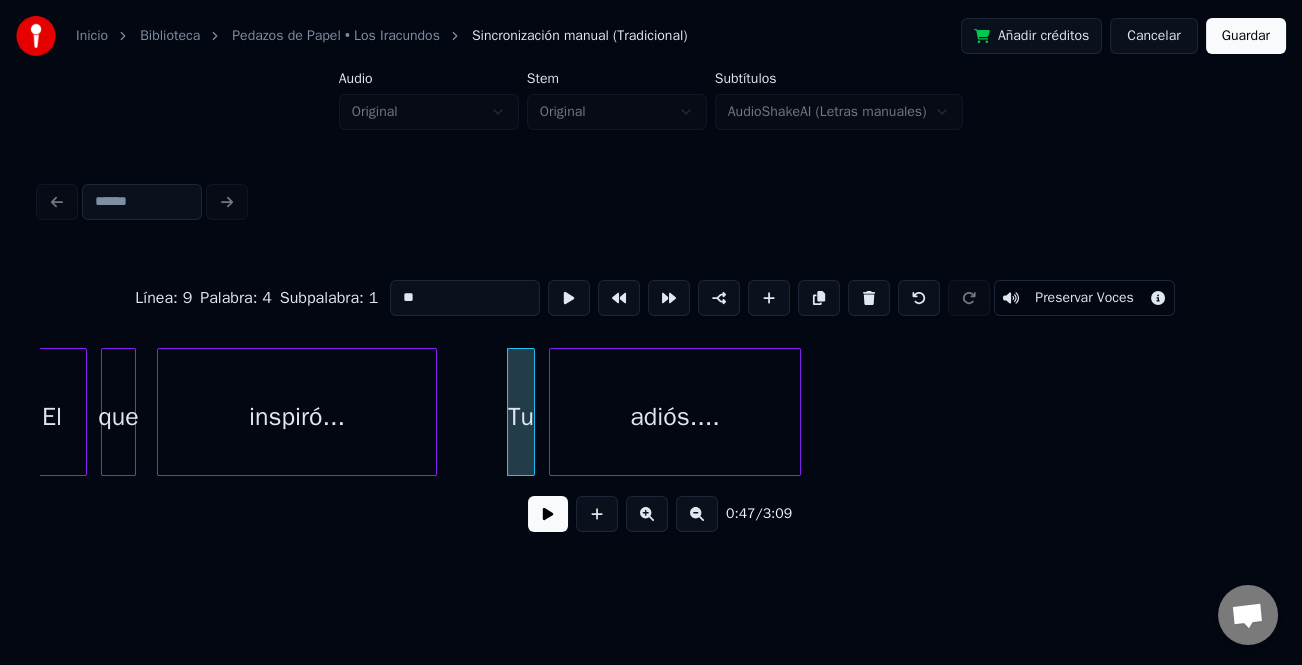 type on "**" 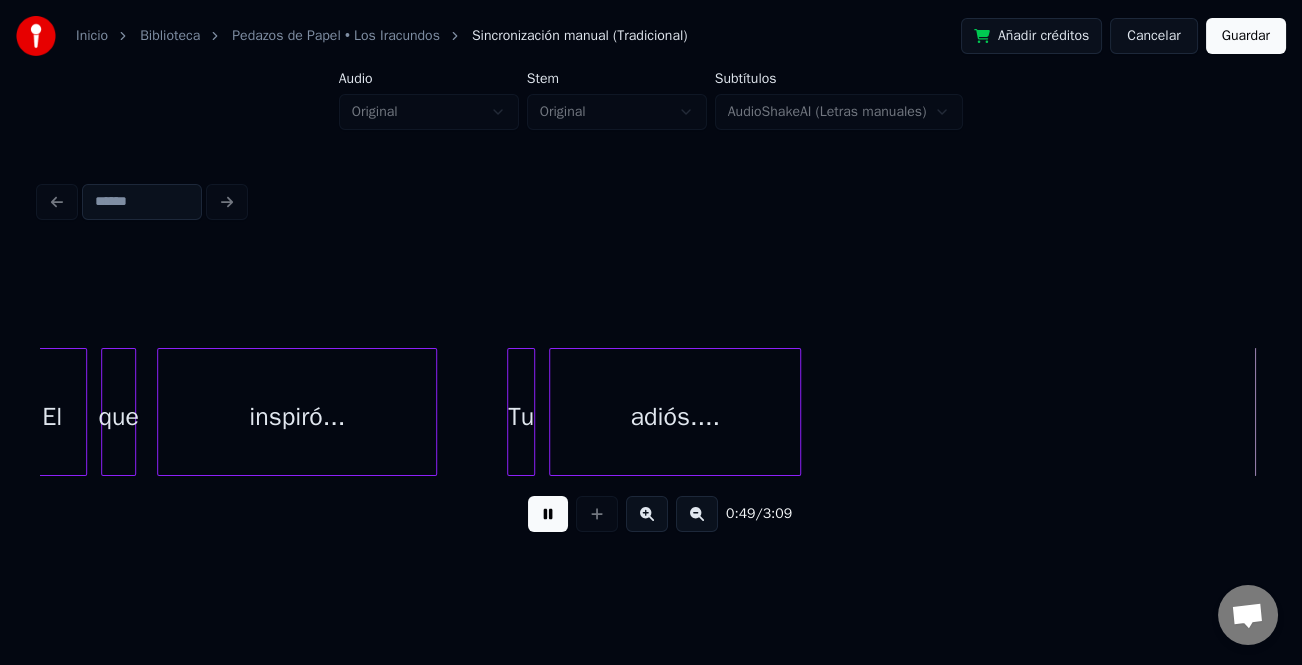 scroll, scrollTop: 0, scrollLeft: 17310, axis: horizontal 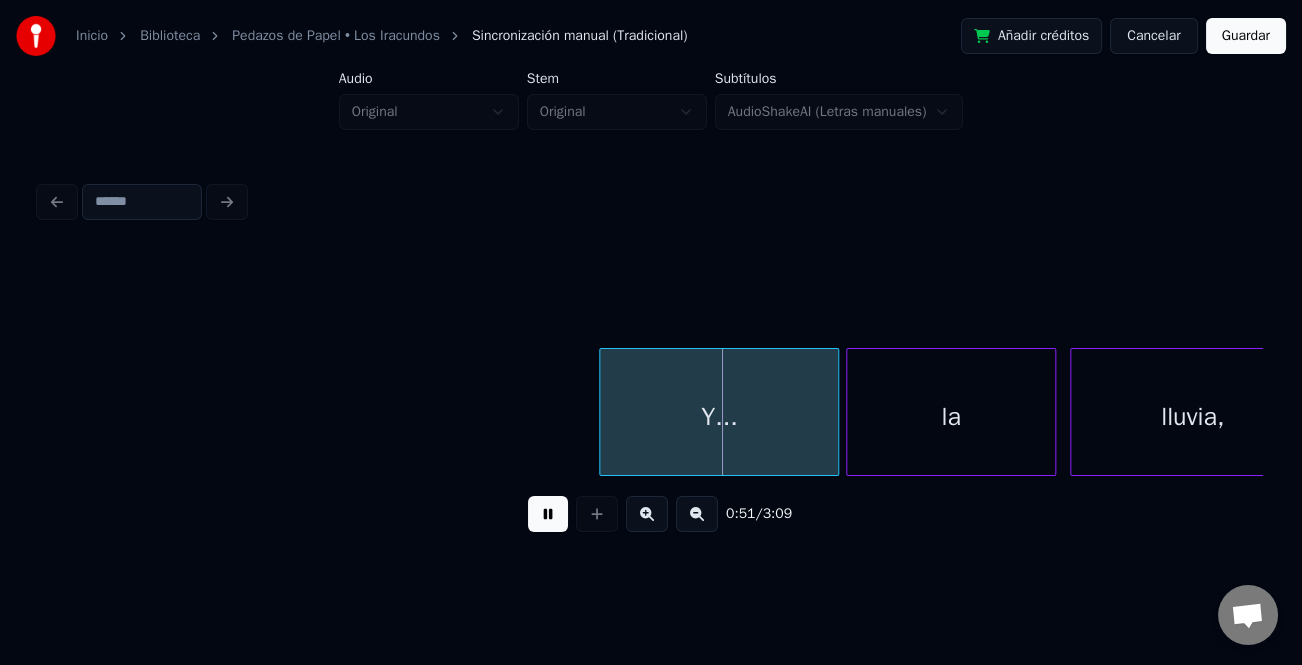 click at bounding box center [603, 412] 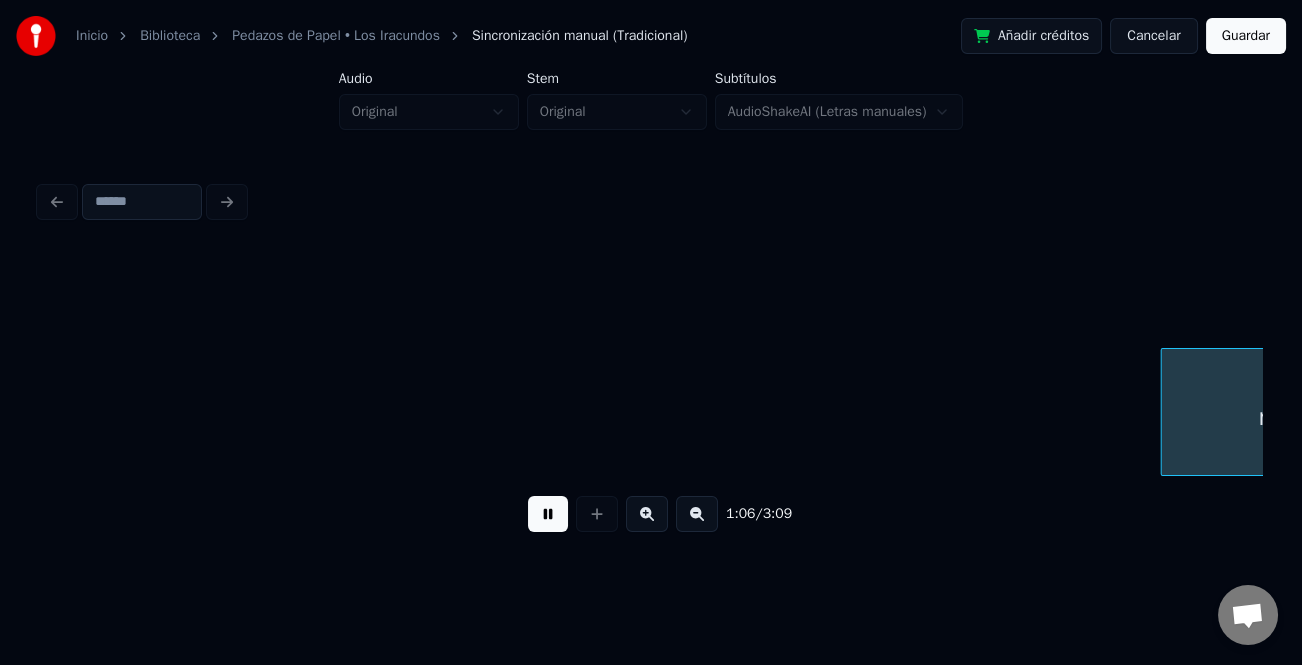 scroll, scrollTop: 0, scrollLeft: 23133, axis: horizontal 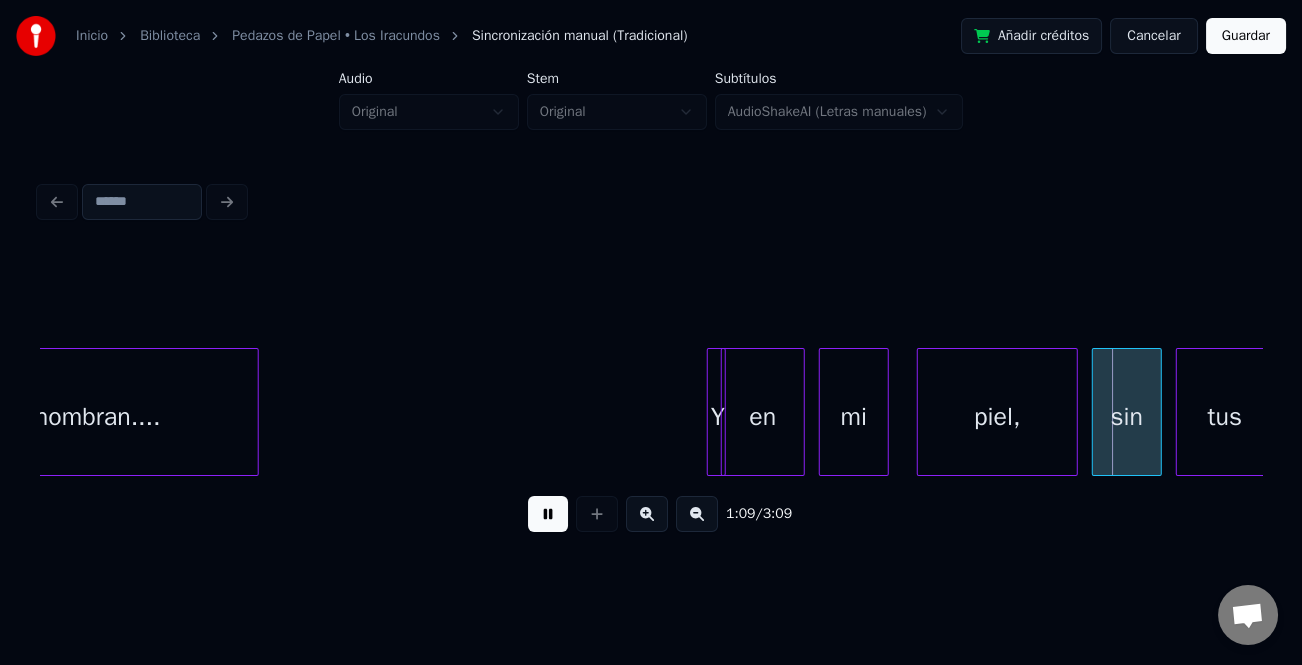 click on "nombran.... Y en mi piel, sin tus" at bounding box center [10017, 412] 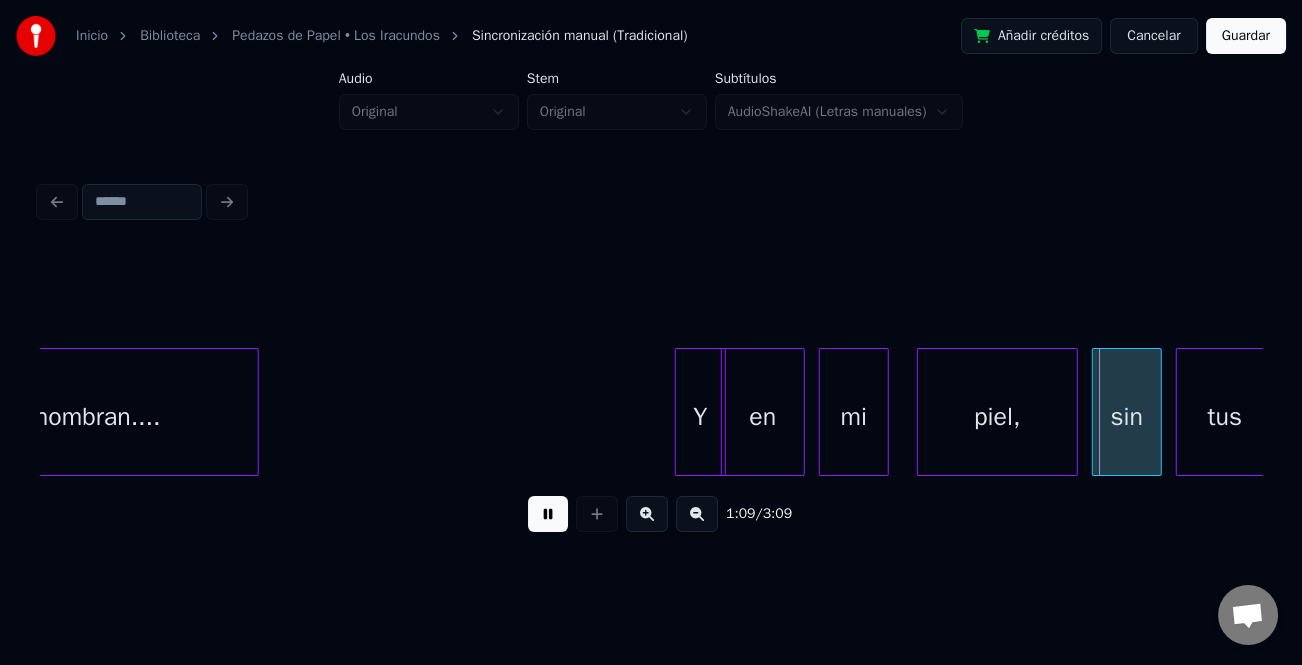 click at bounding box center [679, 412] 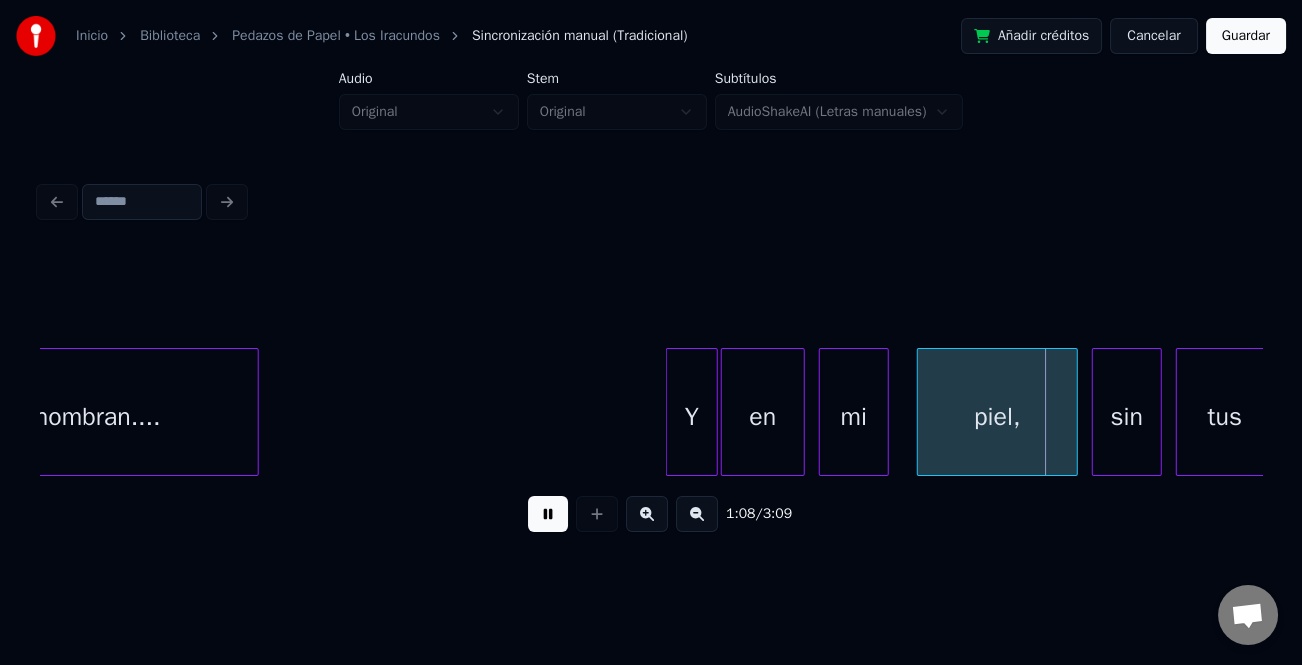 click on "Y" at bounding box center (692, 417) 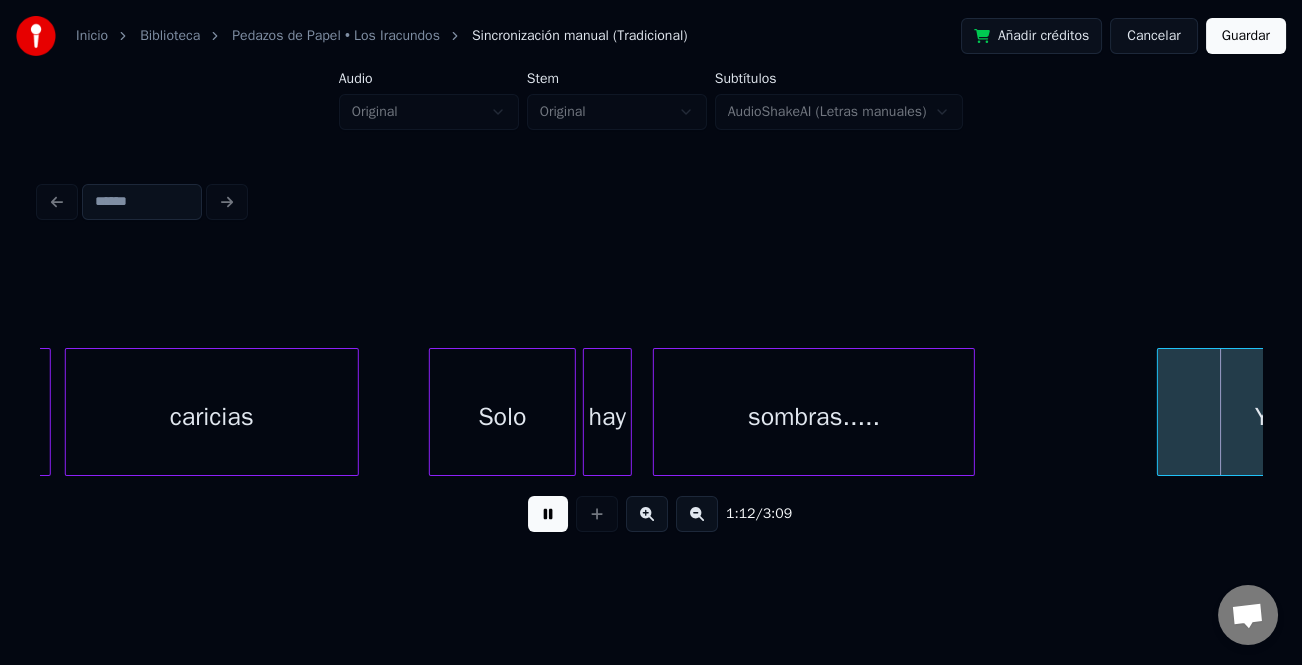 scroll, scrollTop: 0, scrollLeft: 25581, axis: horizontal 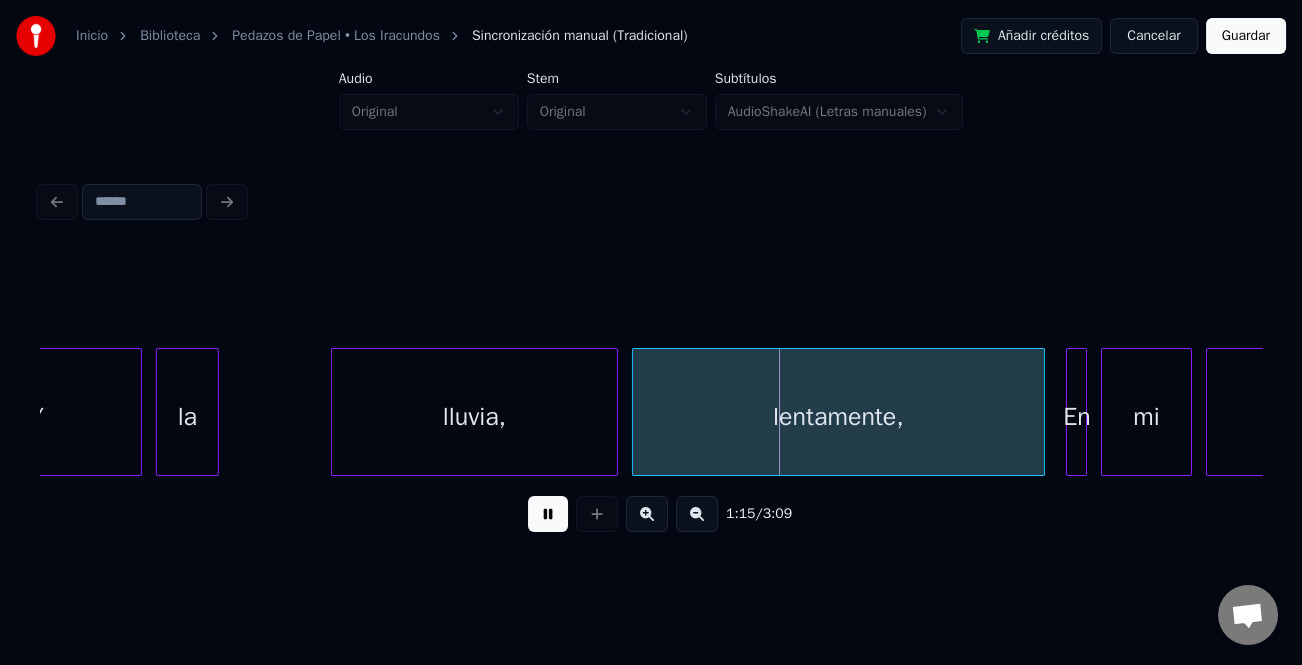 click on "Y" at bounding box center (37, 417) 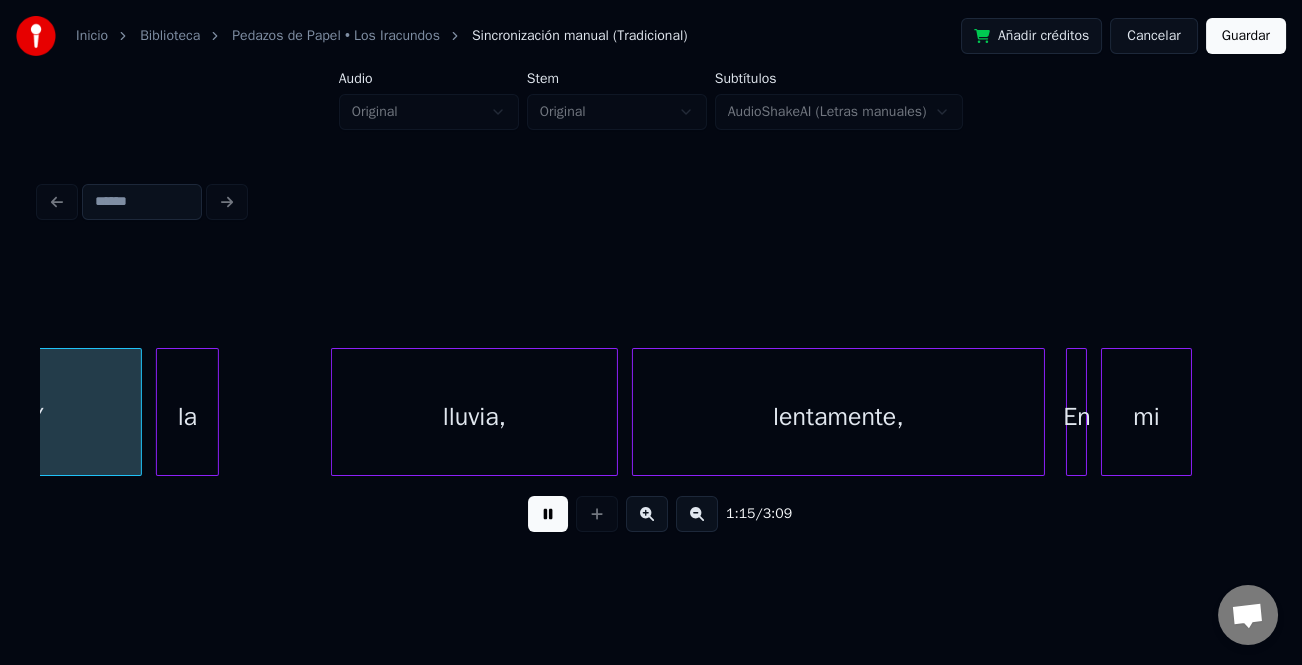 scroll, scrollTop: 0, scrollLeft: 25473, axis: horizontal 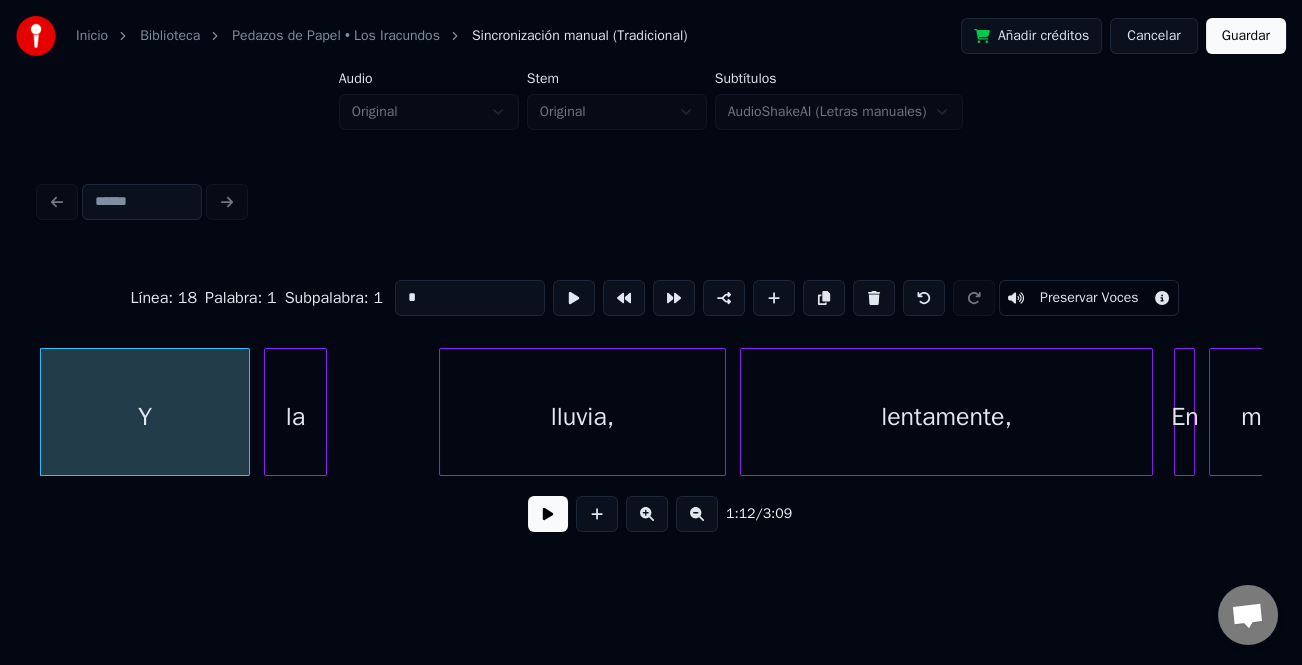 click on "Y" at bounding box center [145, 417] 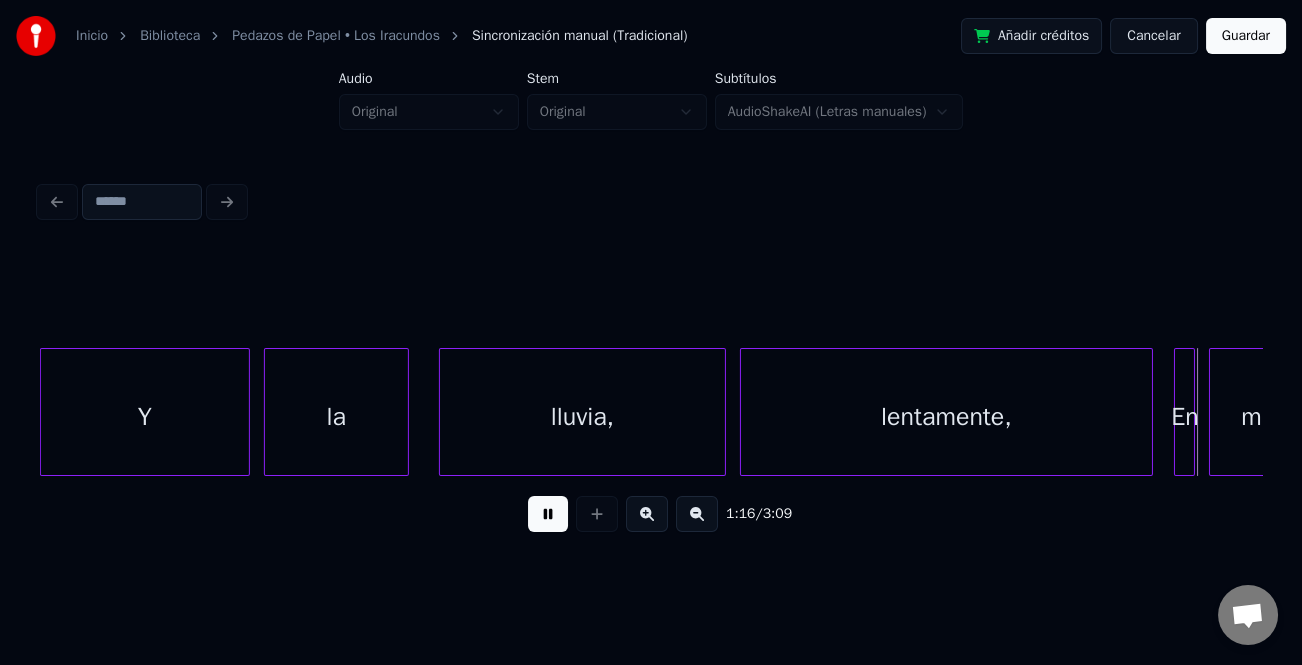 click at bounding box center (405, 412) 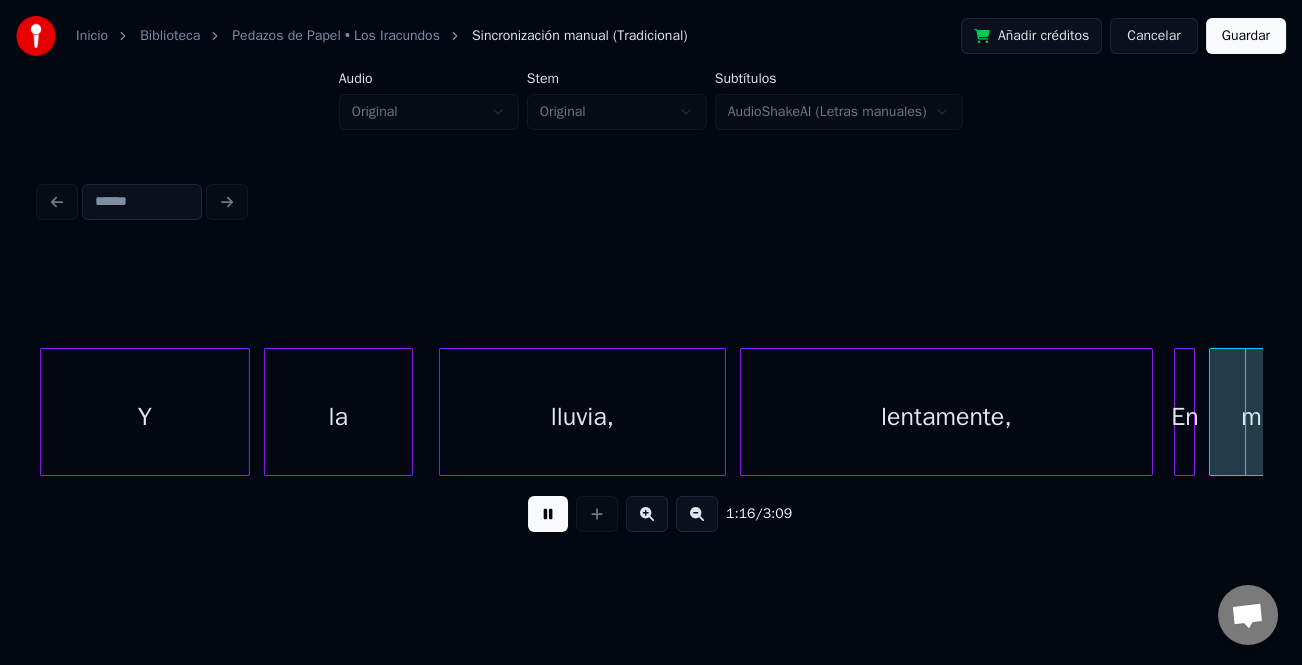 scroll, scrollTop: 0, scrollLeft: 26697, axis: horizontal 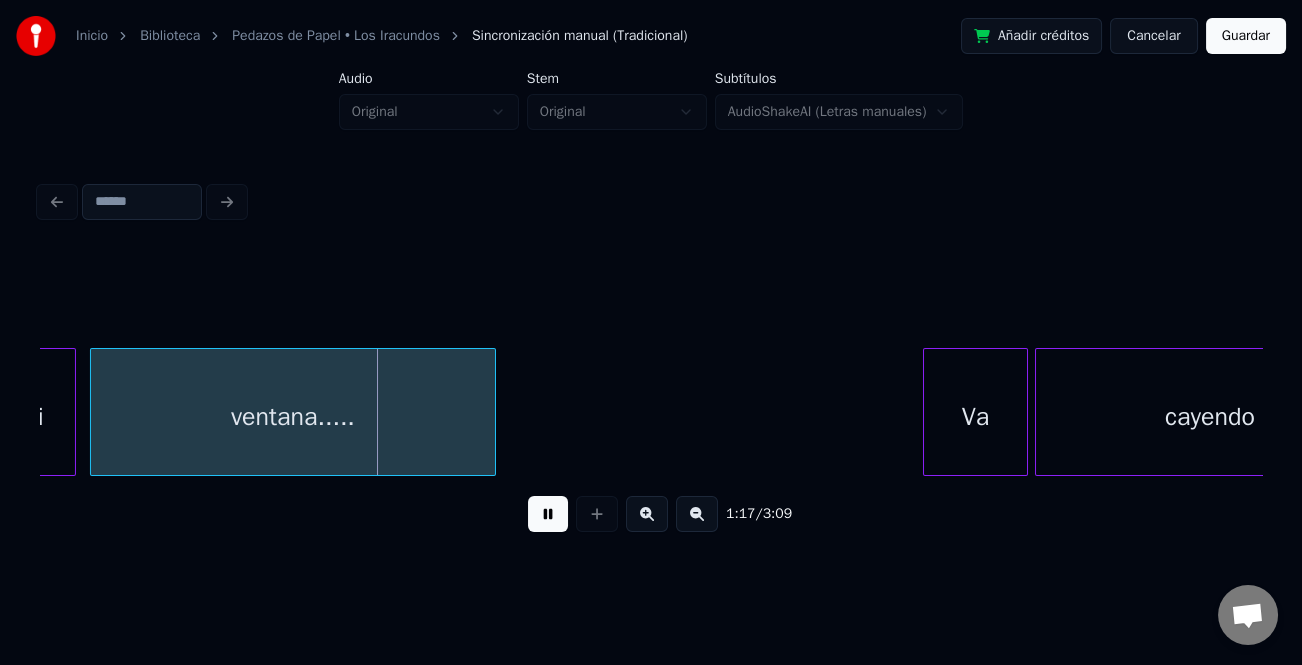 click at bounding box center (548, 514) 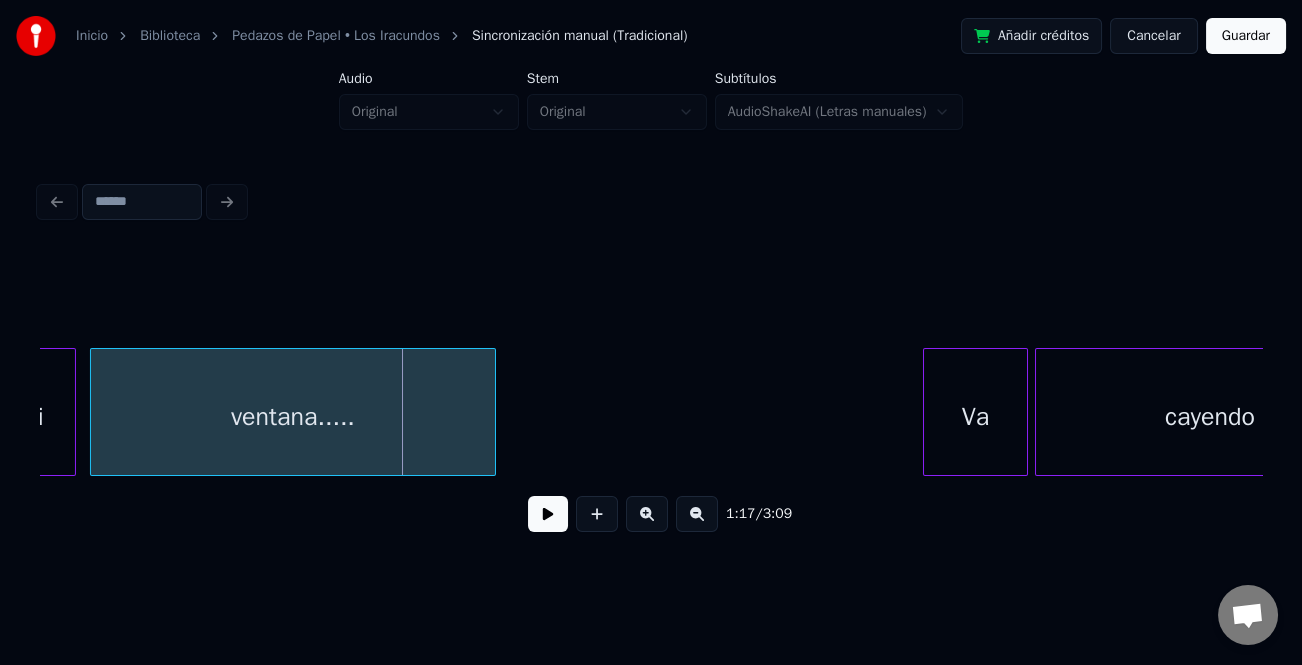 click at bounding box center (548, 514) 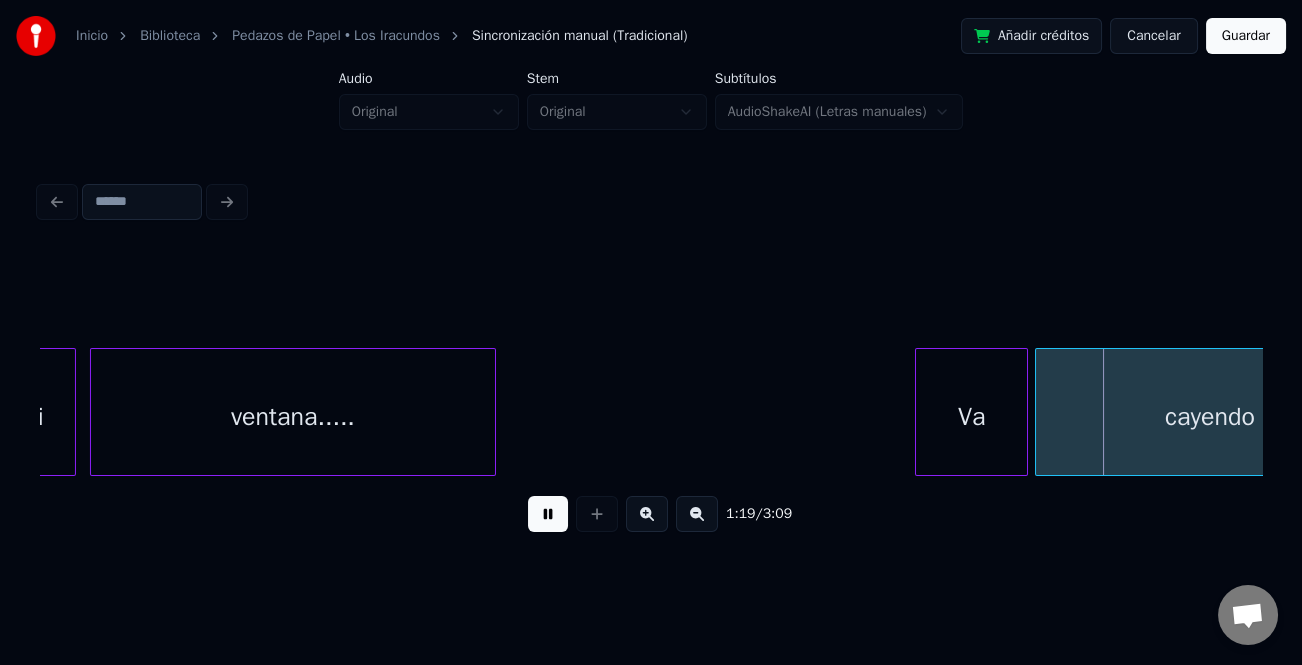 click at bounding box center [919, 412] 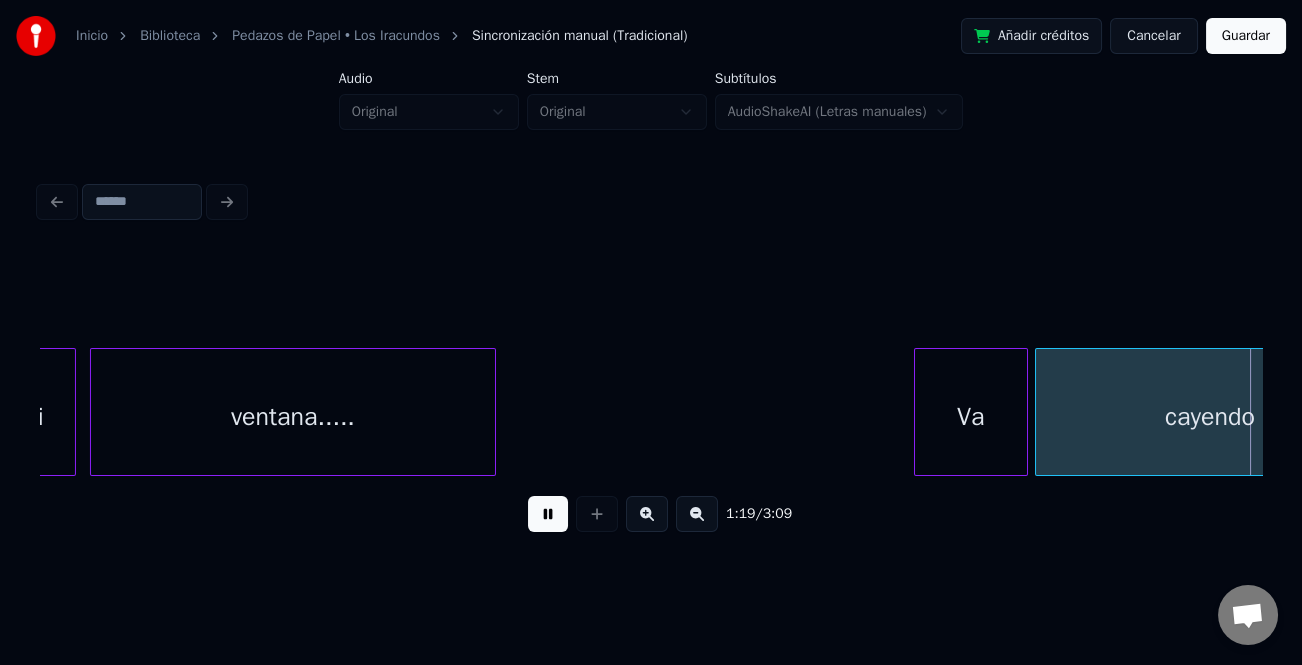 scroll, scrollTop: 0, scrollLeft: 27921, axis: horizontal 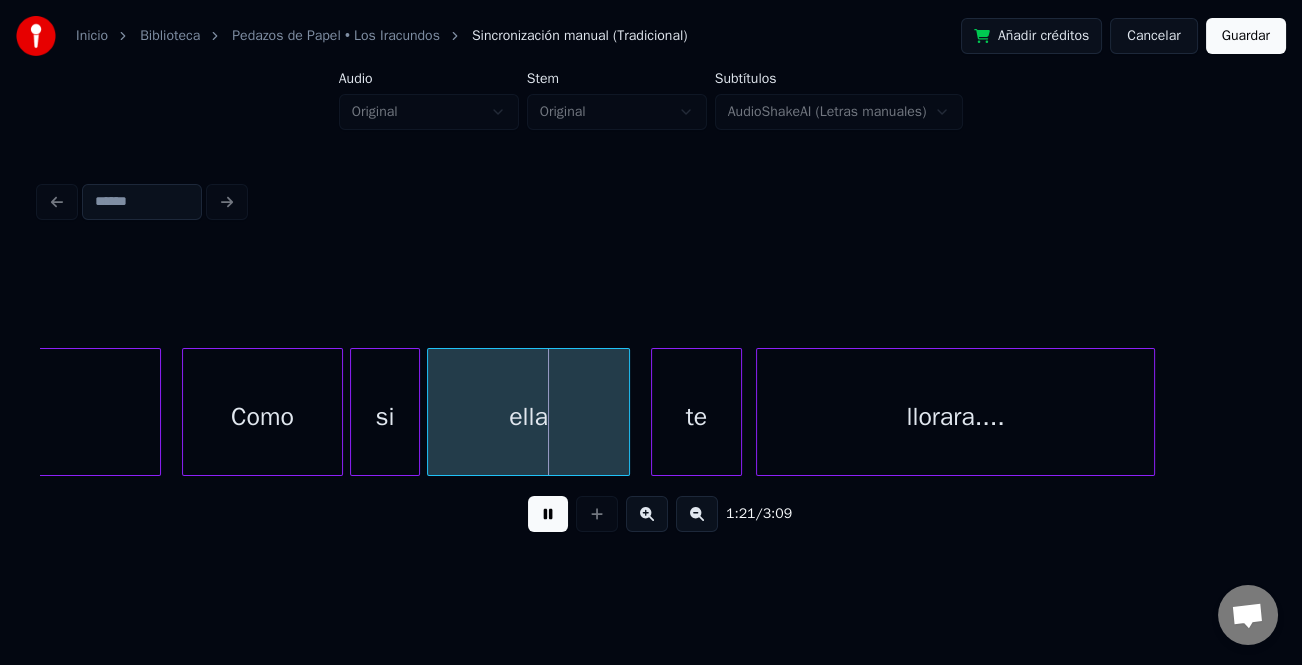 click at bounding box center [548, 514] 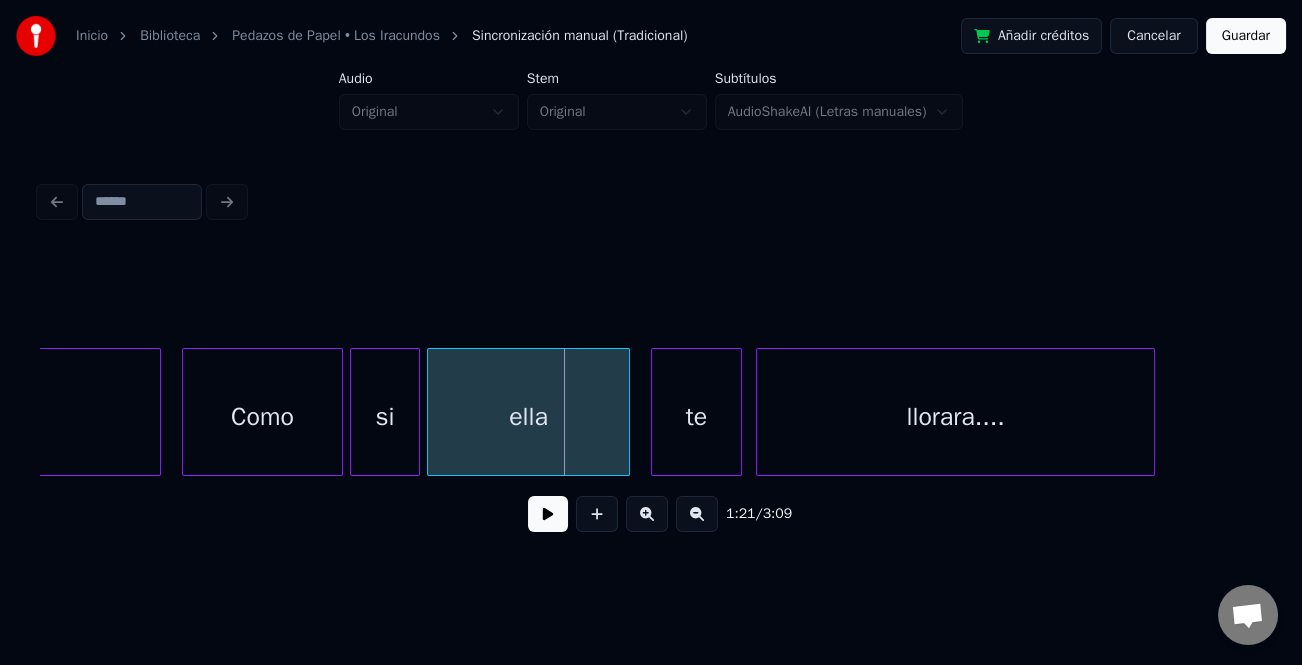 click at bounding box center [548, 514] 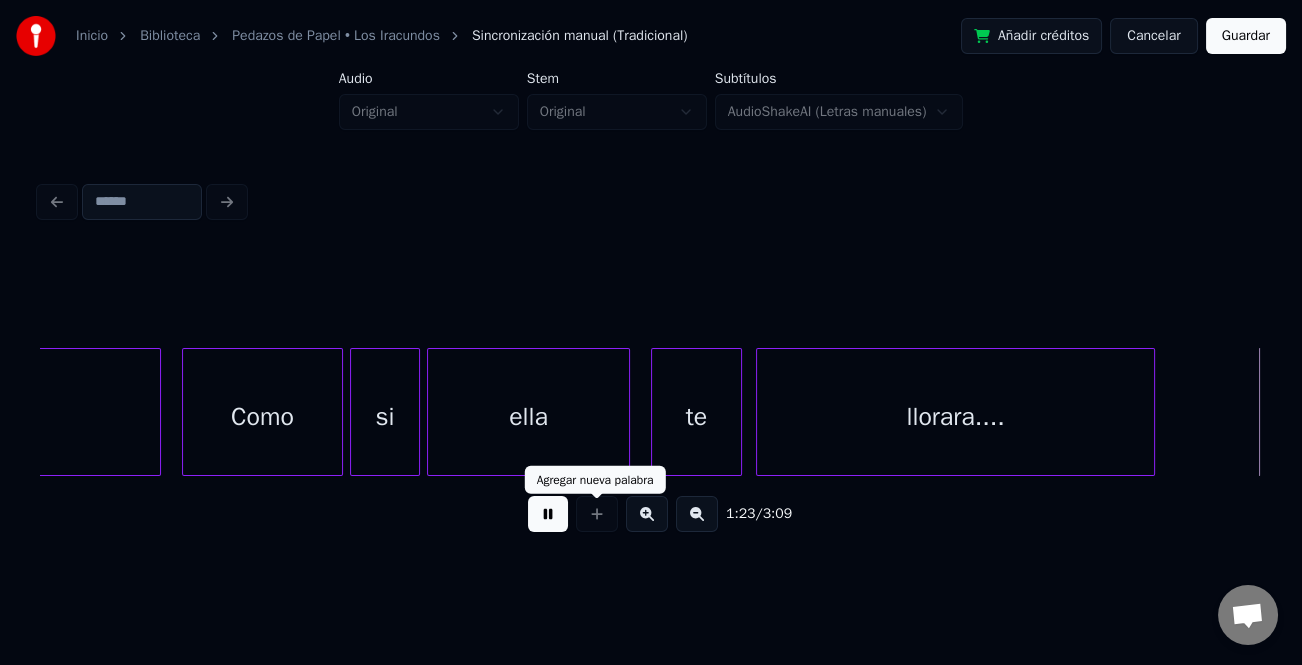 scroll, scrollTop: 0, scrollLeft: 29147, axis: horizontal 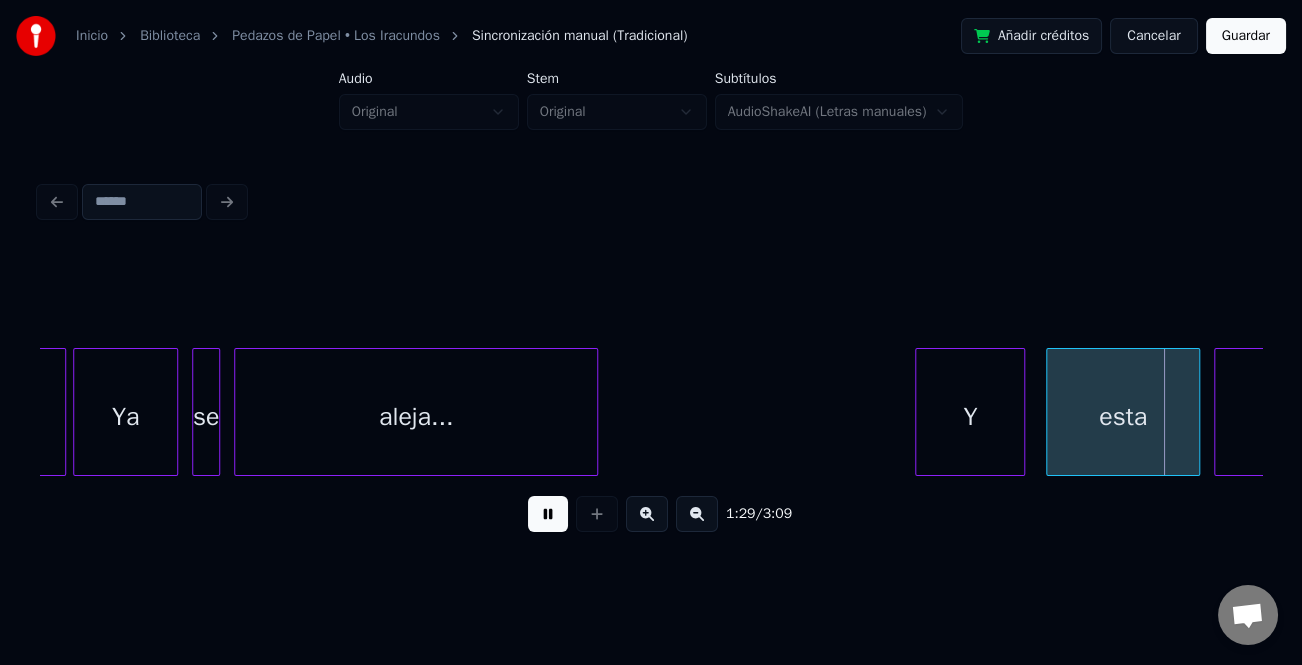 click at bounding box center (919, 412) 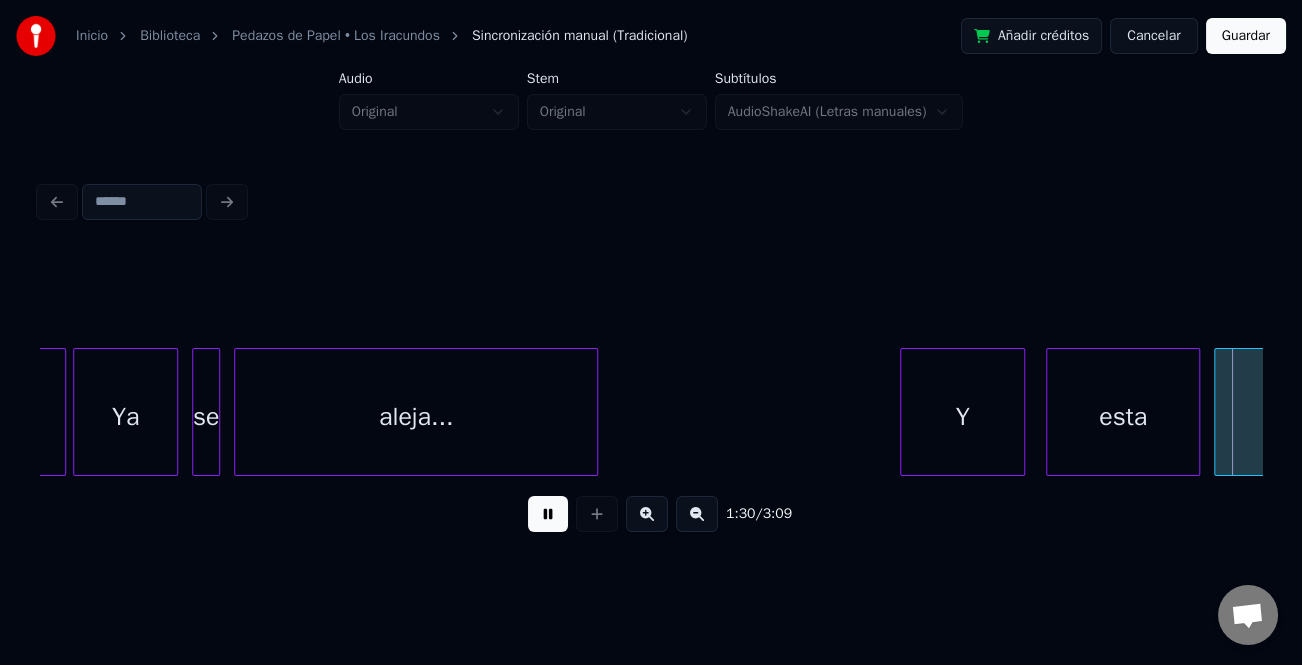 scroll, scrollTop: 0, scrollLeft: 31602, axis: horizontal 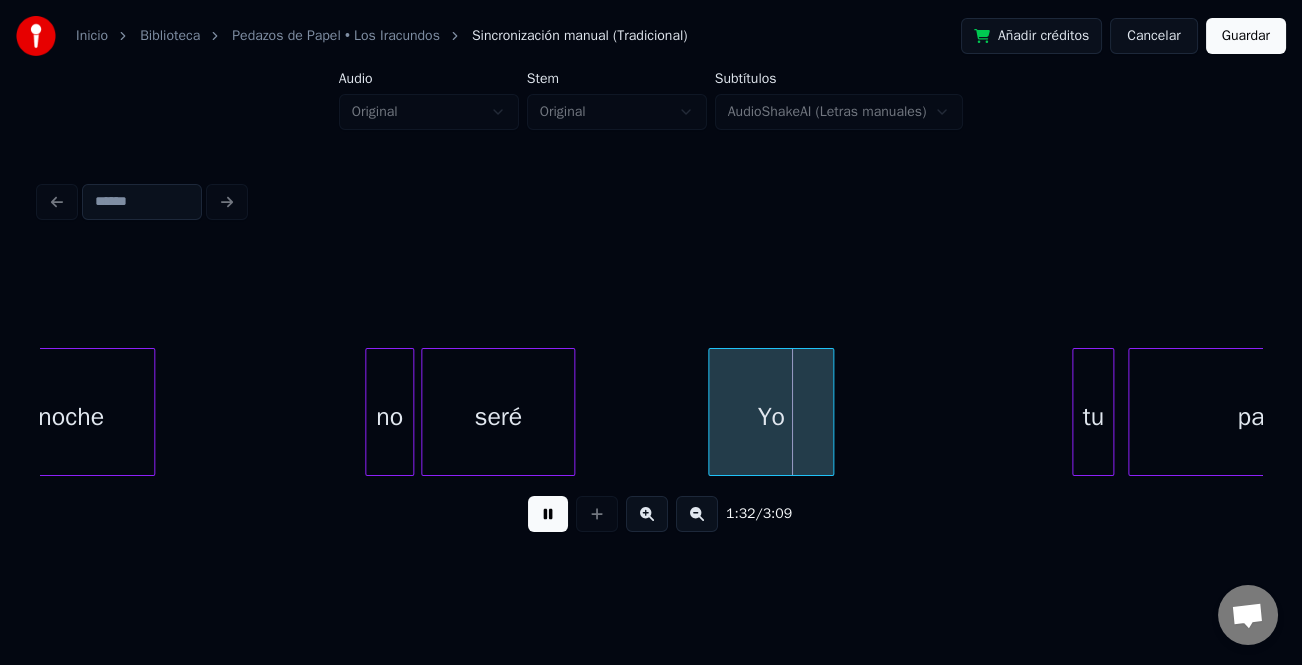 click at bounding box center (548, 514) 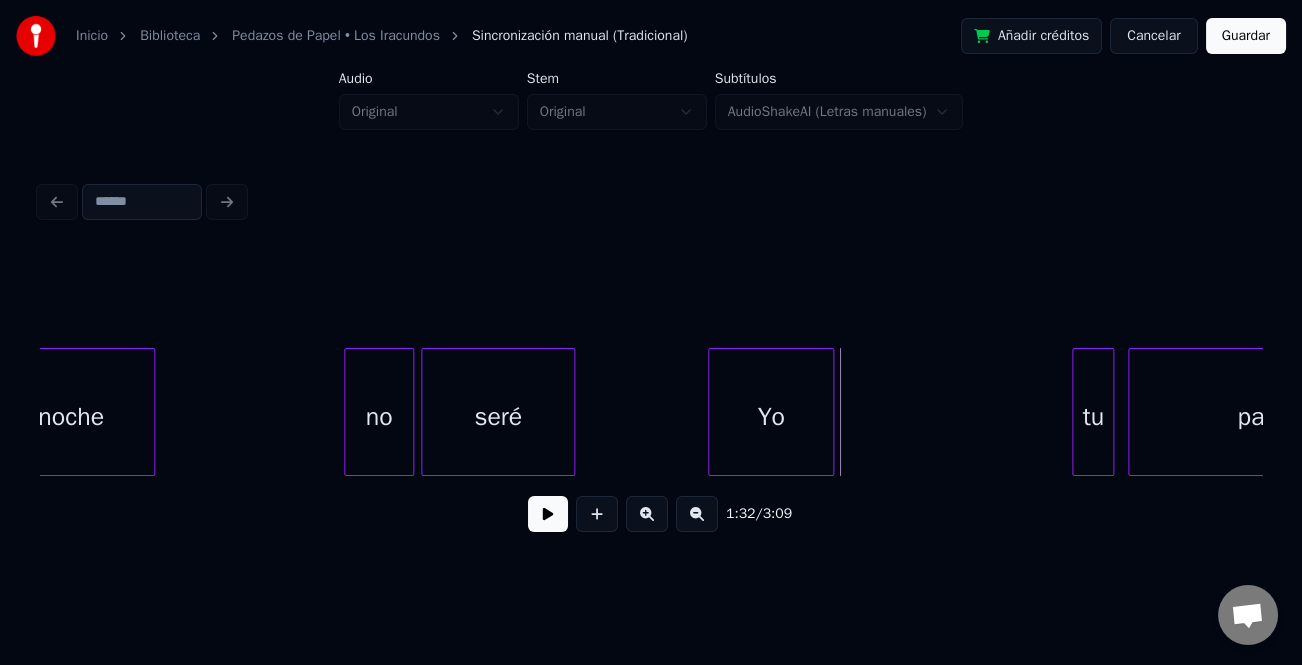 click at bounding box center (348, 412) 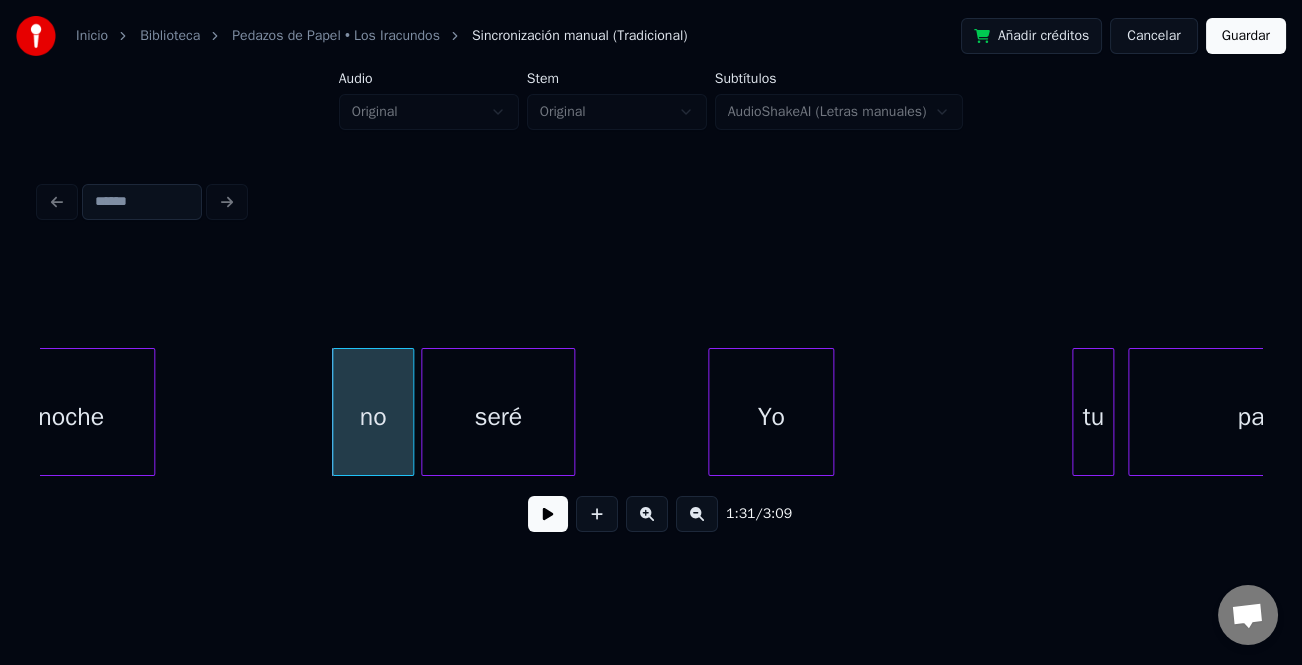 click on "no" at bounding box center (373, 417) 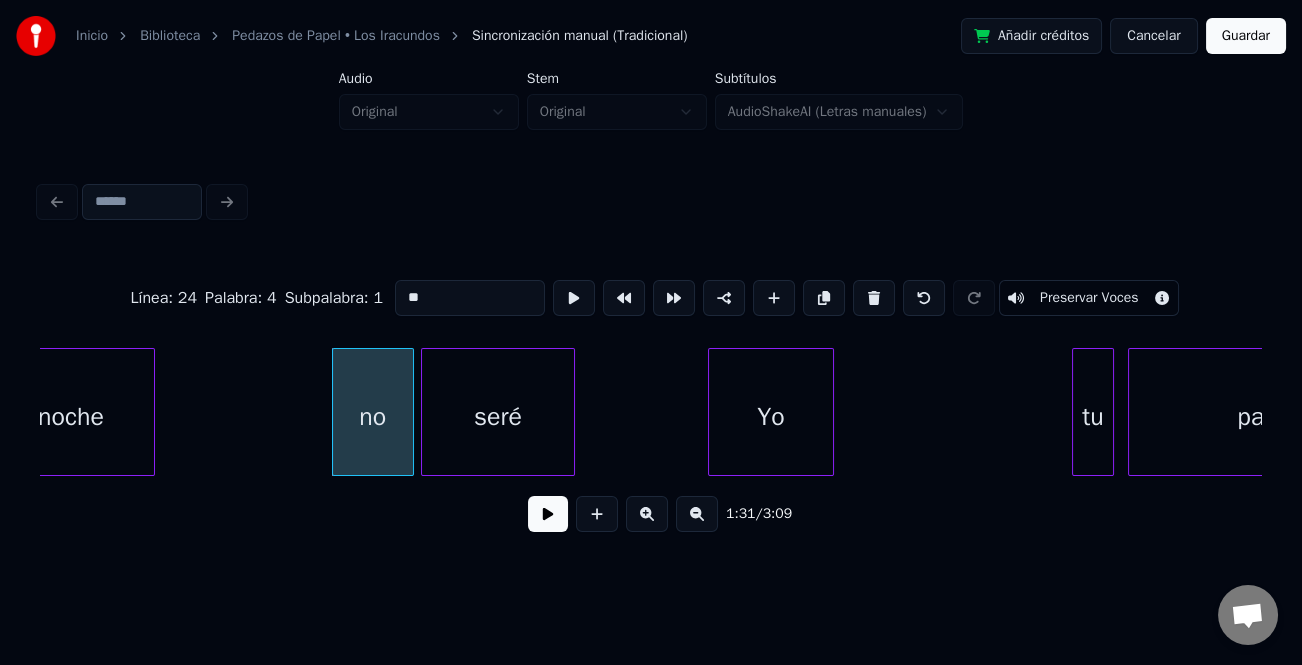 click on "**" at bounding box center (470, 298) 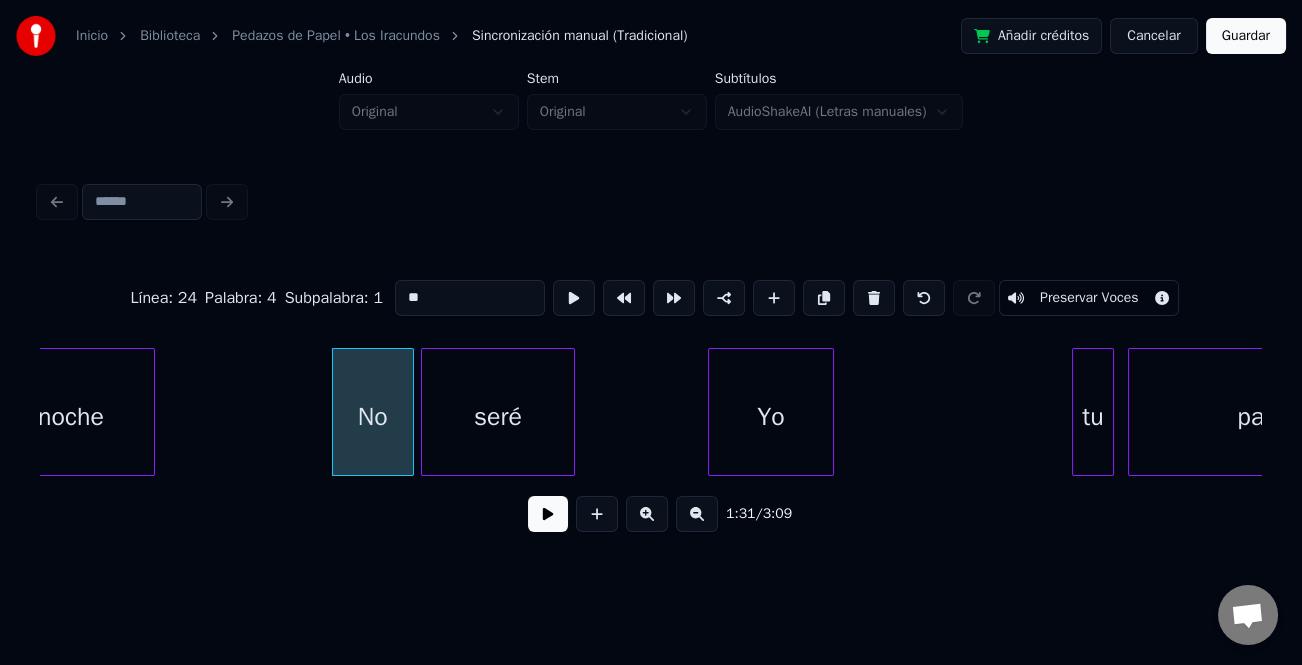 type on "**" 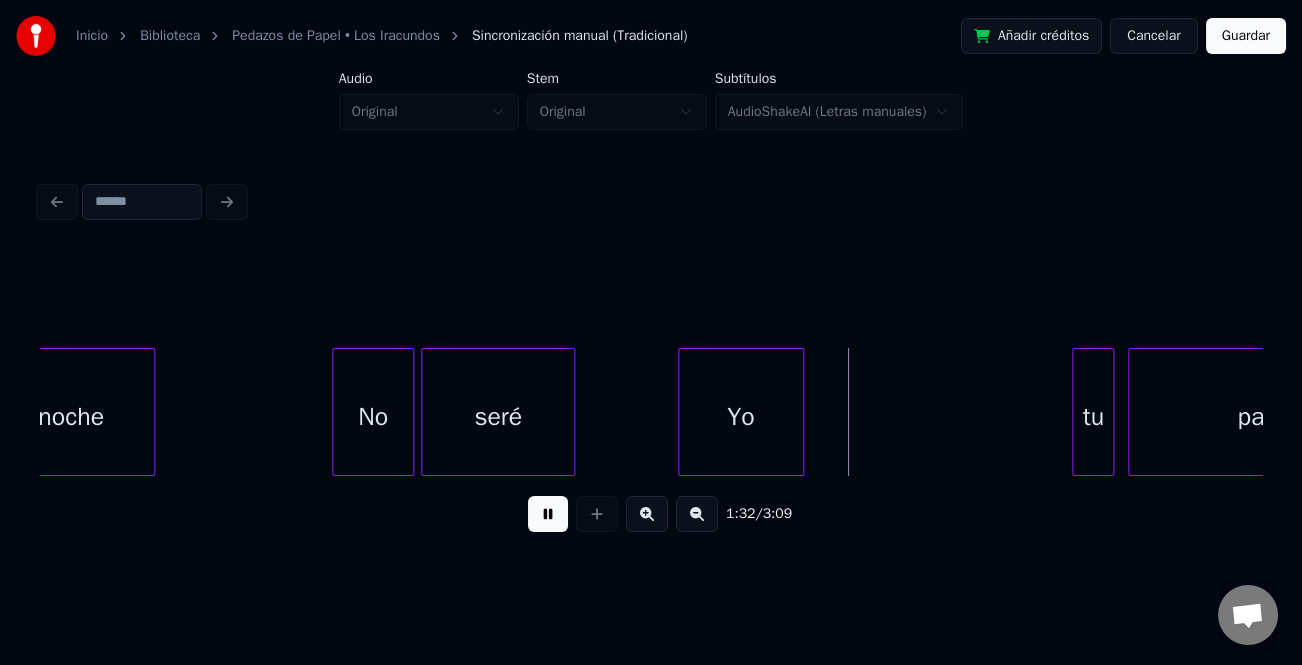 click on "Yo" at bounding box center [741, 417] 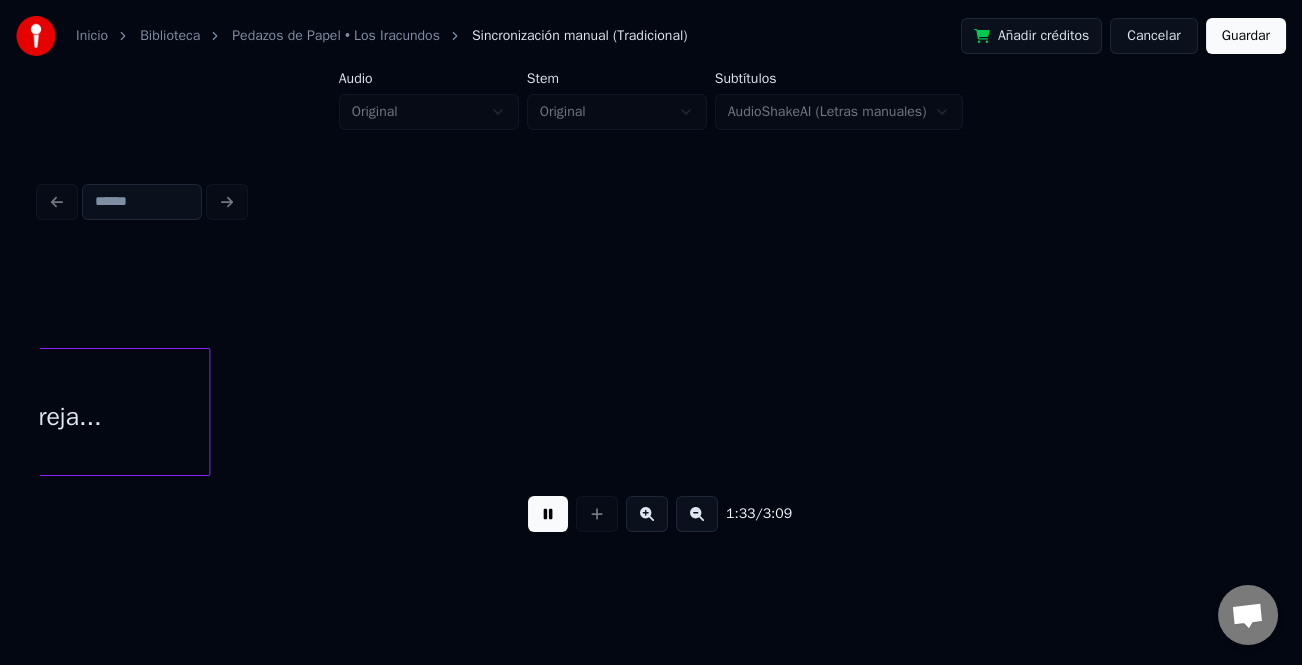 scroll, scrollTop: 0, scrollLeft: 32628, axis: horizontal 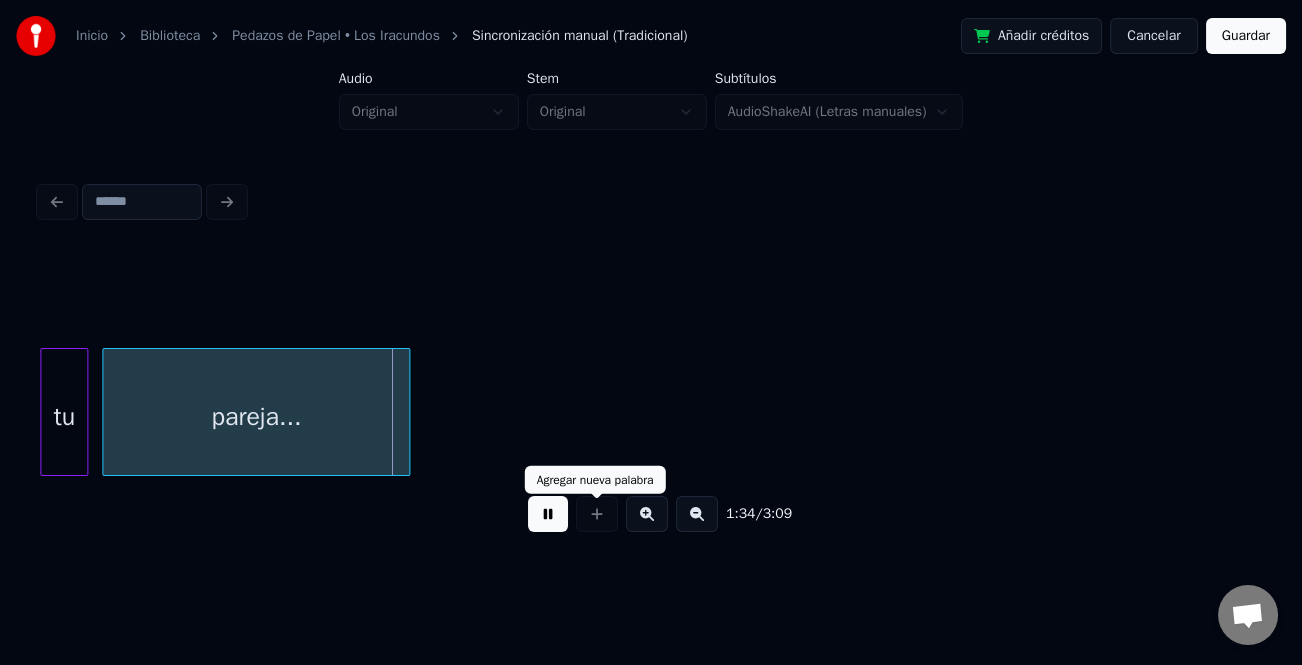 drag, startPoint x: 549, startPoint y: 522, endPoint x: 92, endPoint y: 387, distance: 476.52283 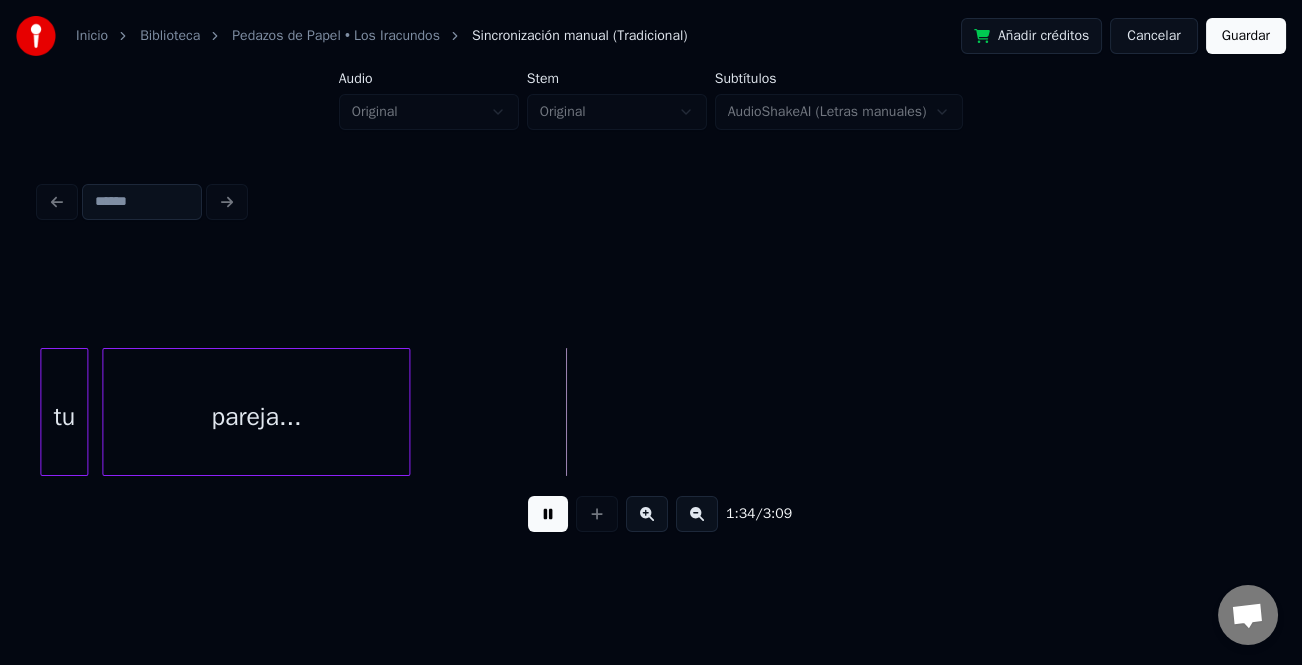 click at bounding box center (44, 412) 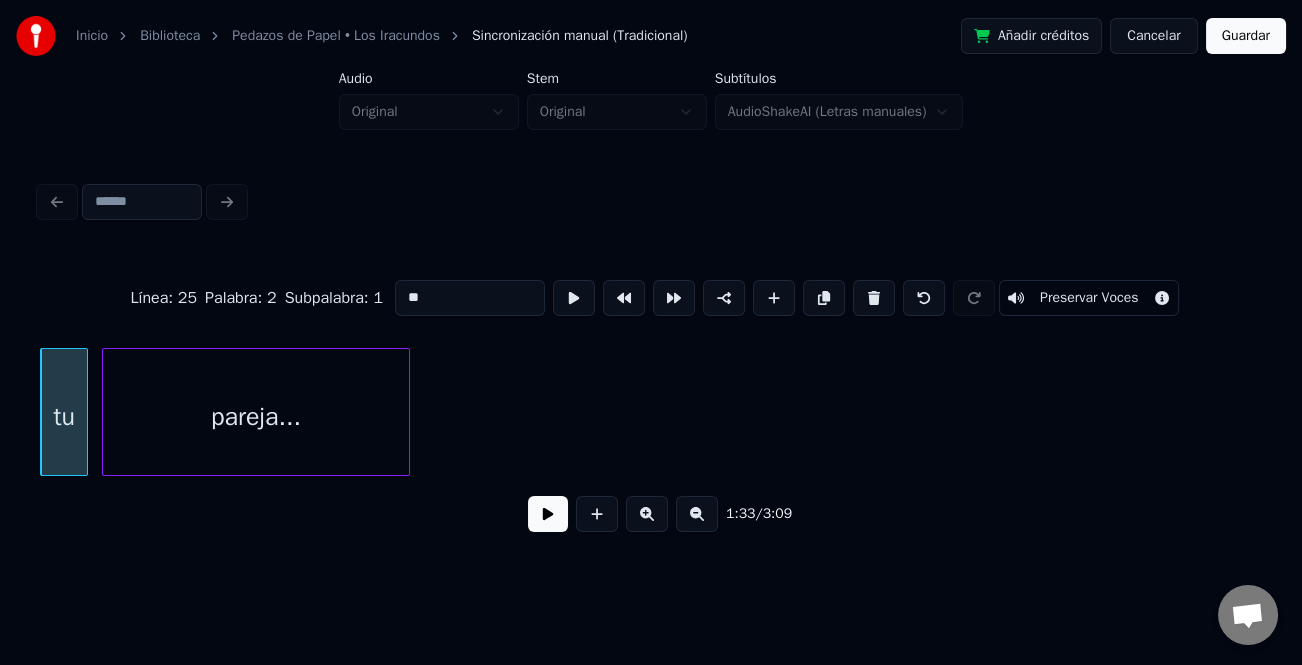 click on "**" at bounding box center [470, 298] 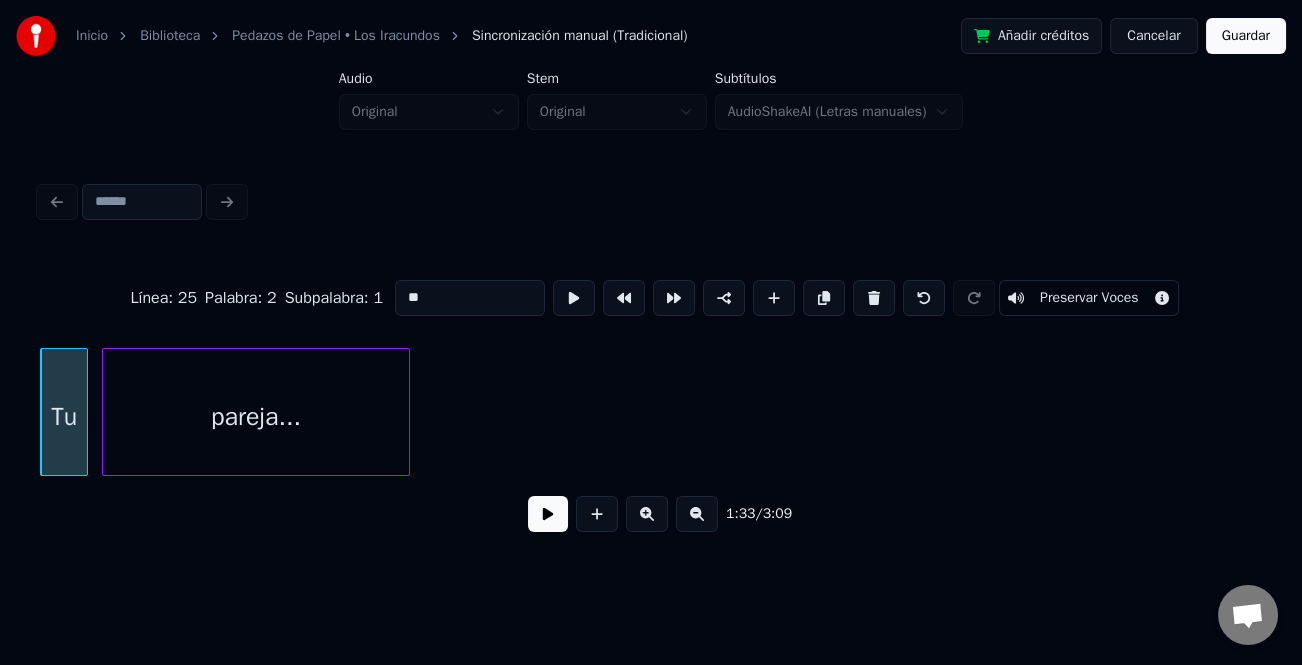 type on "**" 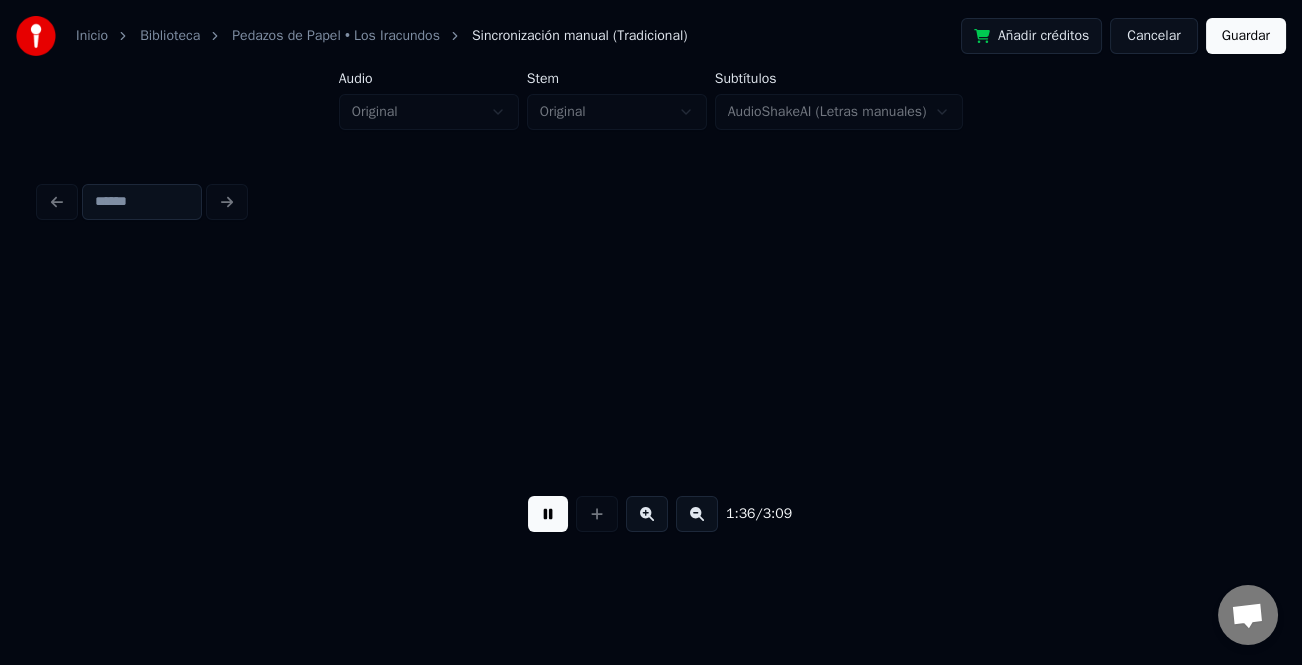 scroll, scrollTop: 0, scrollLeft: 33850, axis: horizontal 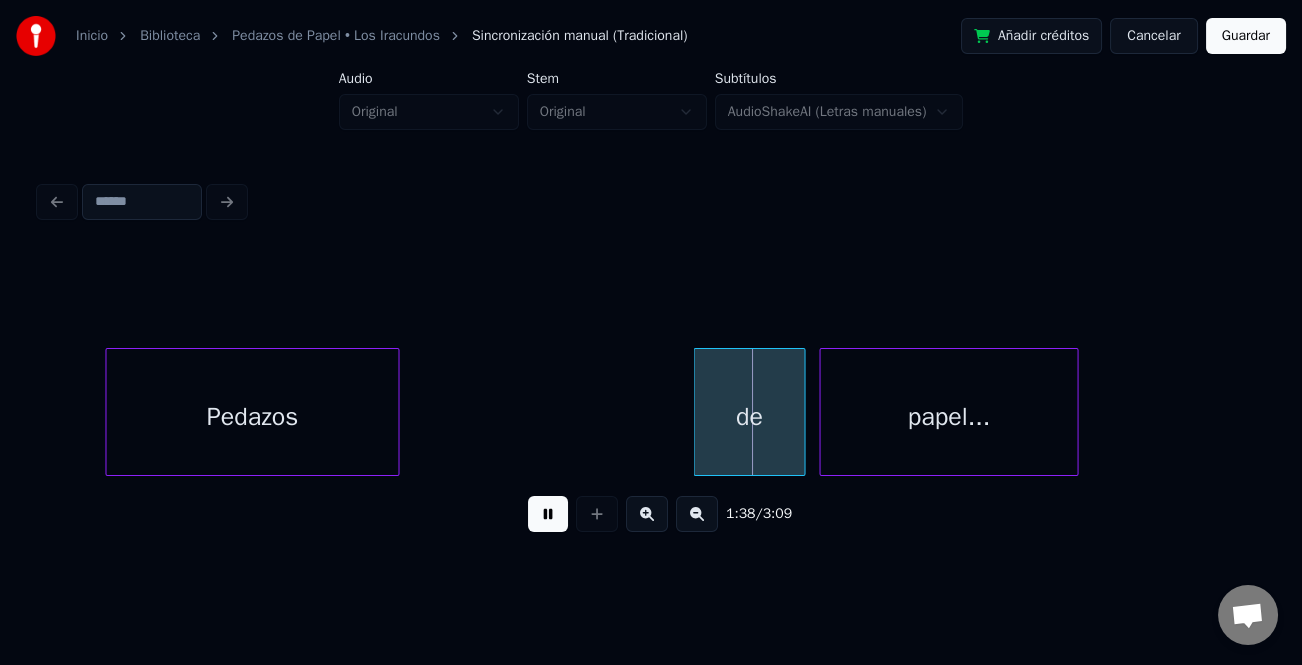 click at bounding box center [548, 514] 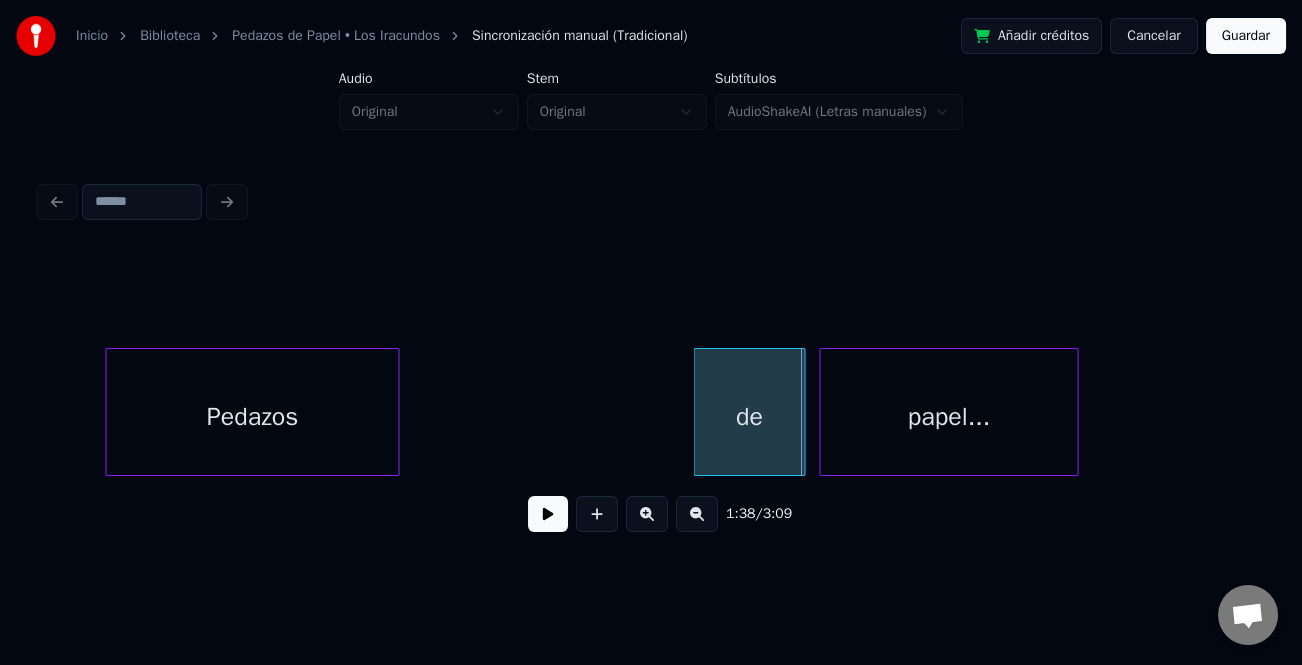 click on "de" at bounding box center [749, 417] 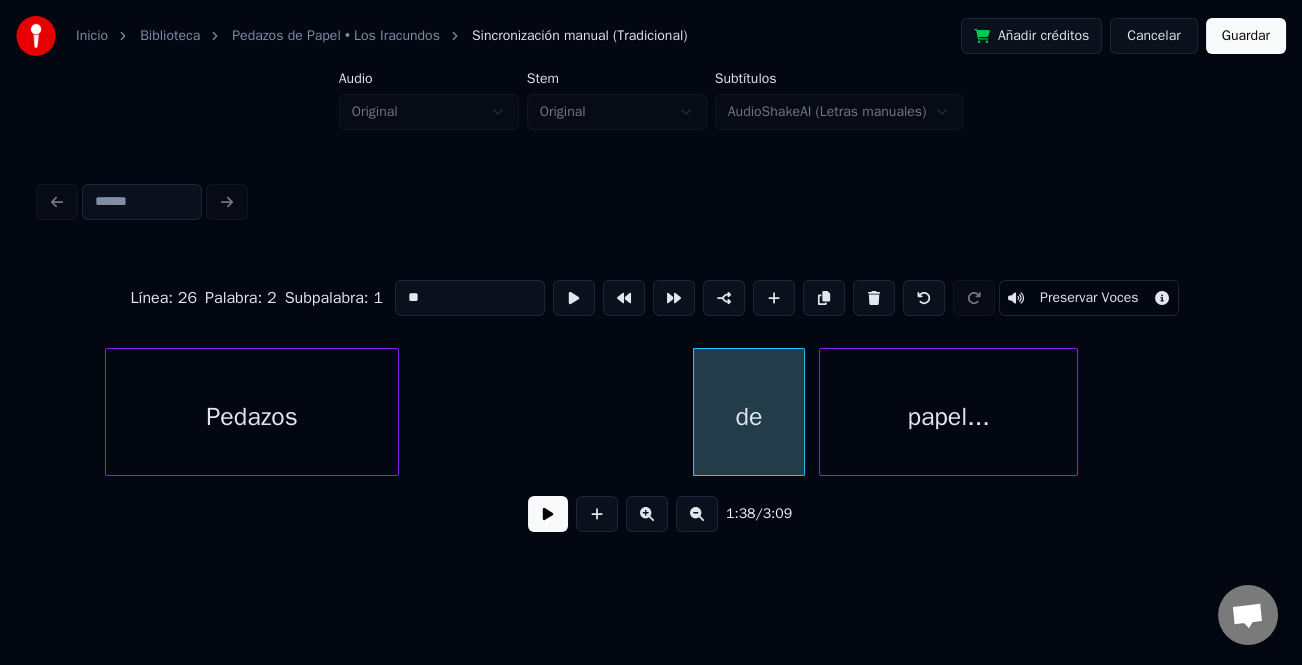 click on "**" at bounding box center (470, 298) 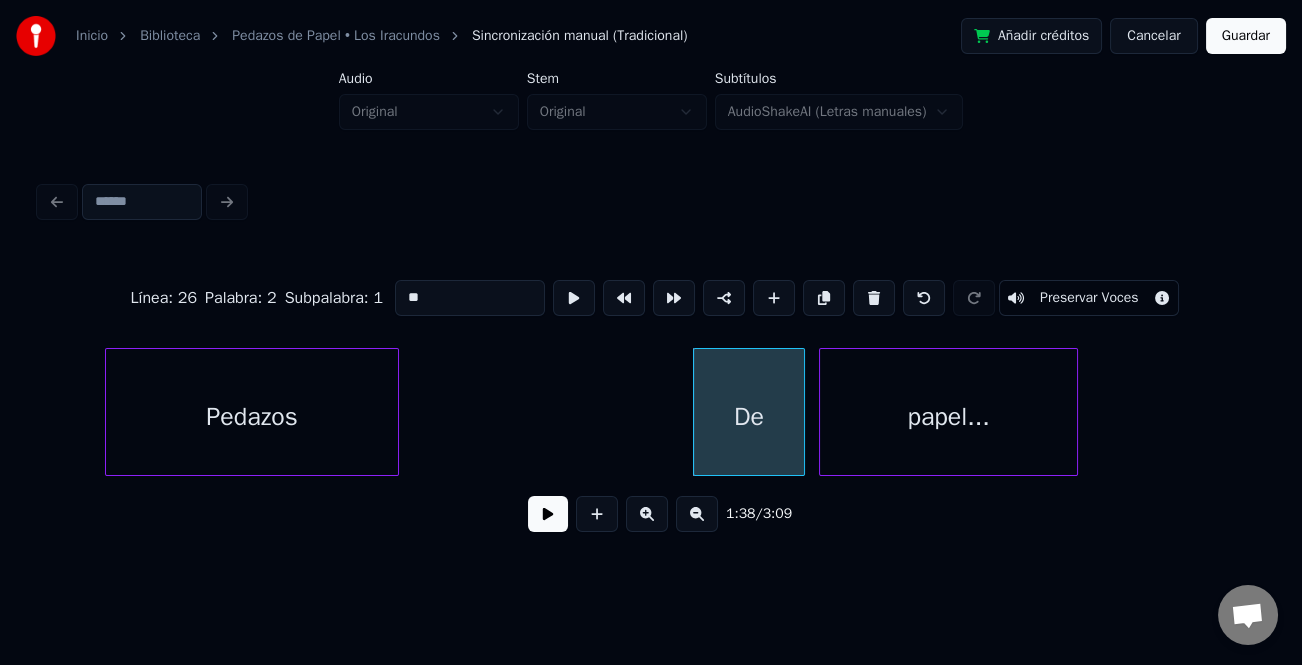 type on "**" 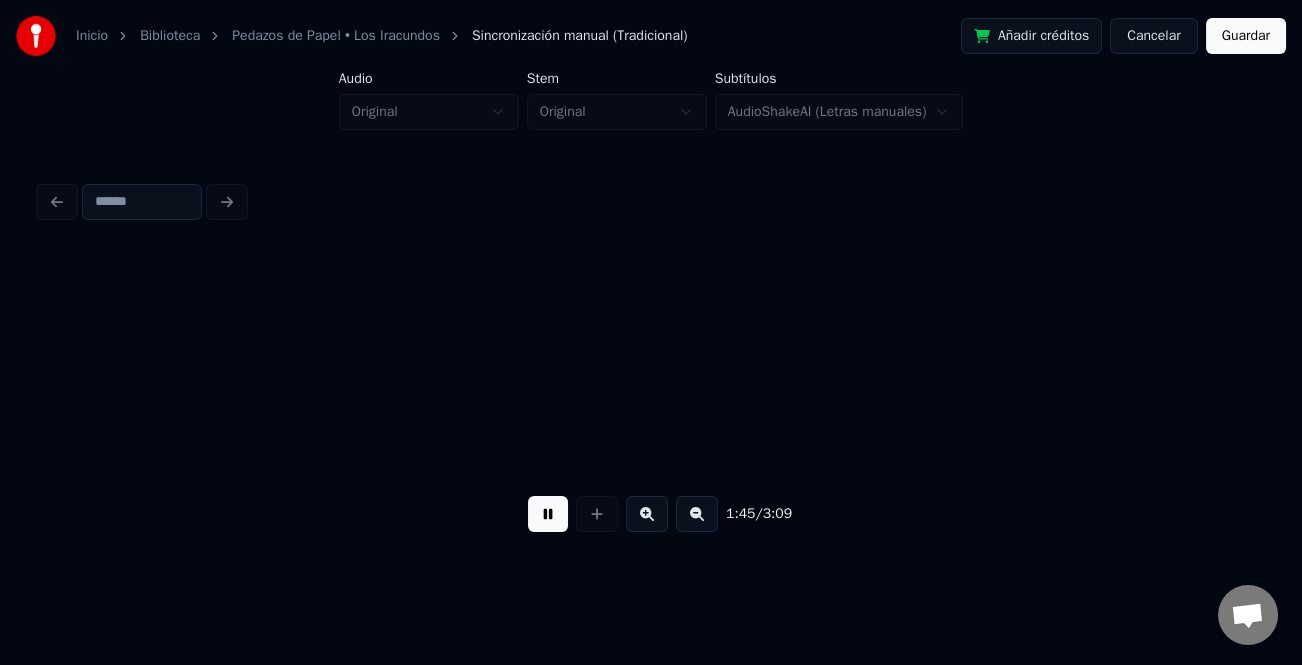 scroll, scrollTop: 0, scrollLeft: 36938, axis: horizontal 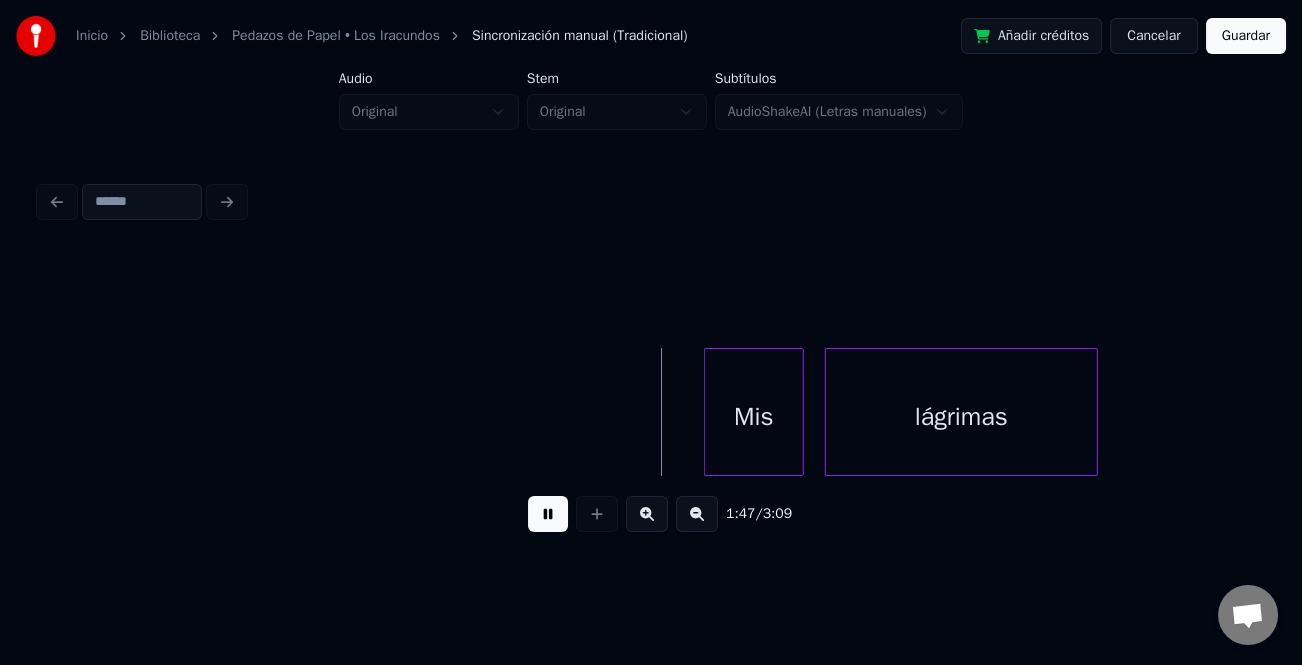 click at bounding box center (708, 412) 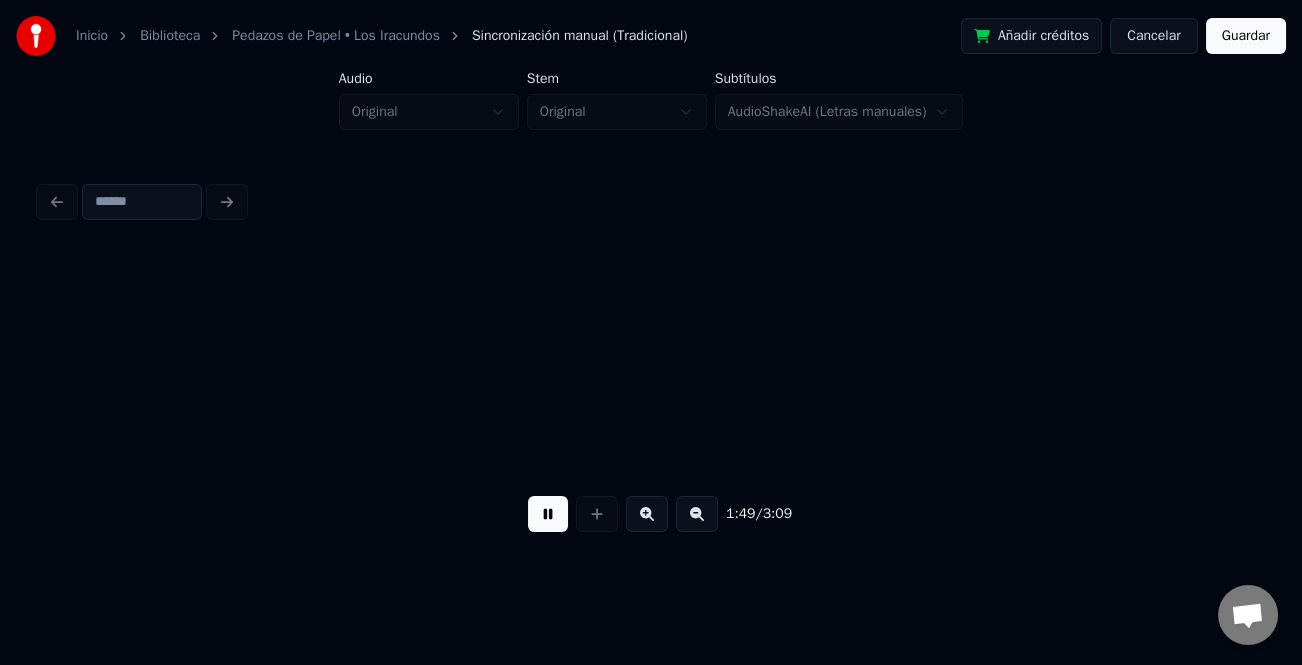 scroll, scrollTop: 0, scrollLeft: 38160, axis: horizontal 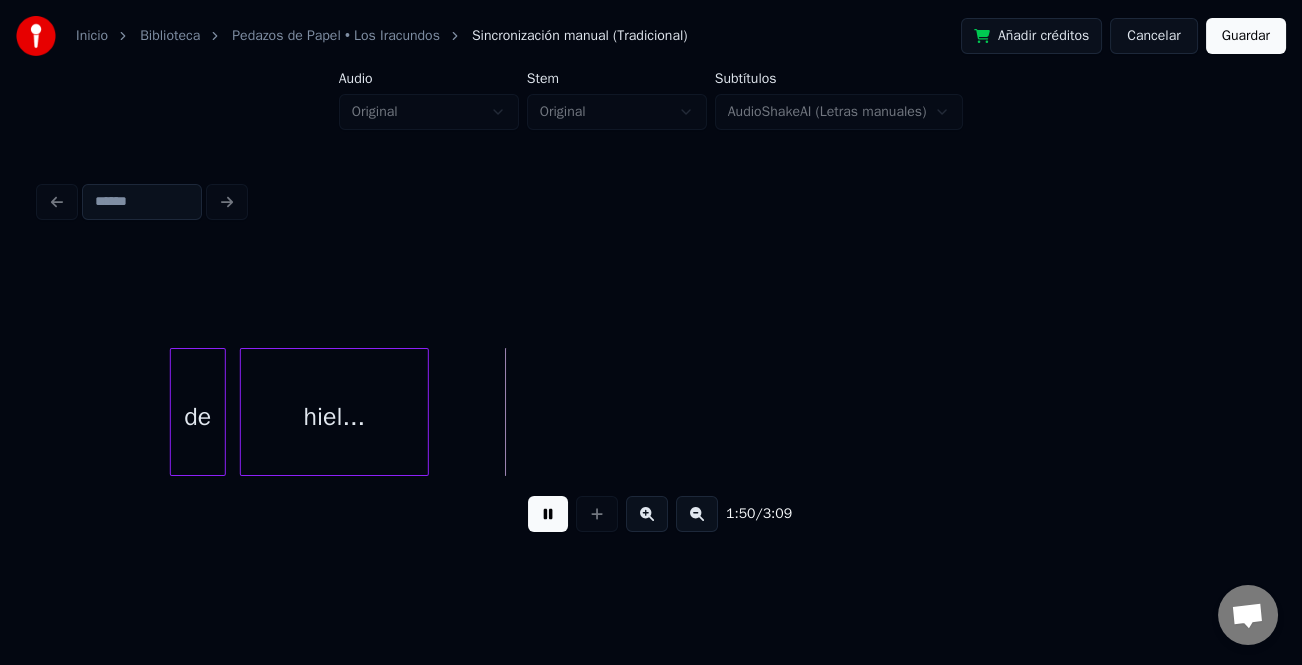 drag, startPoint x: 540, startPoint y: 509, endPoint x: 270, endPoint y: 427, distance: 282.17725 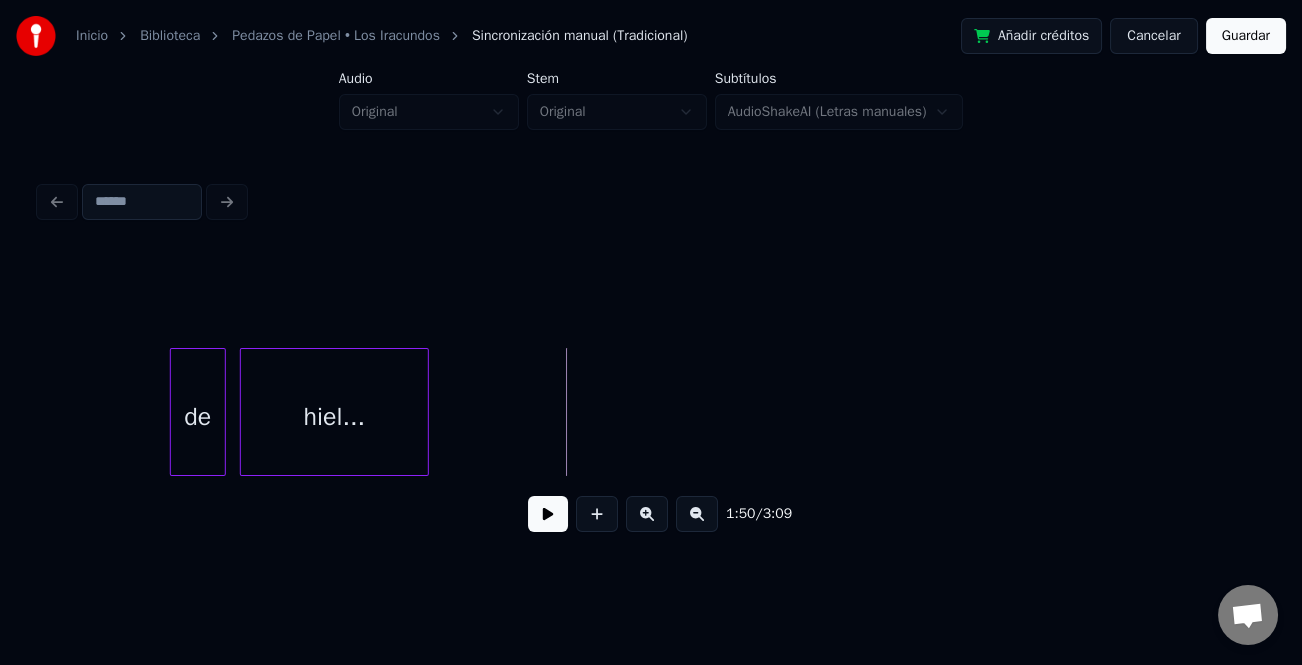 click on "de" at bounding box center (198, 417) 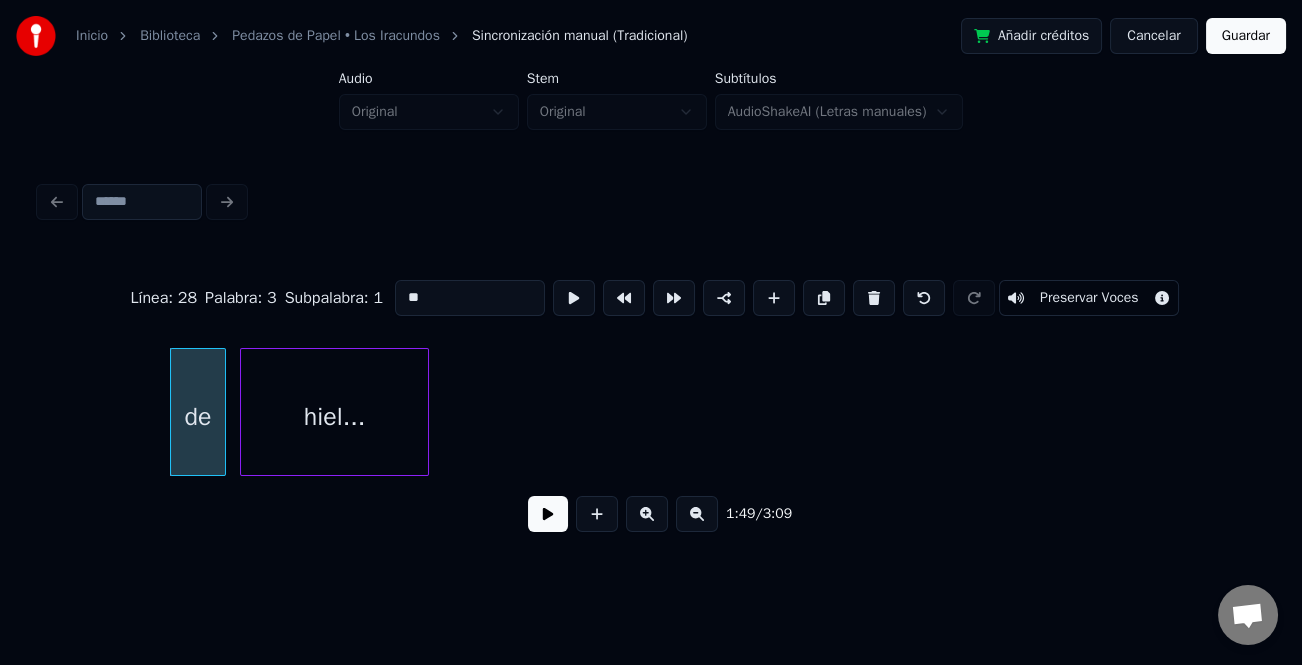 click on "**" at bounding box center [470, 298] 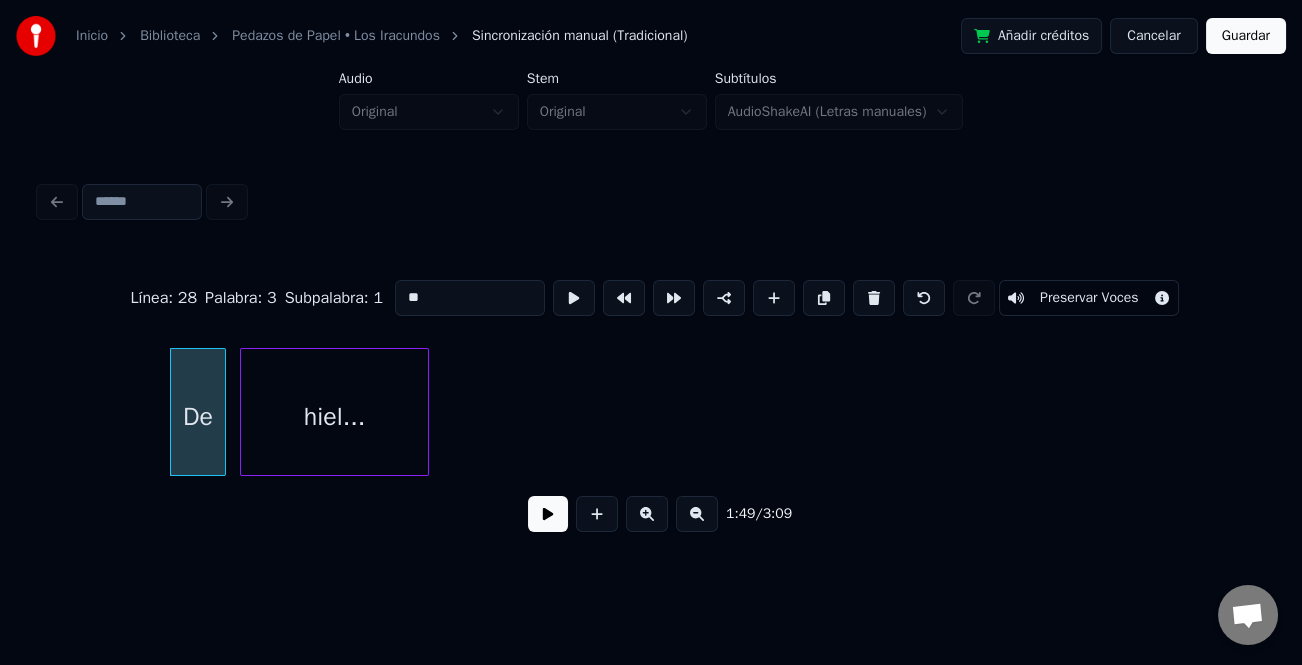 type on "**" 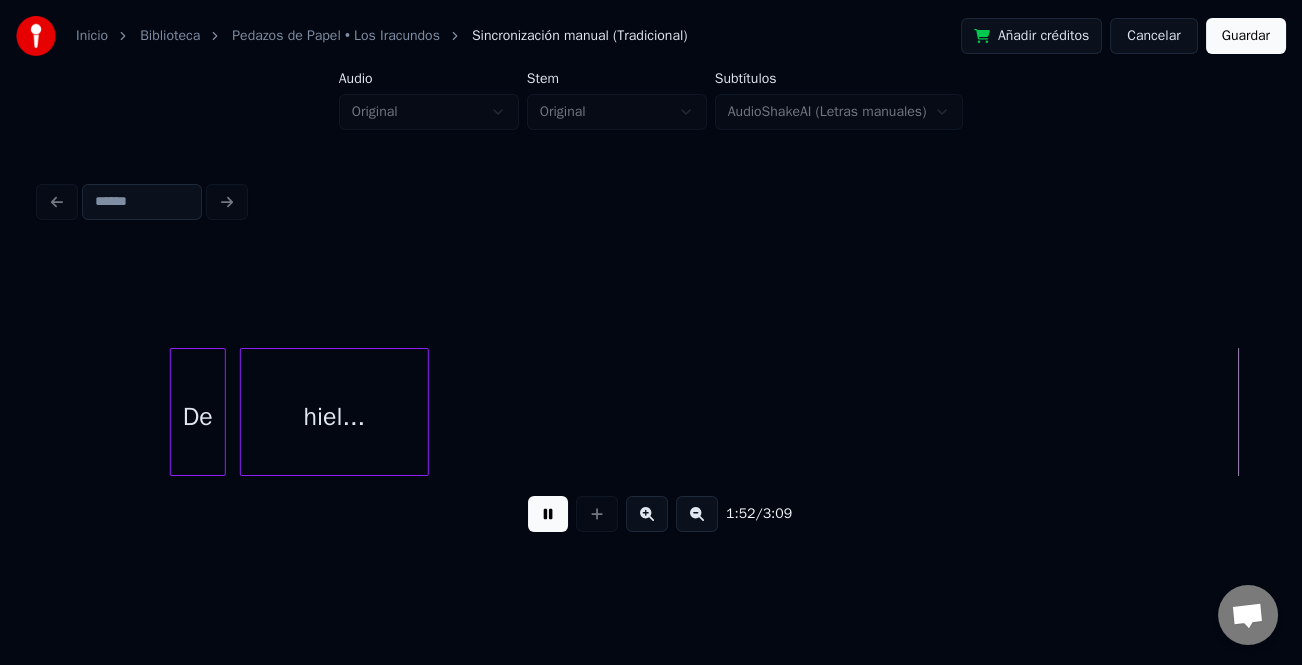 scroll, scrollTop: 0, scrollLeft: 39387, axis: horizontal 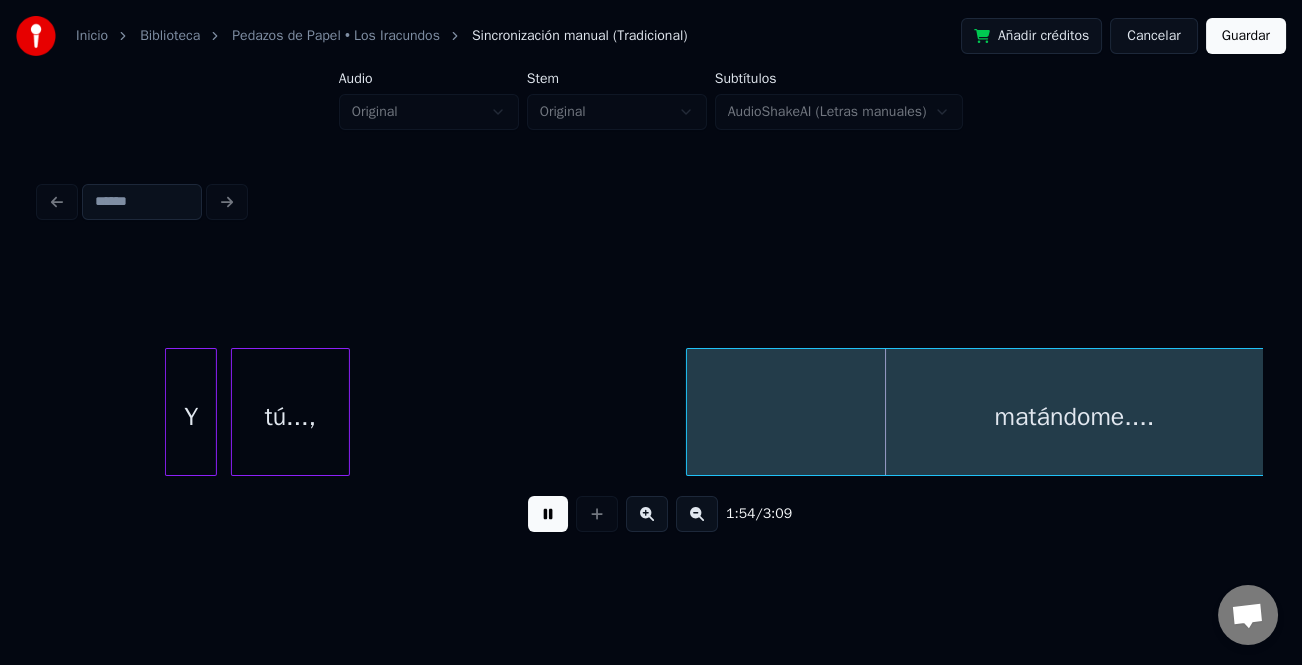 click at bounding box center [169, 412] 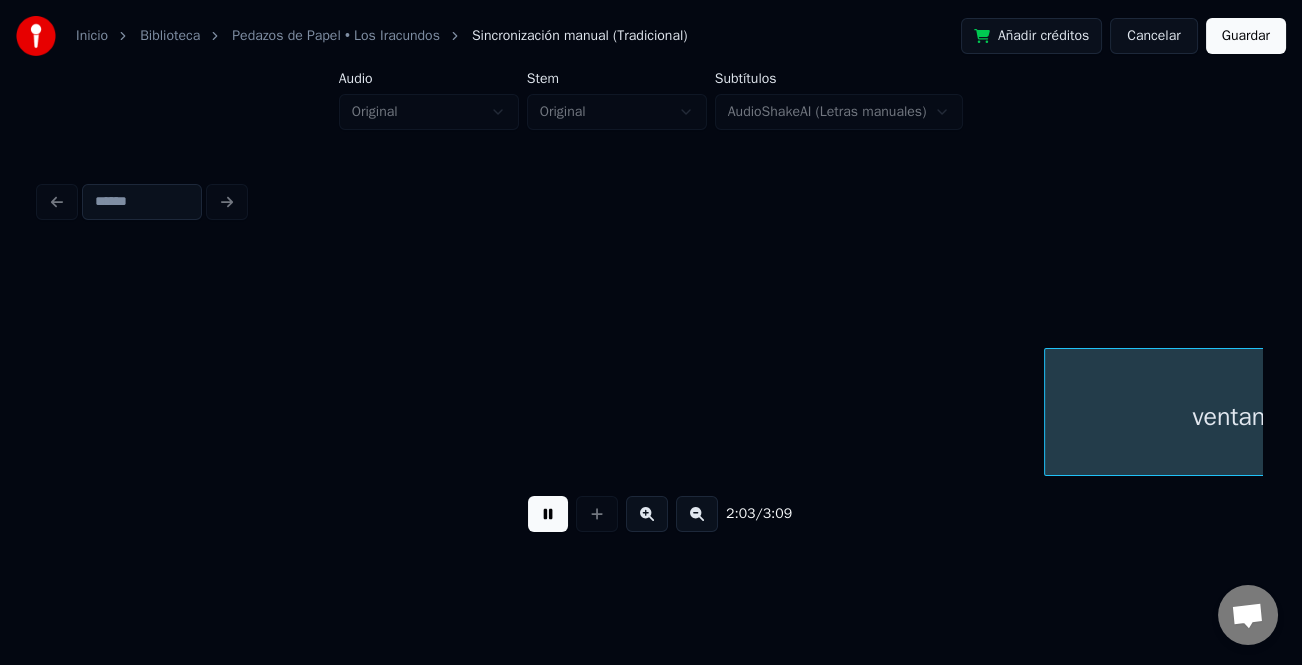 scroll, scrollTop: 0, scrollLeft: 43064, axis: horizontal 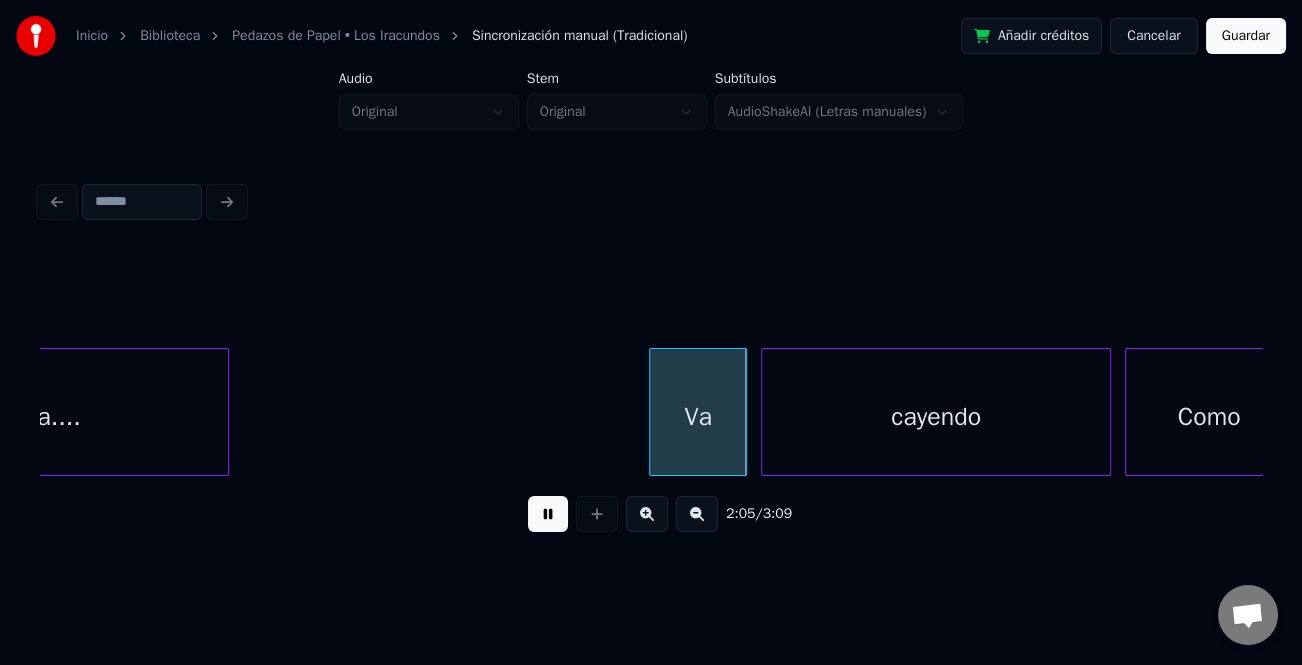 click on "Va" at bounding box center (698, 417) 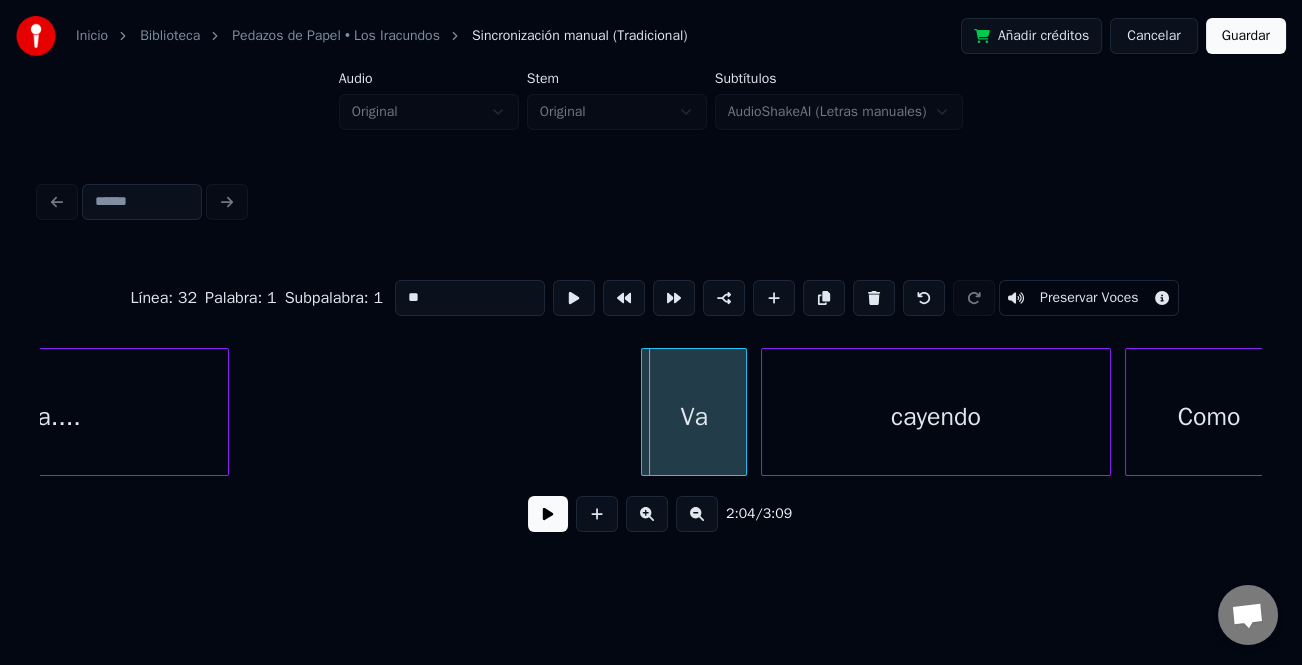 click at bounding box center (645, 412) 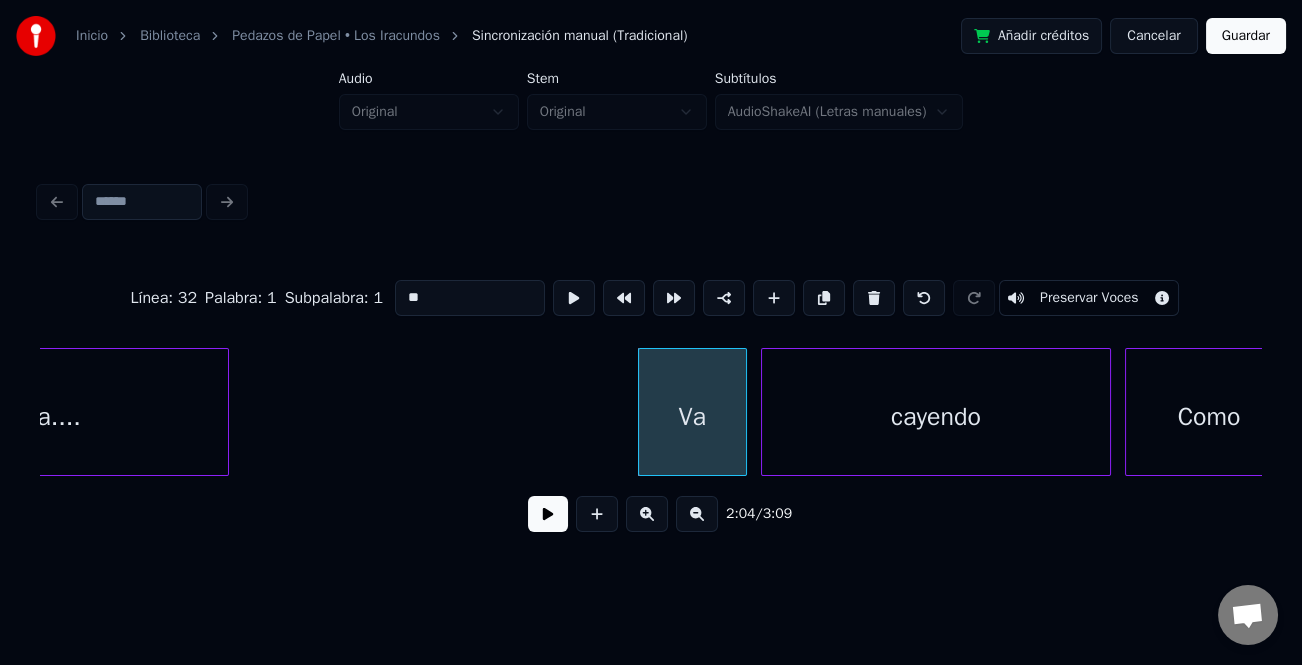 click at bounding box center [548, 514] 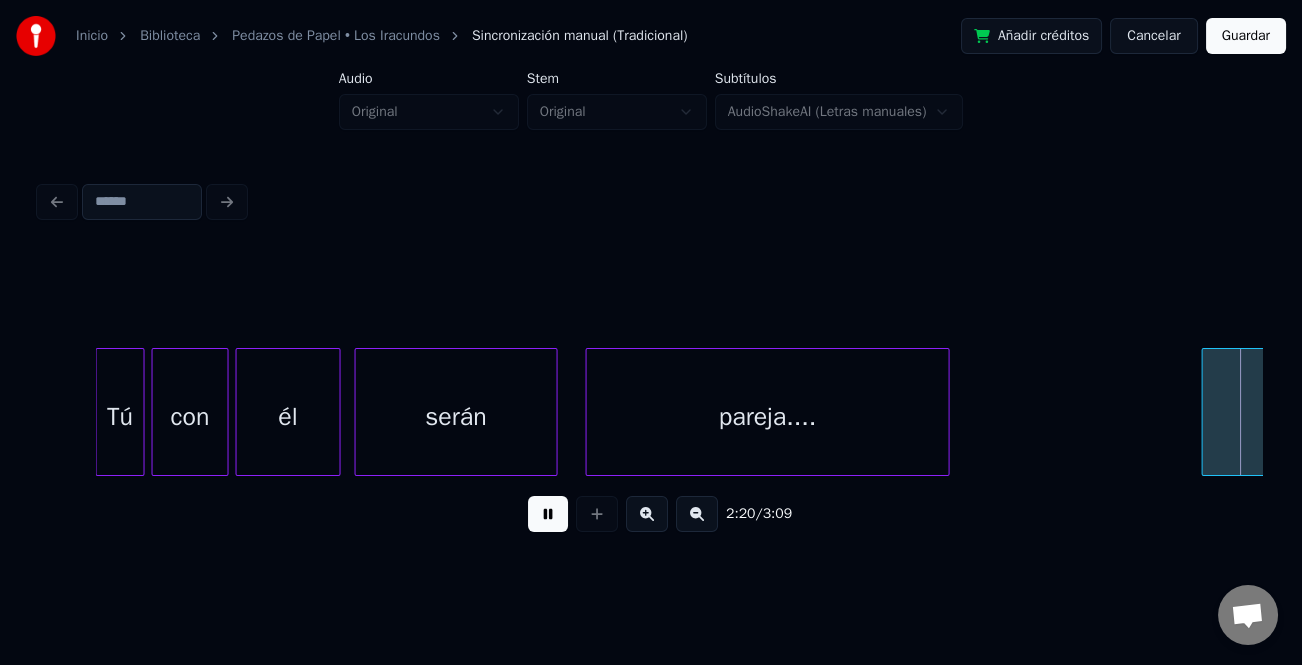 scroll, scrollTop: 0, scrollLeft: 49186, axis: horizontal 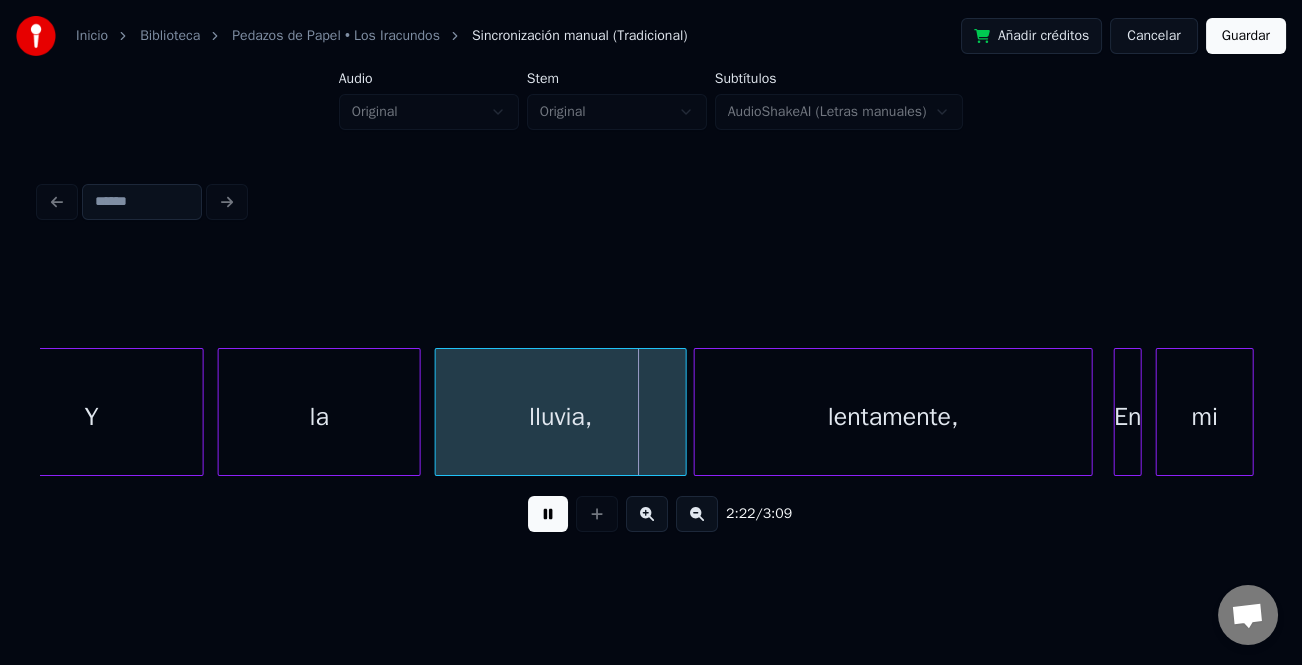 click at bounding box center (548, 514) 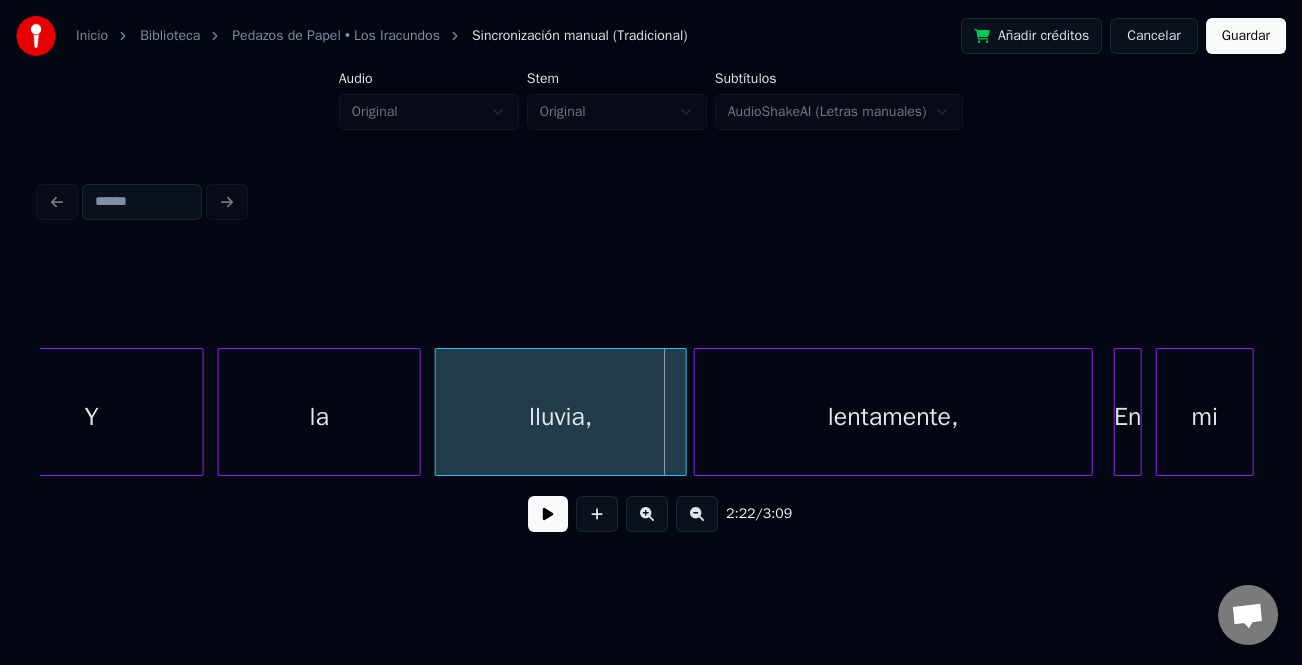 click at bounding box center [548, 514] 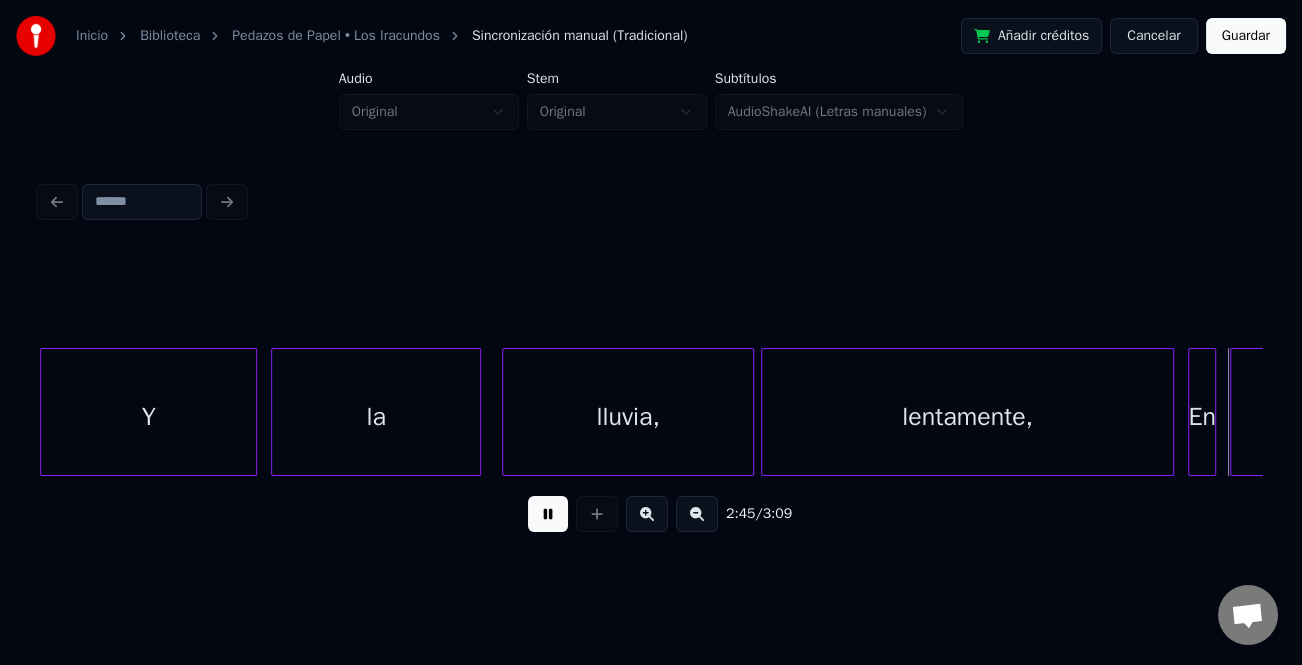 scroll, scrollTop: 0, scrollLeft: 57916, axis: horizontal 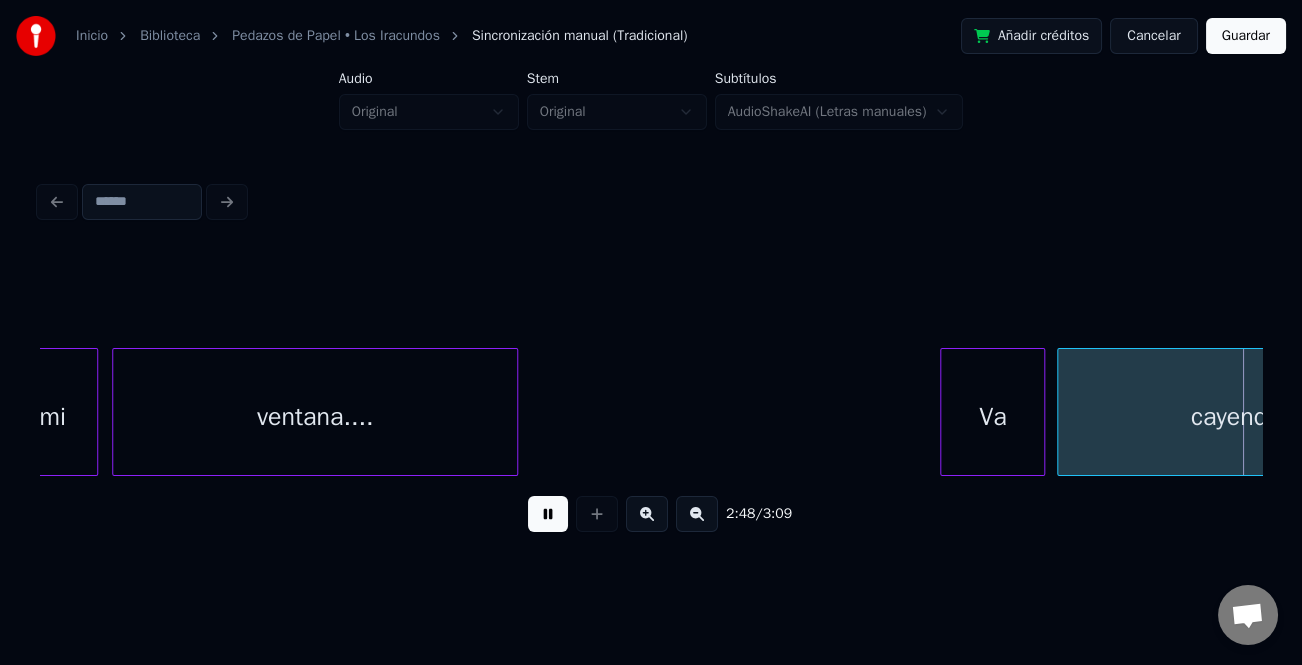 click on "Va" at bounding box center (992, 412) 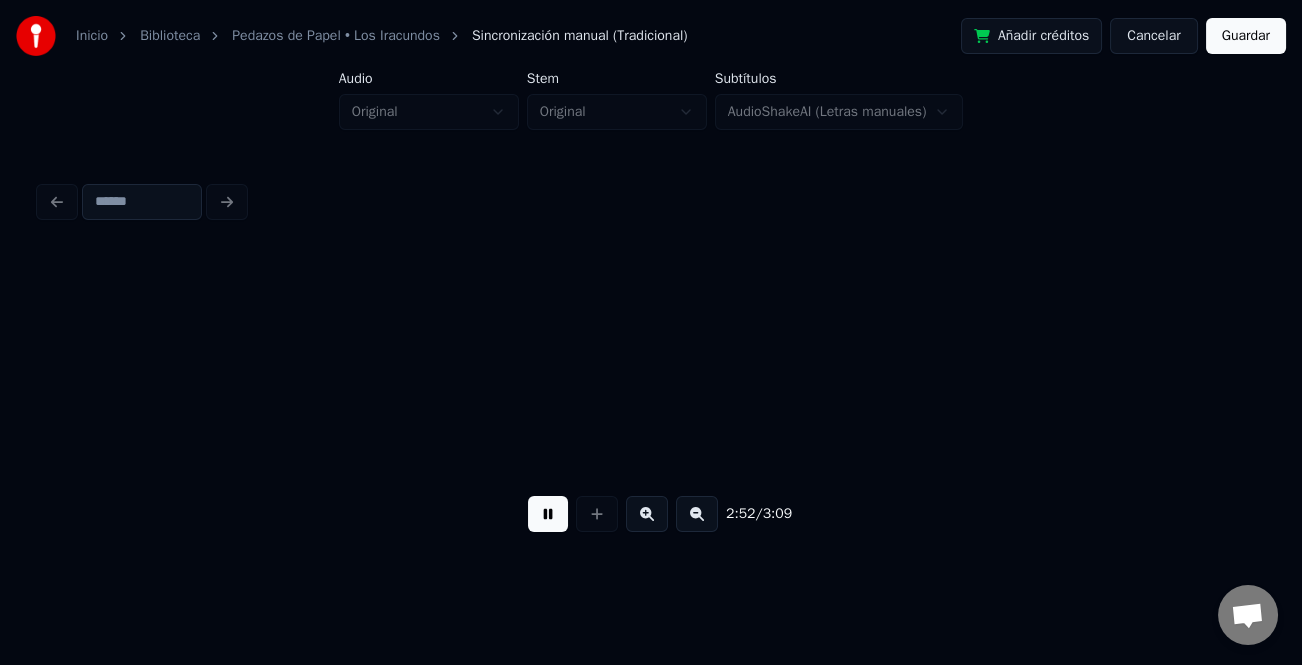 scroll, scrollTop: 0, scrollLeft: 60367, axis: horizontal 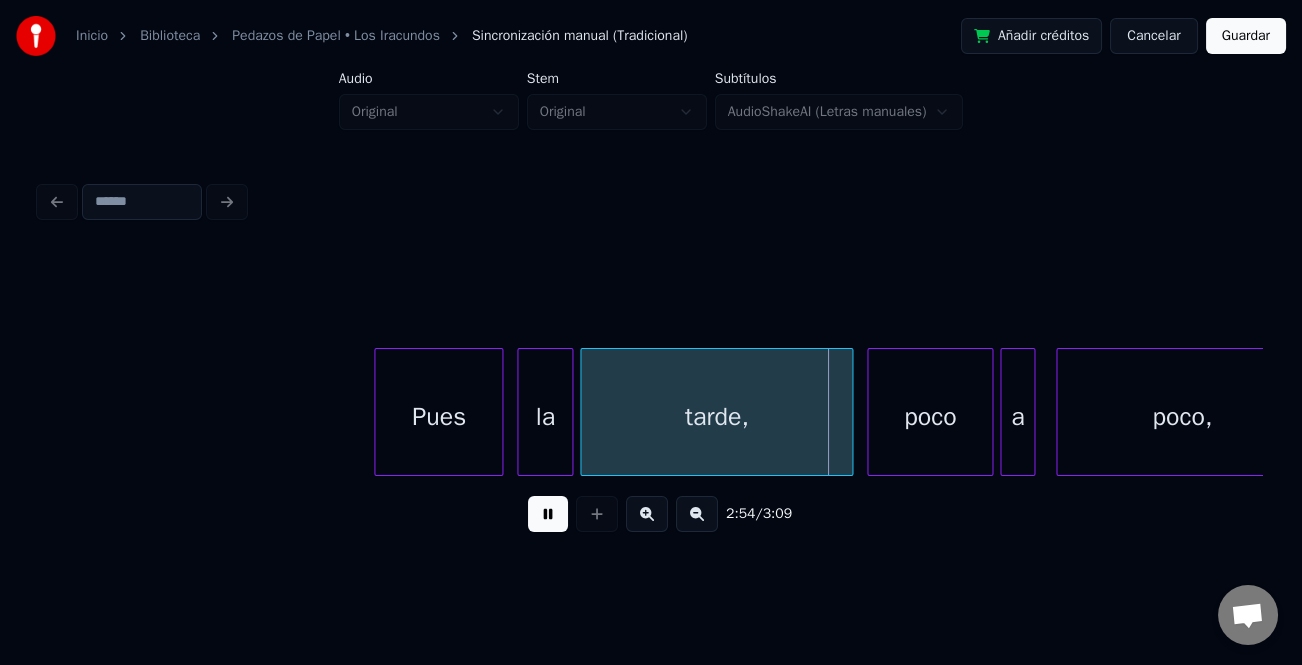 click on "Pues la tarde, poco a poco," at bounding box center [651, 412] 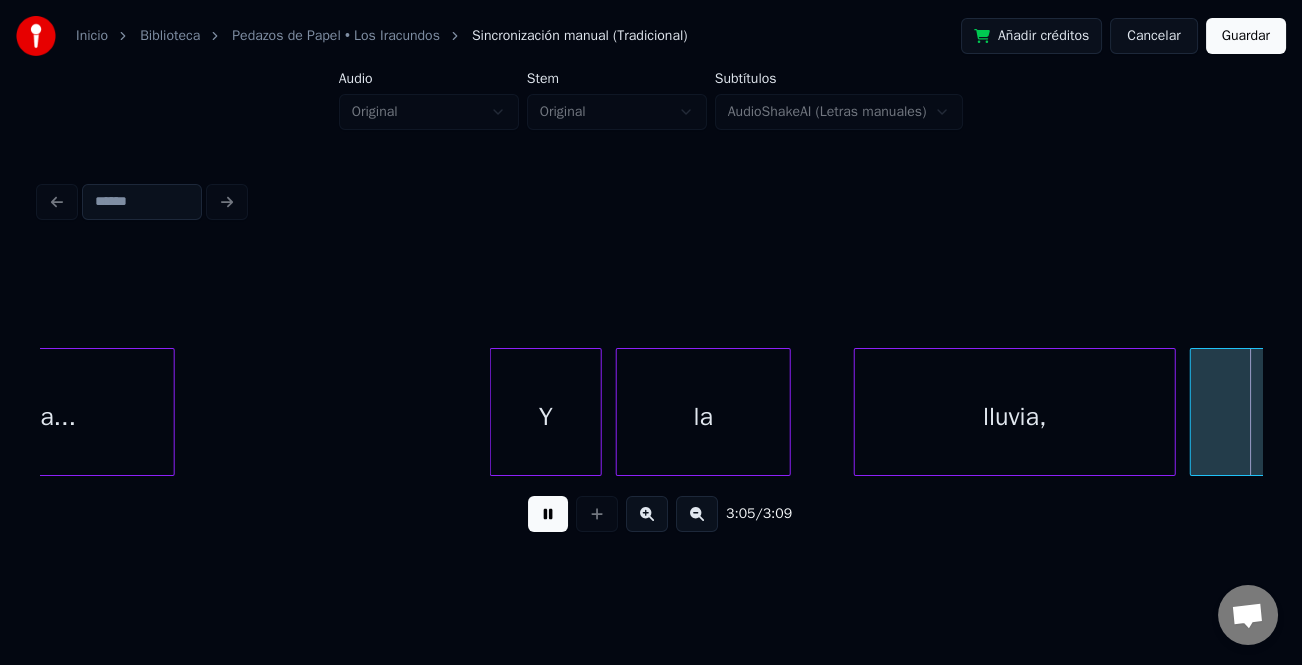 scroll, scrollTop: 0, scrollLeft: 64998, axis: horizontal 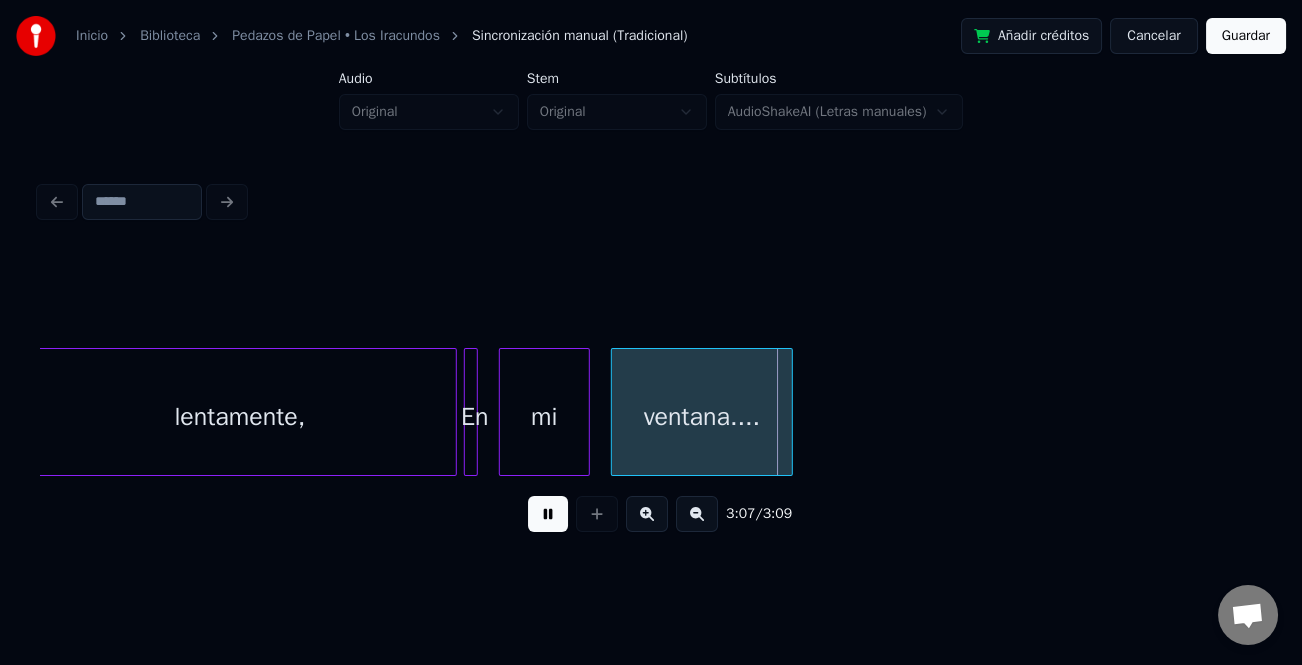 click on "Guardar" at bounding box center [1246, 36] 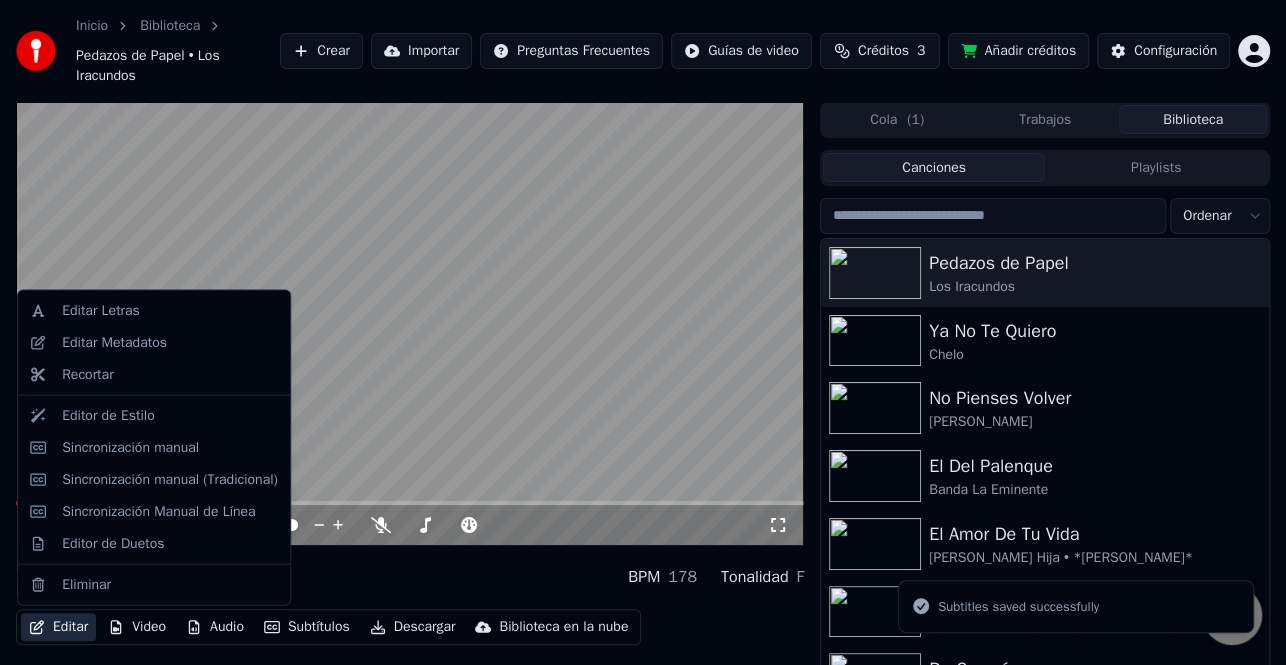 click on "Editar" at bounding box center [58, 627] 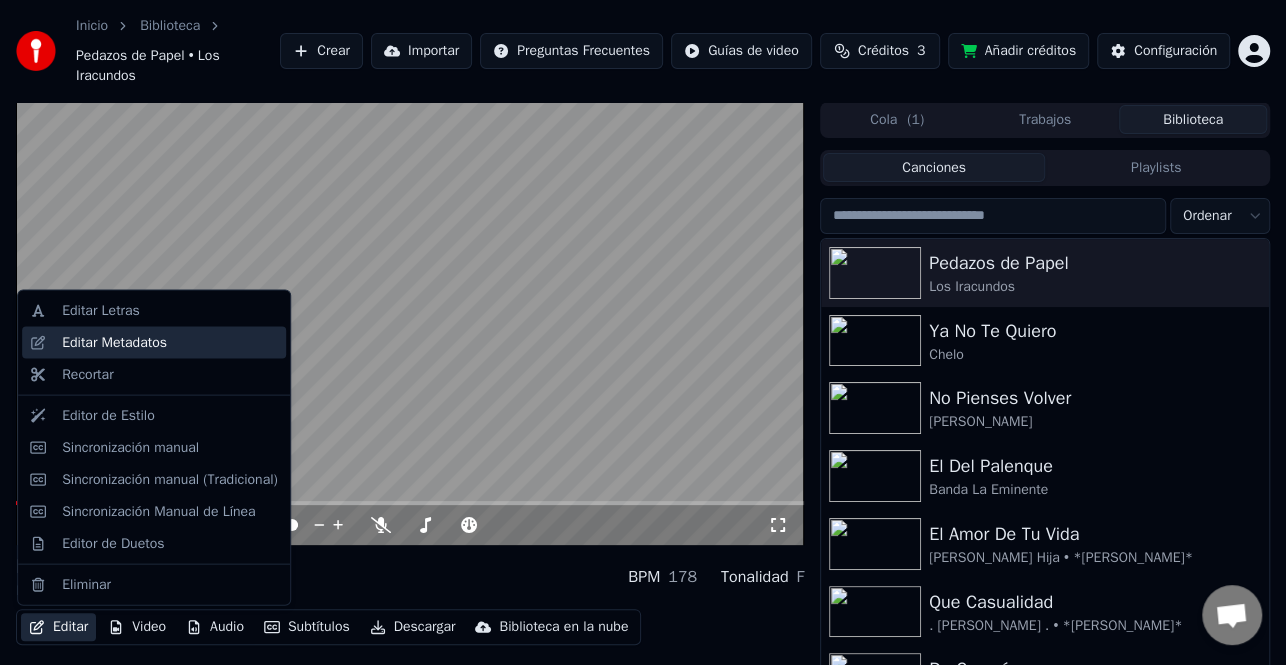 click on "Editar Metadatos" at bounding box center [114, 343] 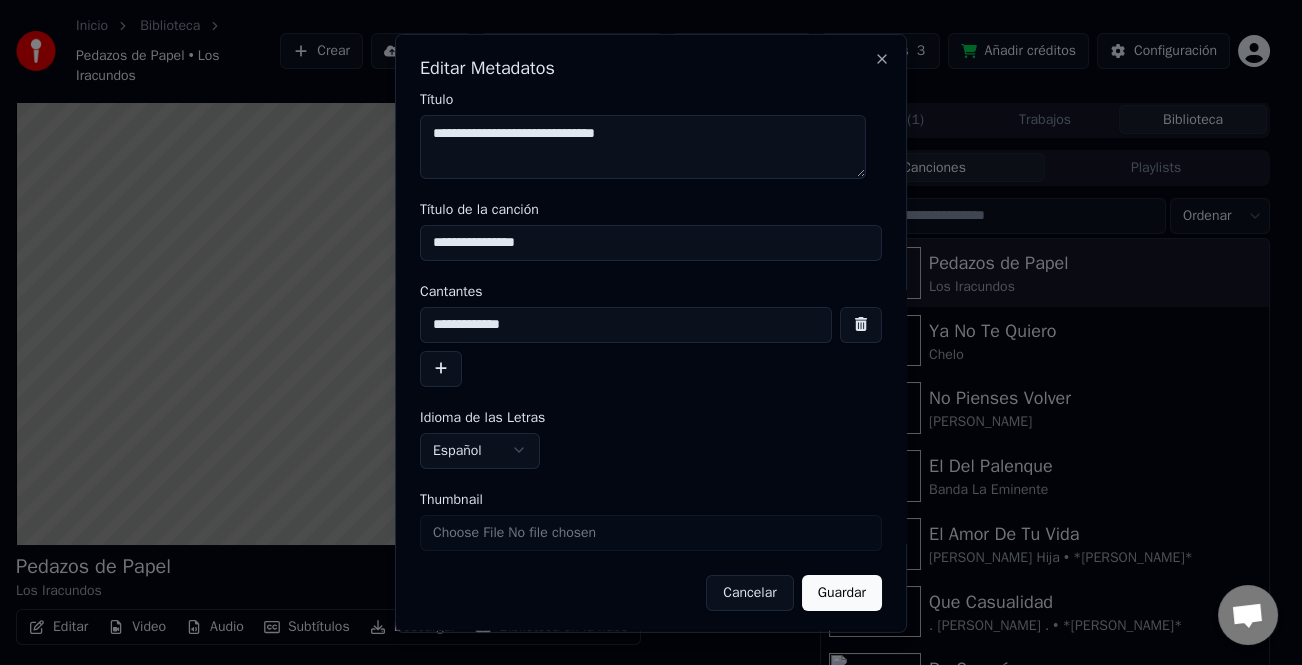 click at bounding box center (441, 368) 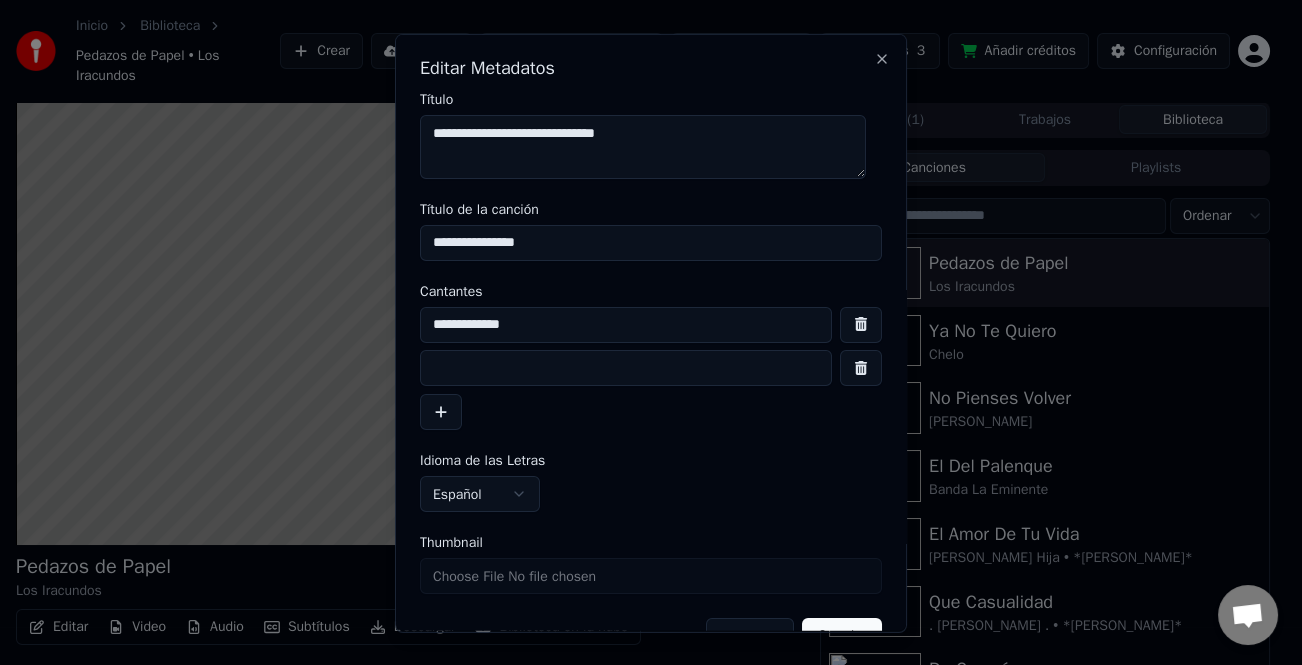 click at bounding box center (626, 368) 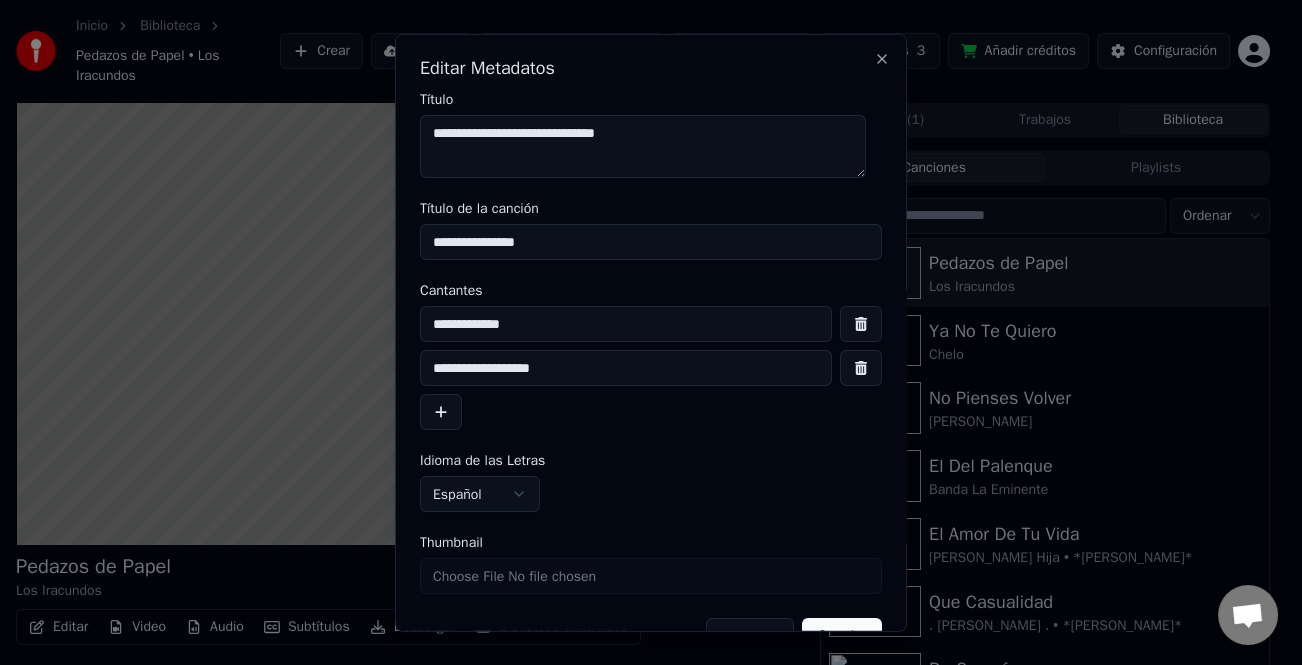 click on "**********" at bounding box center [626, 368] 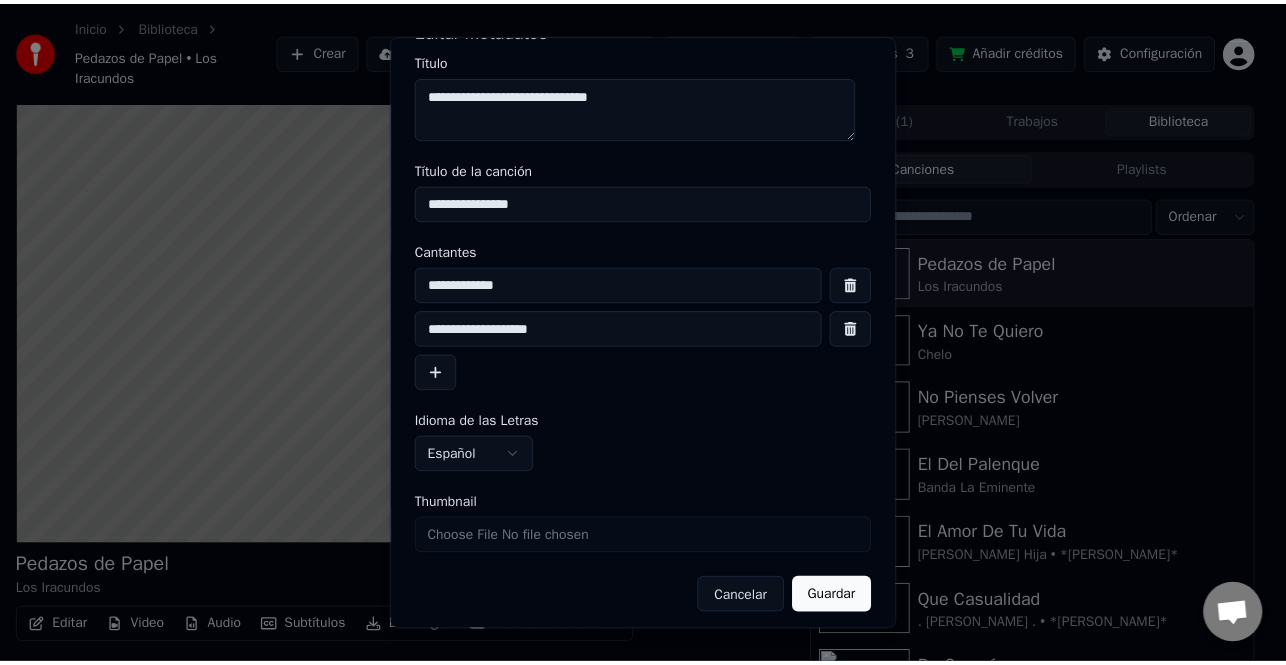 scroll, scrollTop: 47, scrollLeft: 0, axis: vertical 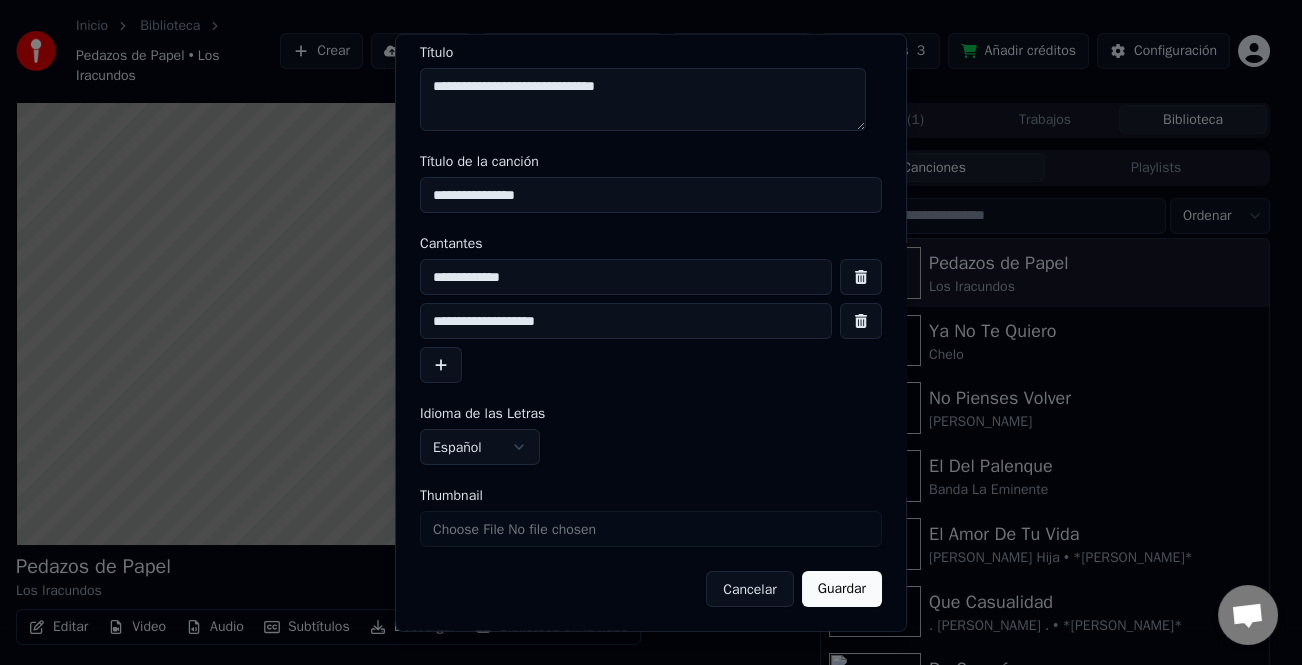 type on "**********" 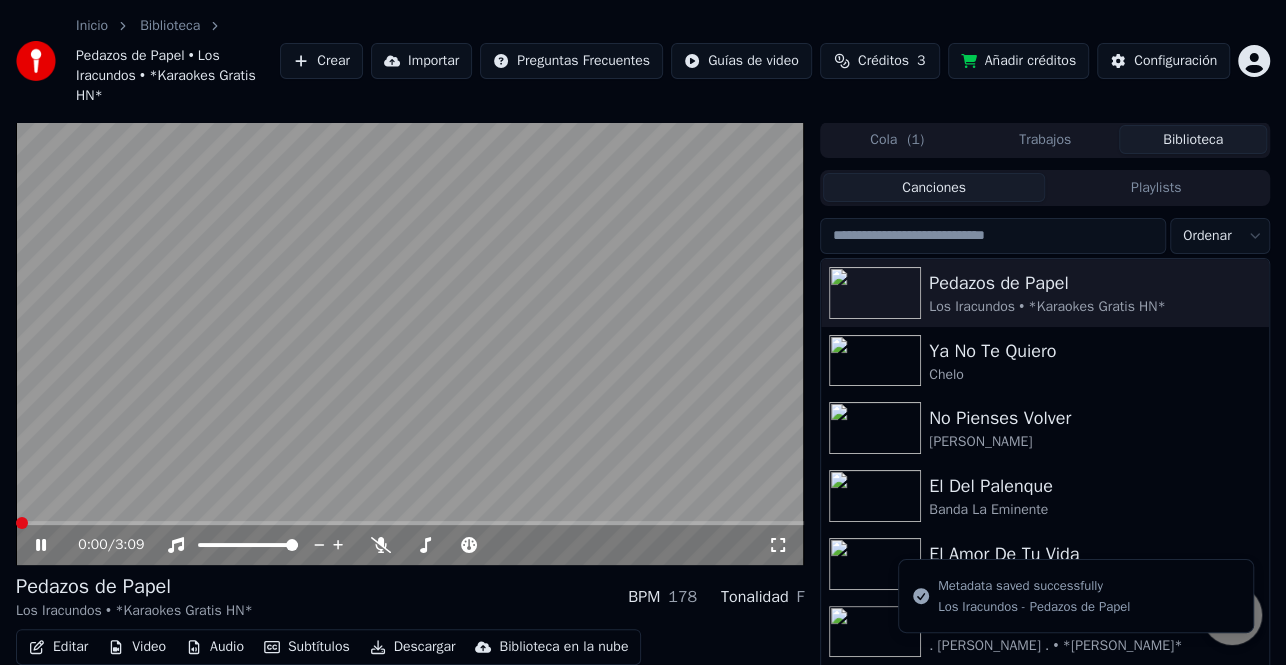 click at bounding box center [22, 523] 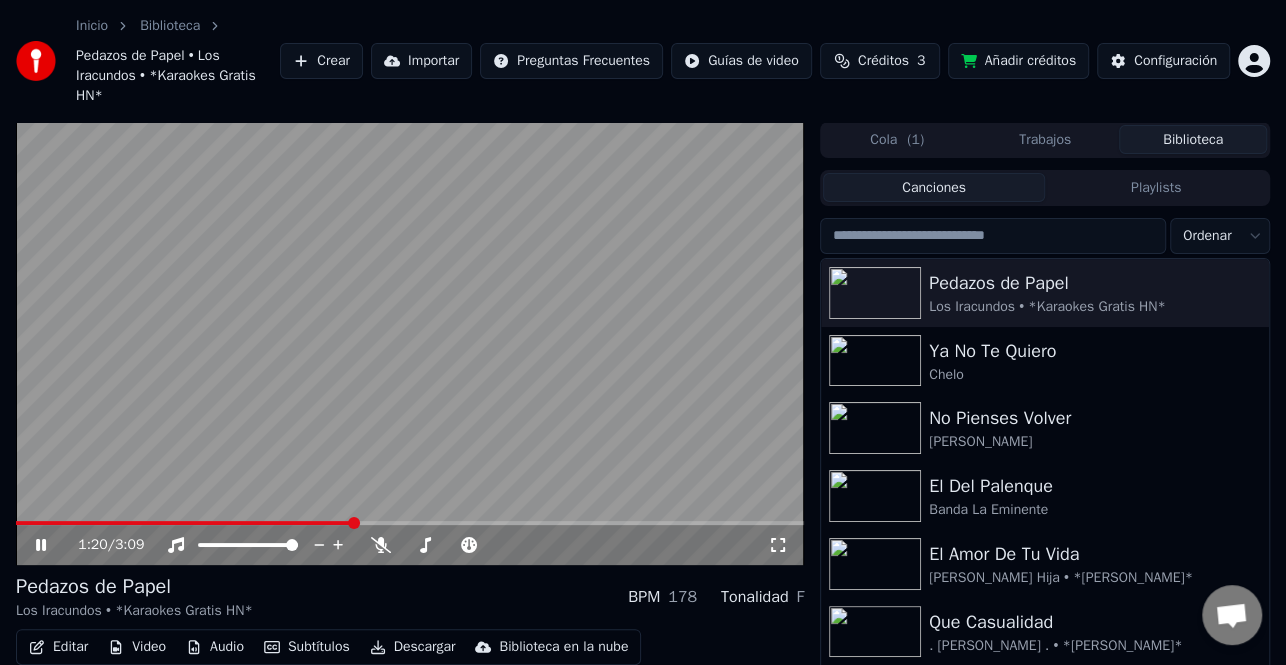 click on "Inicio Biblioteca Pedazos de Papel • Los Iracundos • *Karaokes Gratis HN* Crear Importar Preguntas Frecuentes Guías de video Créditos 3 Añadir créditos Configuración 1:20  /  3:09 Pedazos de Papel Los Iracundos • *Karaokes Gratis HN* BPM 178 Tonalidad F Editar Video Audio Subtítulos Descargar Biblioteca en la nube Sincronización manual Descargar video Abrir Pantalla Doble Cola ( 1 ) Trabajos Biblioteca Canciones Playlists Ordenar Pedazos de Papel Los Iracundos • *Karaokes Gratis HN* Ya No Te Quiero Chelo No Pienses Volver [PERSON_NAME] El Del Palenque Banda La Eminente El Amor De Tu Vida [PERSON_NAME] Hija • *[PERSON_NAME] Karaokes* Que Casualidad . [PERSON_NAME] . •                   *[PERSON_NAME]* [PERSON_NAME] • *[PERSON_NAME]* [PERSON_NAME] • *[PERSON_NAME]* Amor perdido [PERSON_NAME] • *[PERSON_NAME]* El [PERSON_NAME]*[PERSON_NAME] Hn** El Papa [PERSON_NAME] [PERSON_NAME] •     *[PERSON_NAME] Hn*" at bounding box center (643, 332) 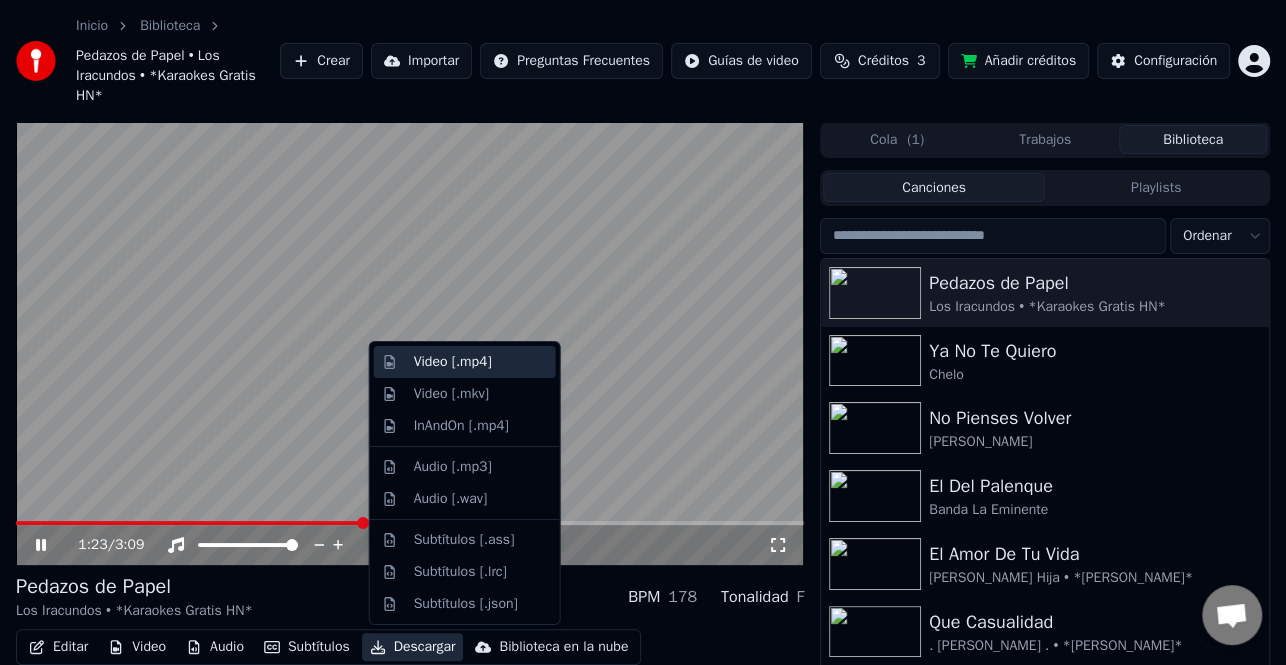 click on "Video [.mp4]" at bounding box center [453, 362] 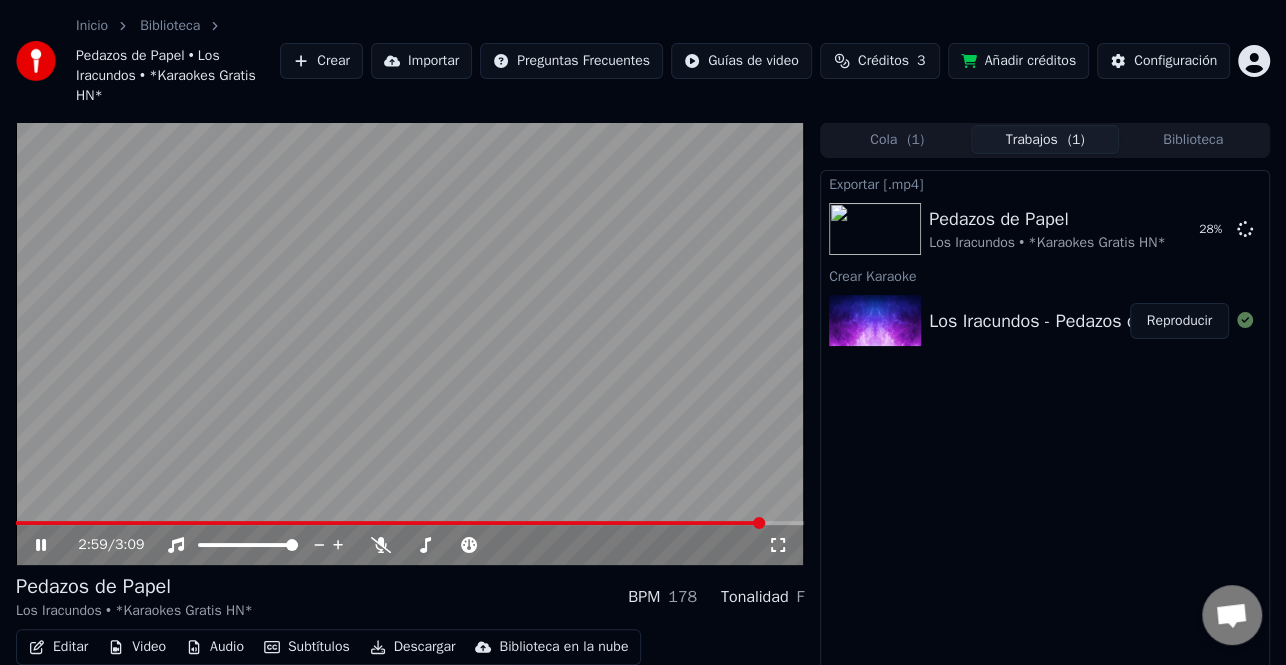click 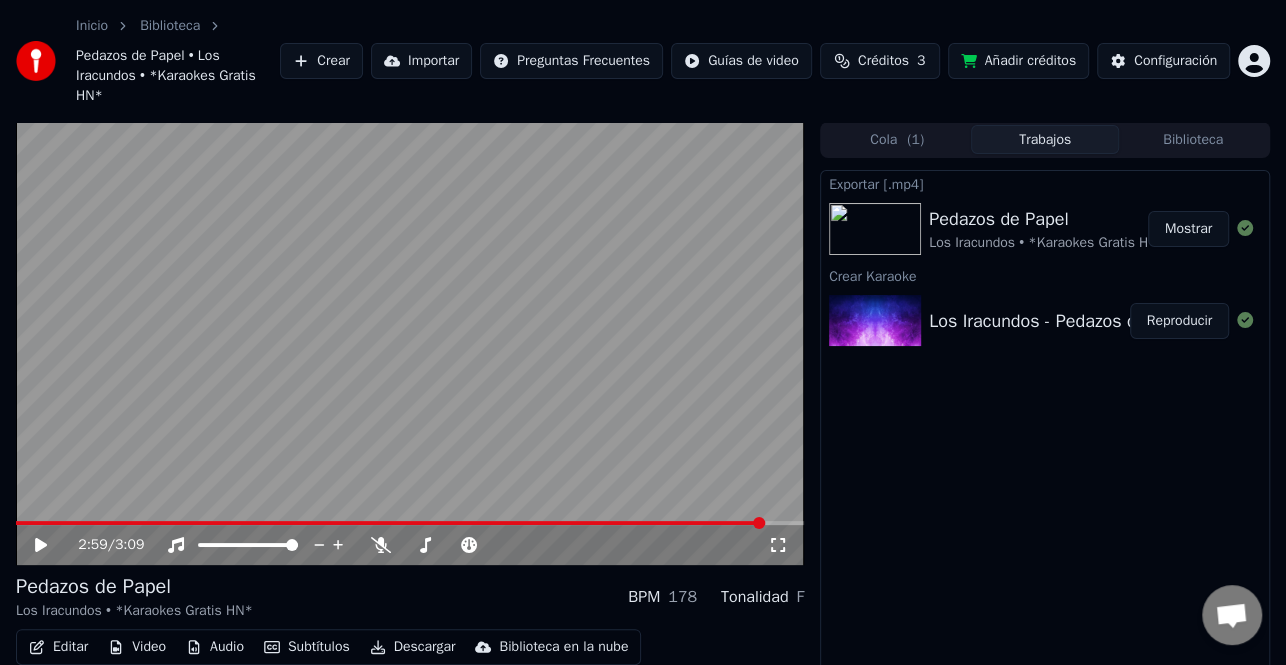 click on "Mostrar" at bounding box center (1188, 229) 